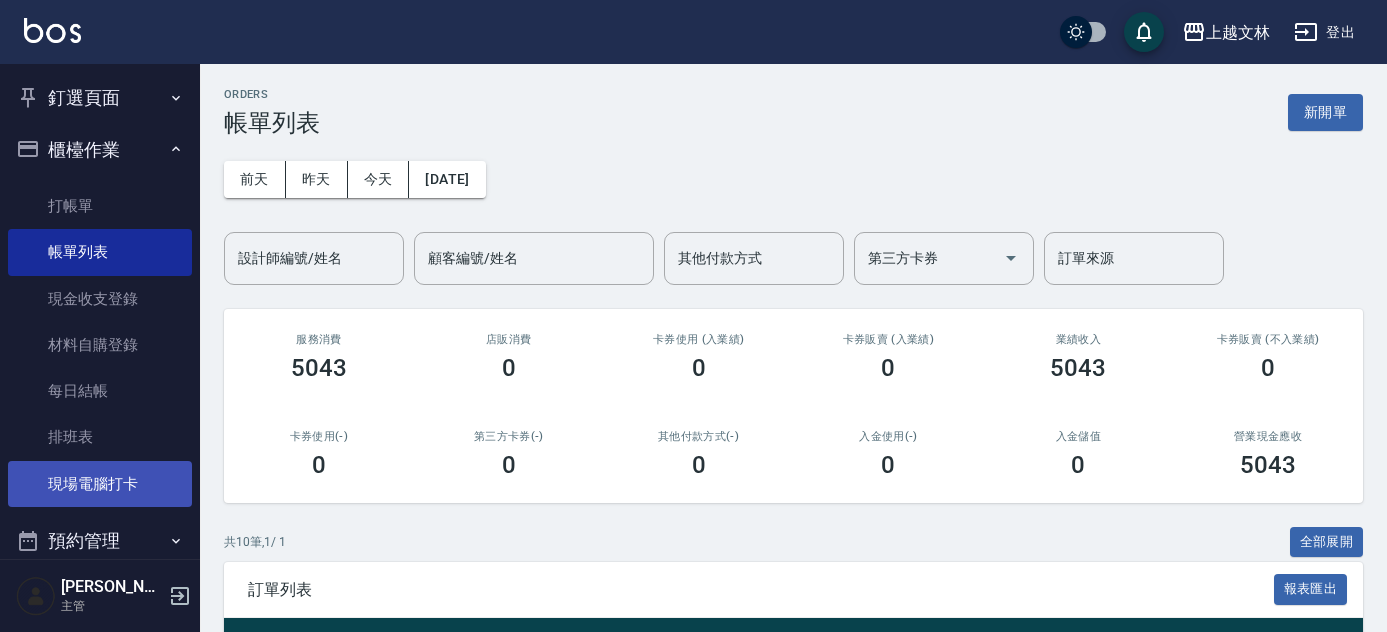 scroll, scrollTop: 269, scrollLeft: 0, axis: vertical 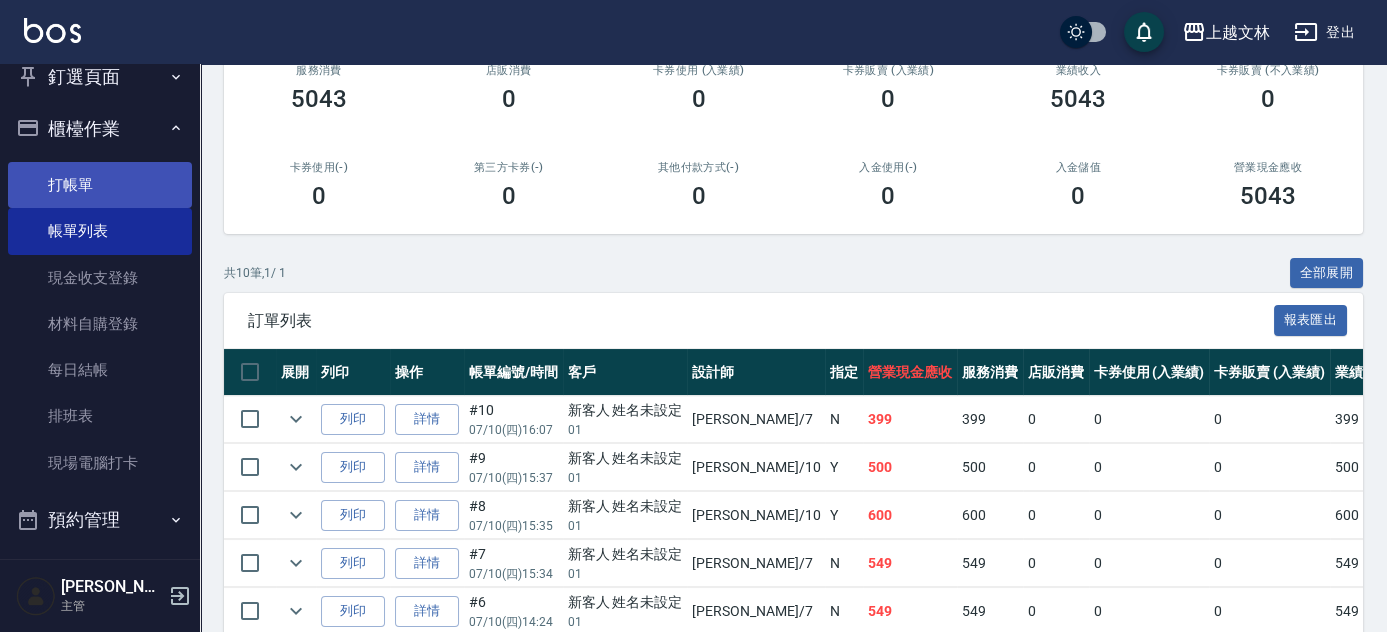 click on "打帳單" at bounding box center [100, 185] 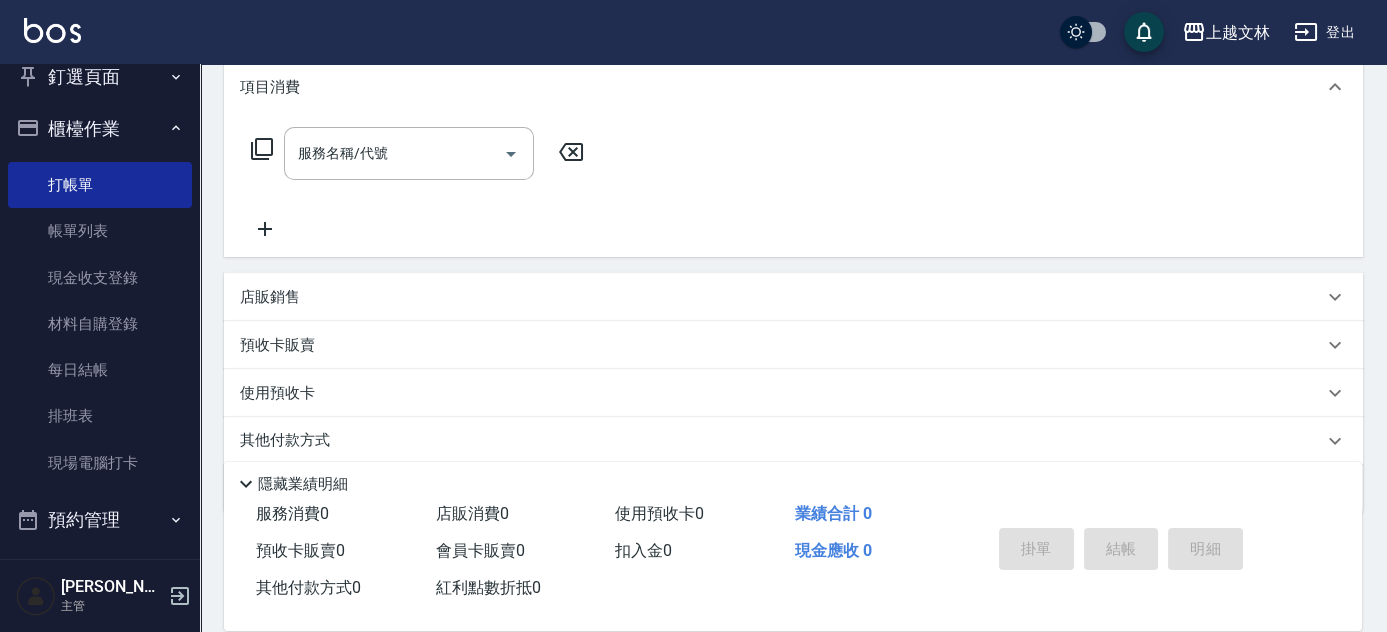 scroll, scrollTop: 0, scrollLeft: 0, axis: both 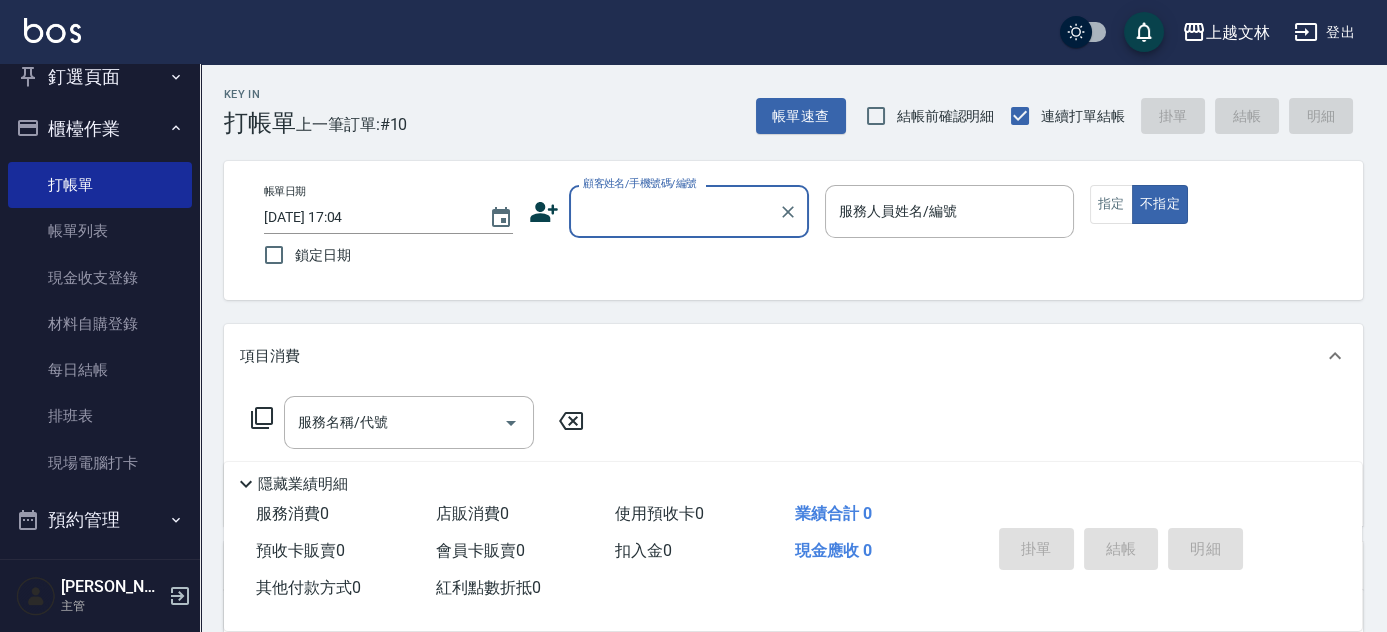 click on "顧客姓名/手機號碼/編號" at bounding box center [674, 211] 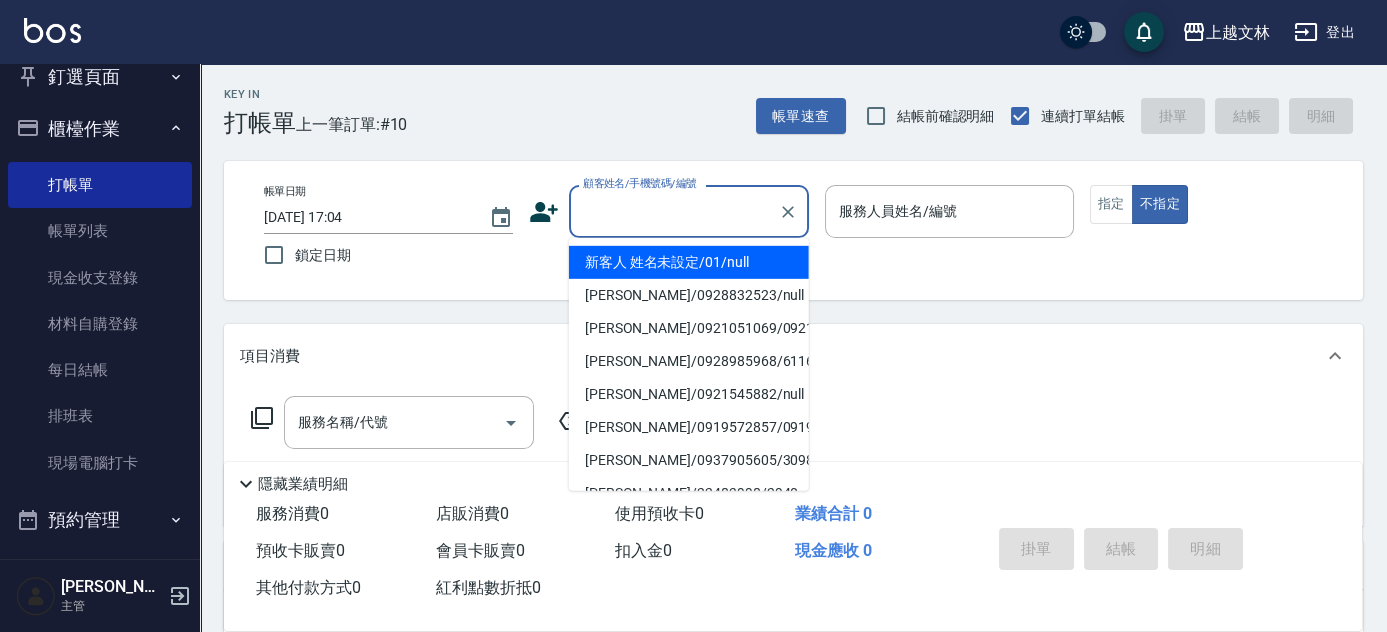 click on "顧客姓名/手機號碼/編號" at bounding box center [674, 211] 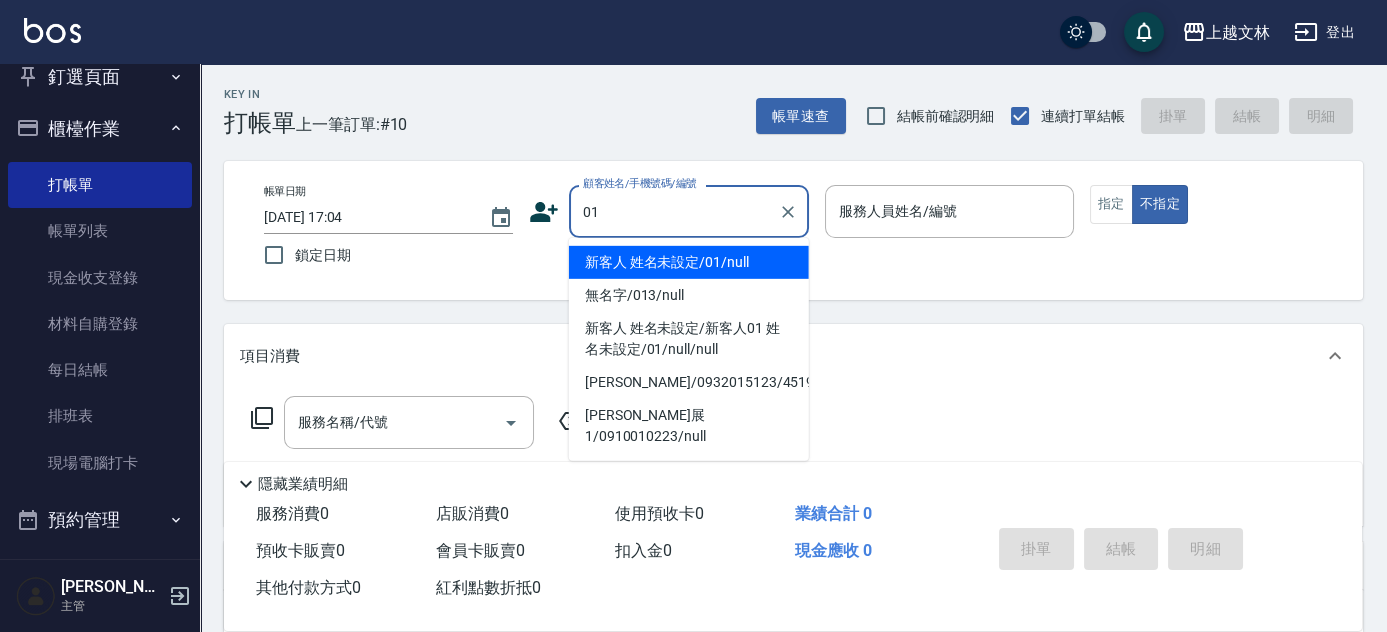 type on "新客人 姓名未設定/01/null" 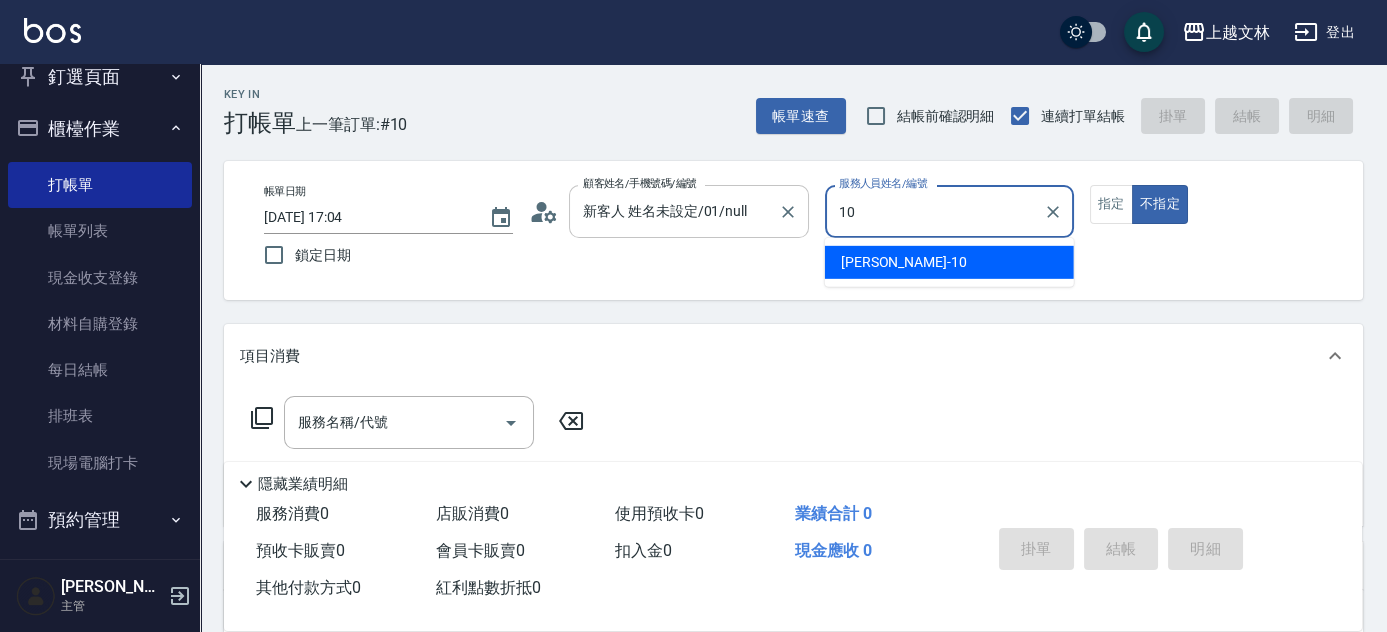 type on "[PERSON_NAME]-10" 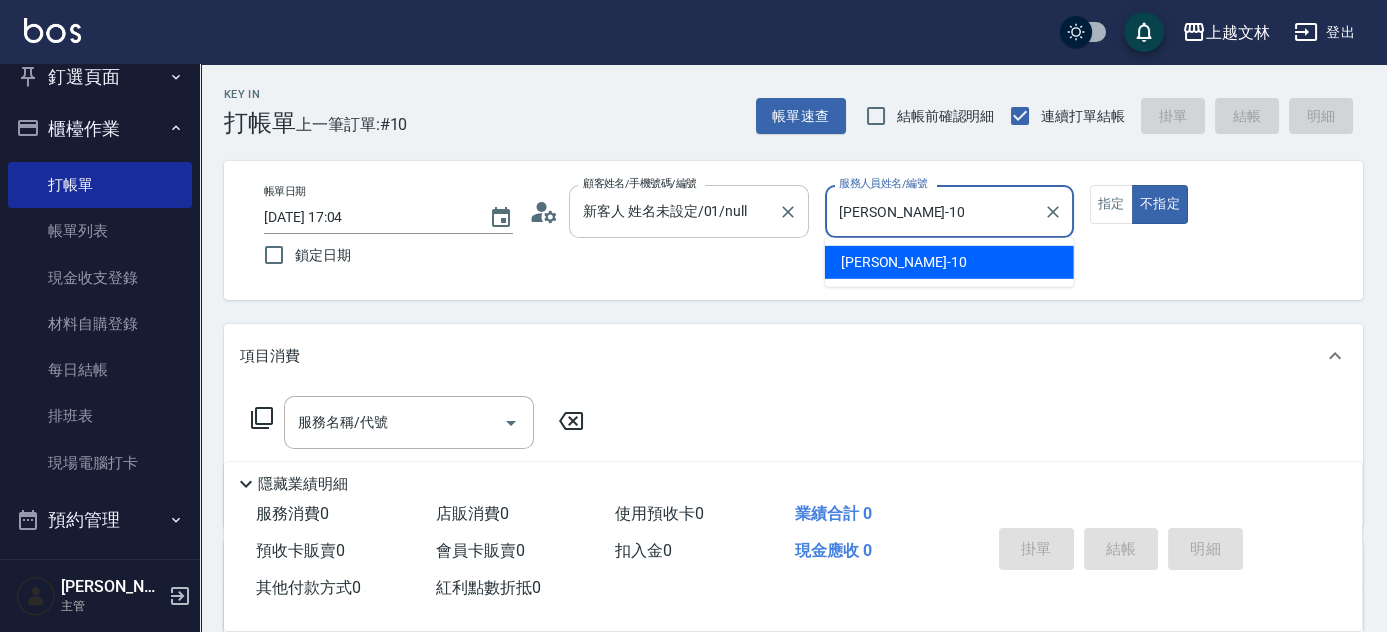 type on "false" 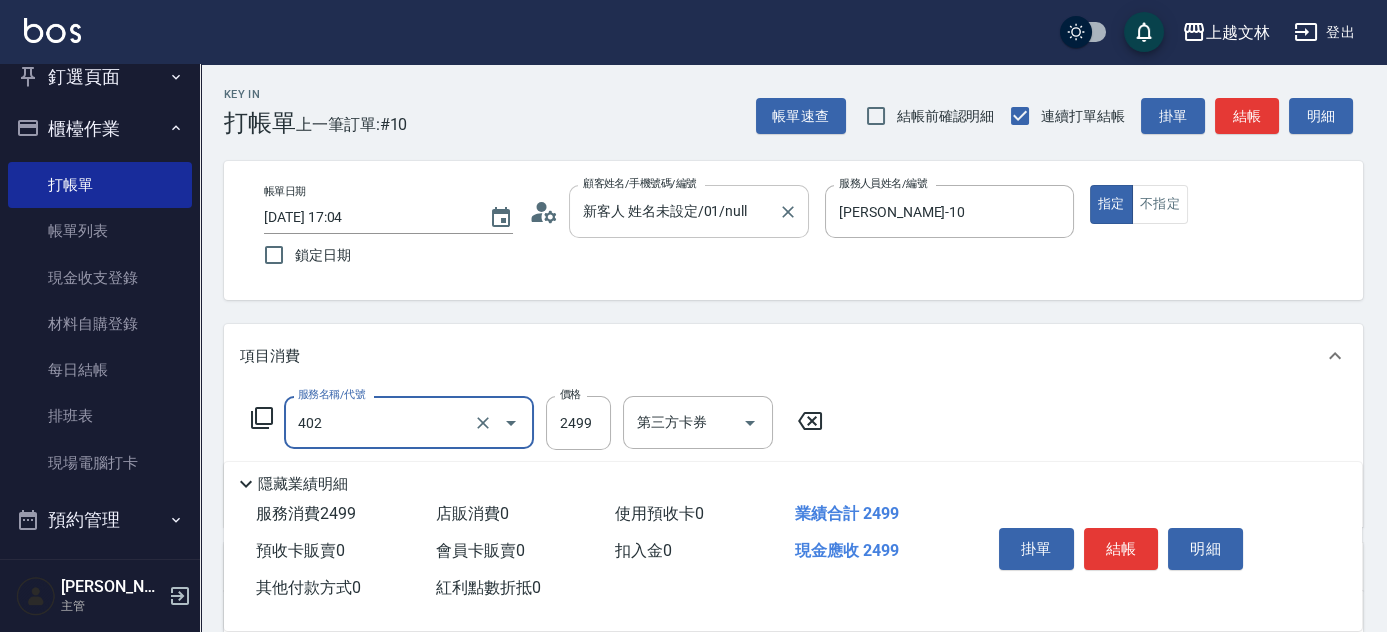 type on "嚴選染髮(402)" 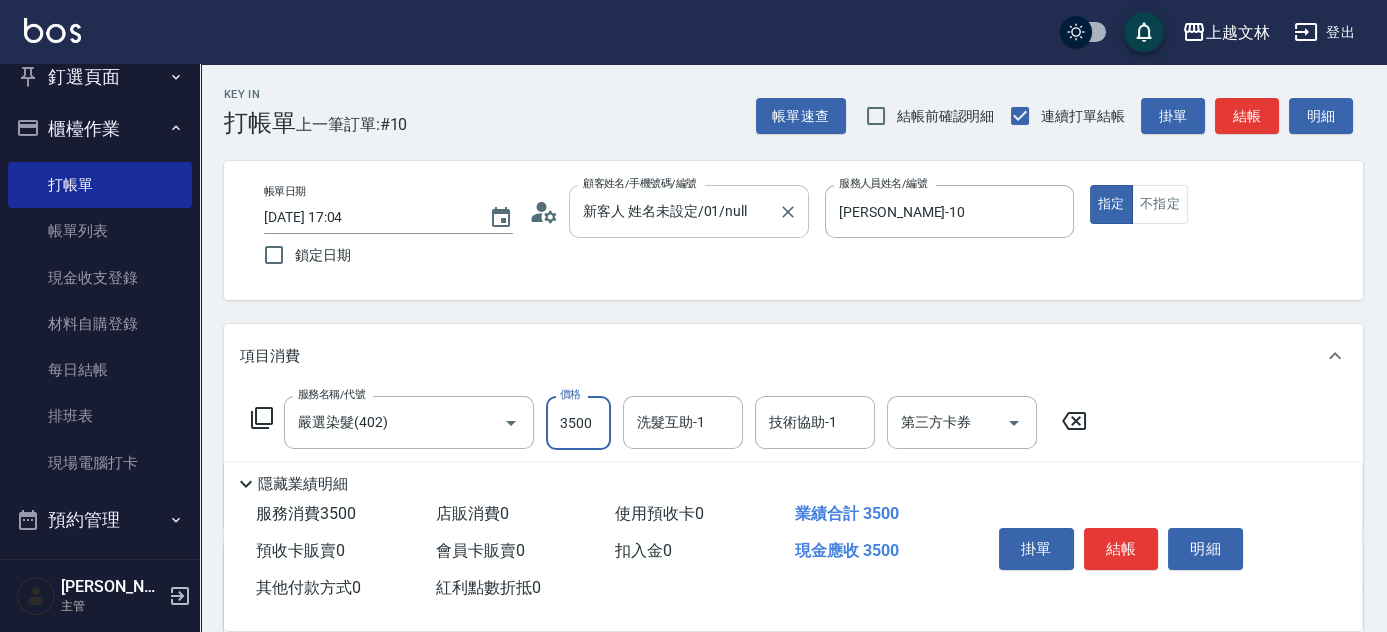 type on "3500" 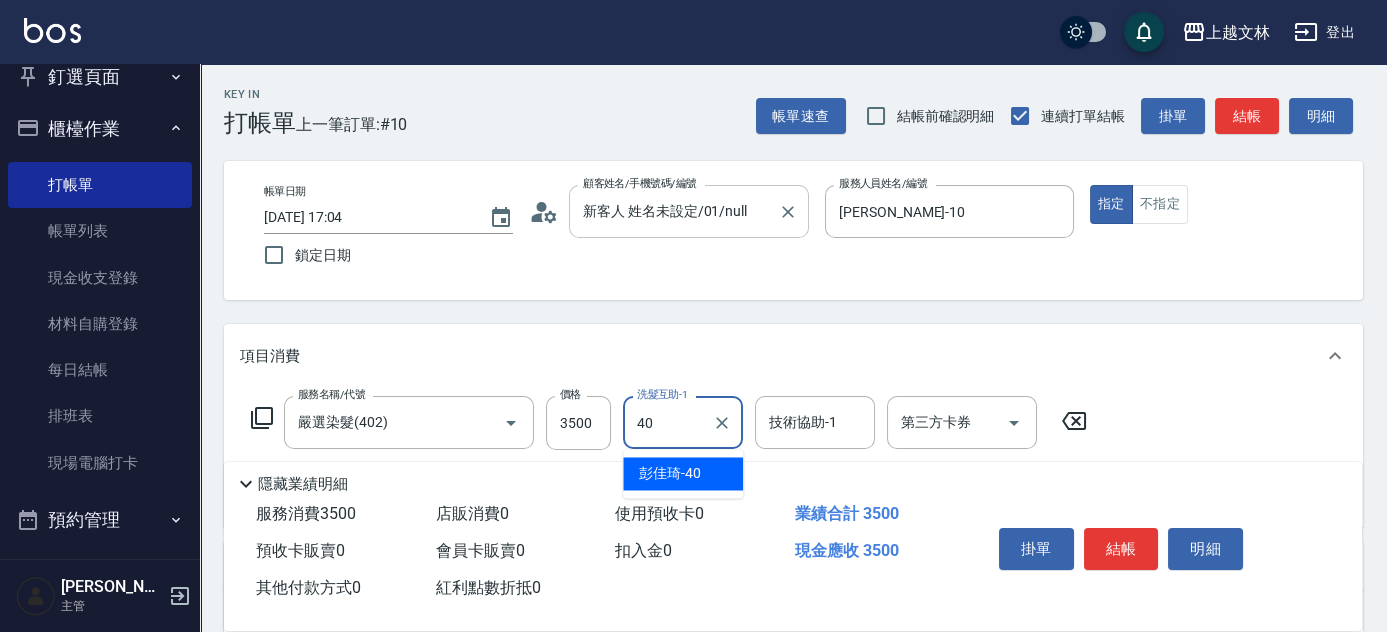 type on "[PERSON_NAME]-40" 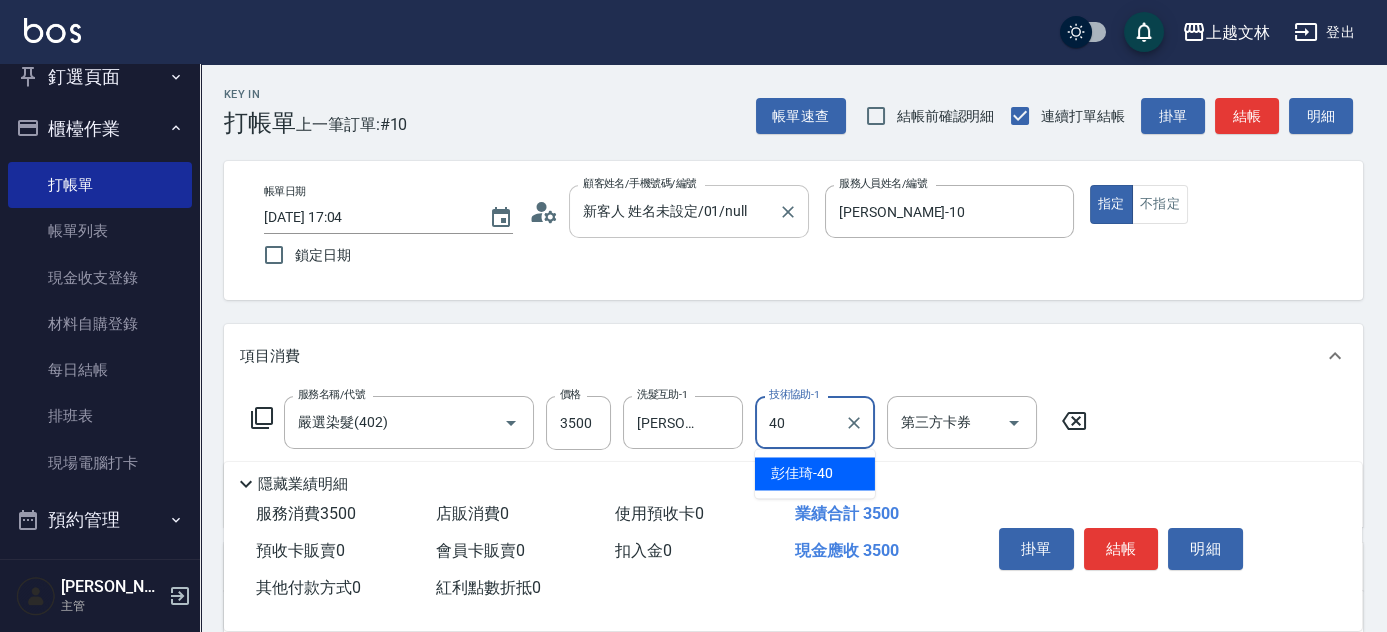 type on "[PERSON_NAME]-40" 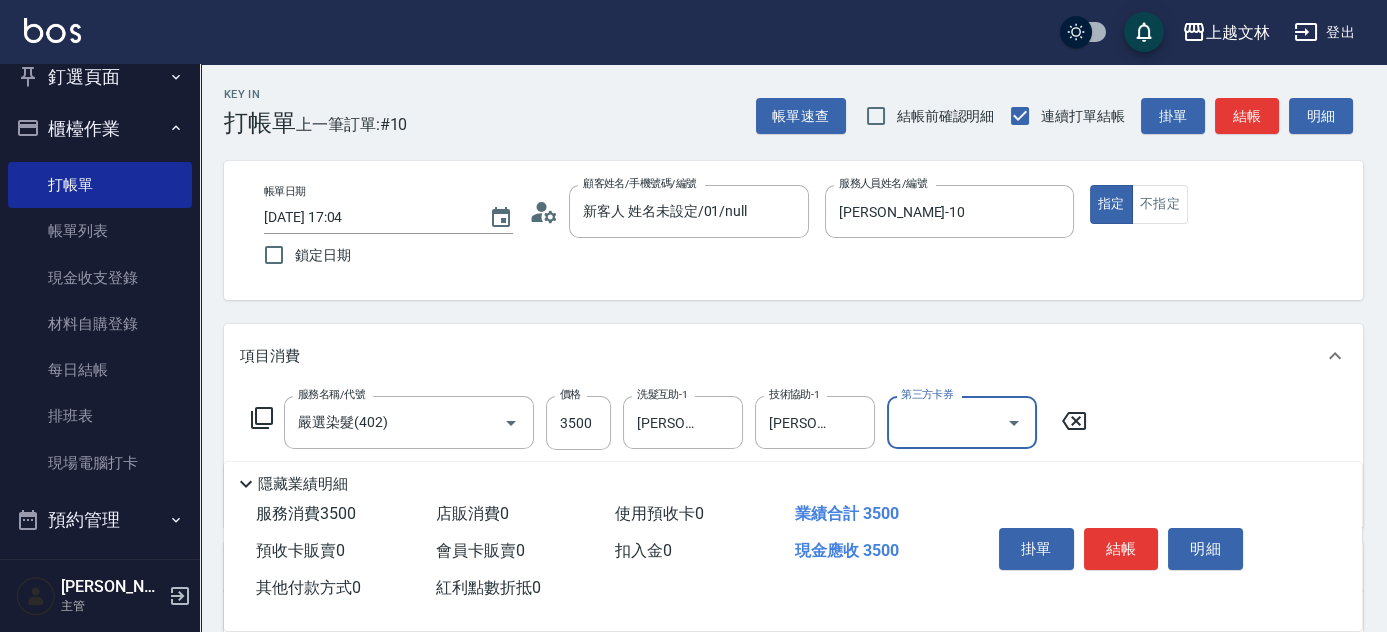 click on "隱藏業績明細" at bounding box center (793, 479) 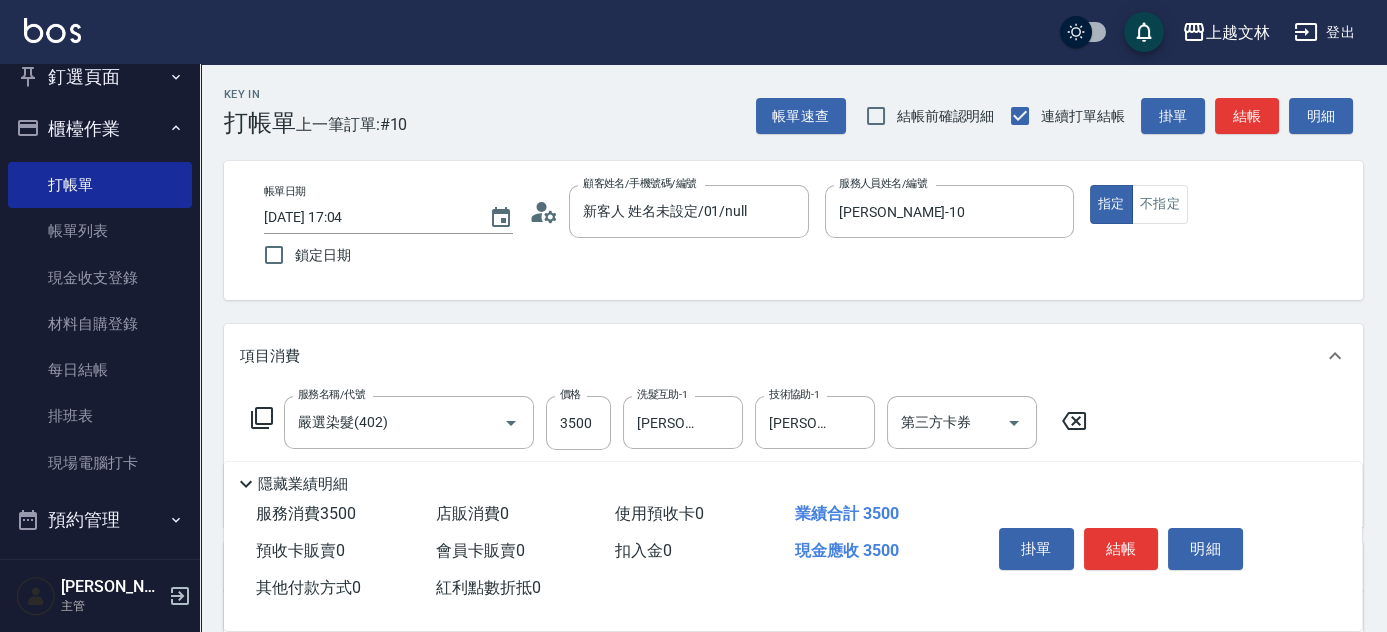 click on "Key In 打帳單 上一筆訂單:#10 帳單速查 結帳前確認明細 連續打單結帳 掛單 結帳 明細 帳單日期 [DATE] 17:04 鎖定日期 顧客姓名/手機號碼/編號 新客人 姓名未設定/01/null 顧客姓名/手機號碼/編號 服務人員姓名/編號 [PERSON_NAME]-10 服務人員姓名/編號 指定 不指定 項目消費 服務名稱/代號 嚴選染髮(402) 服務名稱/代號 價格 3500 價格 洗髮互助-1 [PERSON_NAME]-40 洗髮互助-1 技術協助-1 [PERSON_NAME]-40 技術協助-1 第三方卡券 第三方卡券 店販銷售 服務人員姓名/編號 服務人員姓名/編號 商品代號/名稱 商品代號/名稱 預收卡販賣 卡券名稱/代號 卡券名稱/代號 使用預收卡 x8 卡券代號/名稱 卡券代號/名稱 其他付款方式 入金可用餘額: 0 其他付款方式 其他付款方式 入金剩餘： 0元 0 ​ 整筆扣入金 0元 異動入金 備註及來源 備註 備註 訂單來源 ​ 訂單來源 隱藏業績明細 服務消費  3500 店販消費  0 0   3500 0" at bounding box center (793, 521) 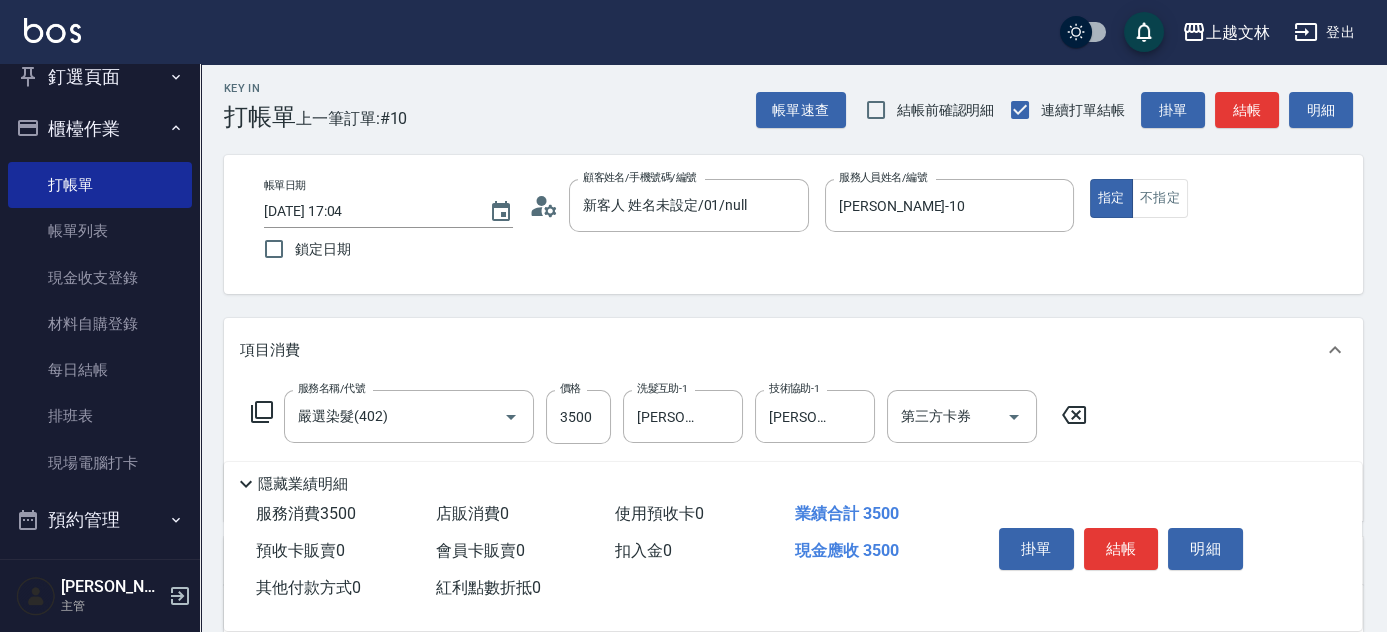 scroll, scrollTop: 16, scrollLeft: 0, axis: vertical 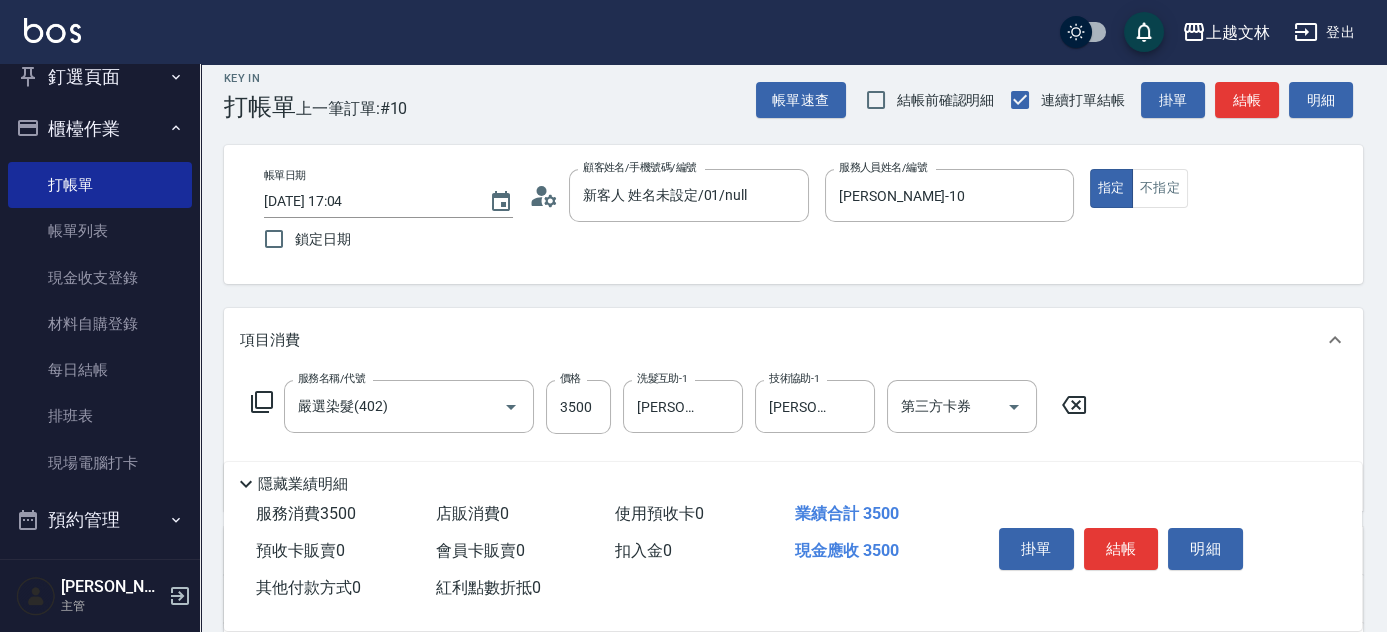 click on "Key In 打帳單 上一筆訂單:#10 帳單速查 結帳前確認明細 連續打單結帳 掛單 結帳 明細 帳單日期 [DATE] 17:04 鎖定日期 顧客姓名/手機號碼/編號 新客人 姓名未設定/01/null 顧客姓名/手機號碼/編號 服務人員姓名/編號 [PERSON_NAME]-10 服務人員姓名/編號 指定 不指定 項目消費 服務名稱/代號 嚴選染髮(402) 服務名稱/代號 價格 3500 價格 洗髮互助-1 [PERSON_NAME]-40 洗髮互助-1 技術協助-1 [PERSON_NAME]-40 技術協助-1 第三方卡券 第三方卡券 店販銷售 服務人員姓名/編號 服務人員姓名/編號 商品代號/名稱 商品代號/名稱 預收卡販賣 卡券名稱/代號 卡券名稱/代號 使用預收卡 x8 卡券代號/名稱 卡券代號/名稱 其他付款方式 入金可用餘額: 0 其他付款方式 其他付款方式 入金剩餘： 0元 0 ​ 整筆扣入金 0元 異動入金 備註及來源 備註 備註 訂單來源 ​ 訂單來源 隱藏業績明細 服務消費  3500 店販消費  0 0   3500 0" at bounding box center (793, 505) 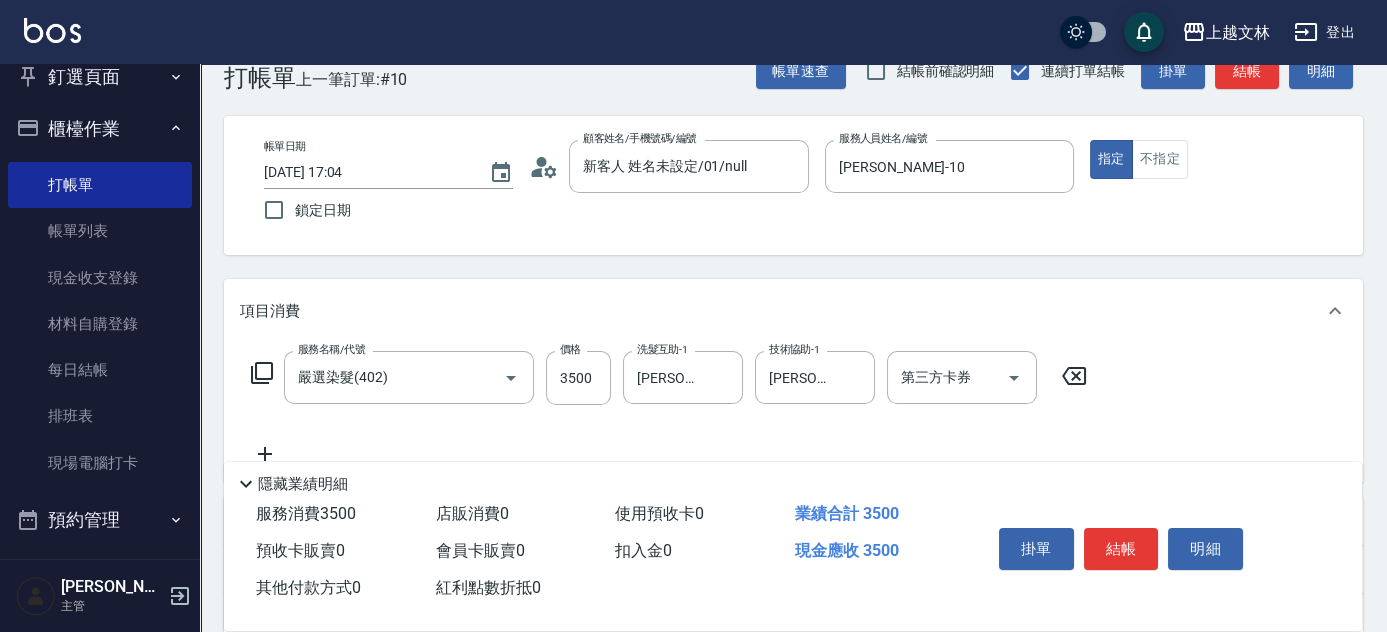 scroll, scrollTop: 51, scrollLeft: 0, axis: vertical 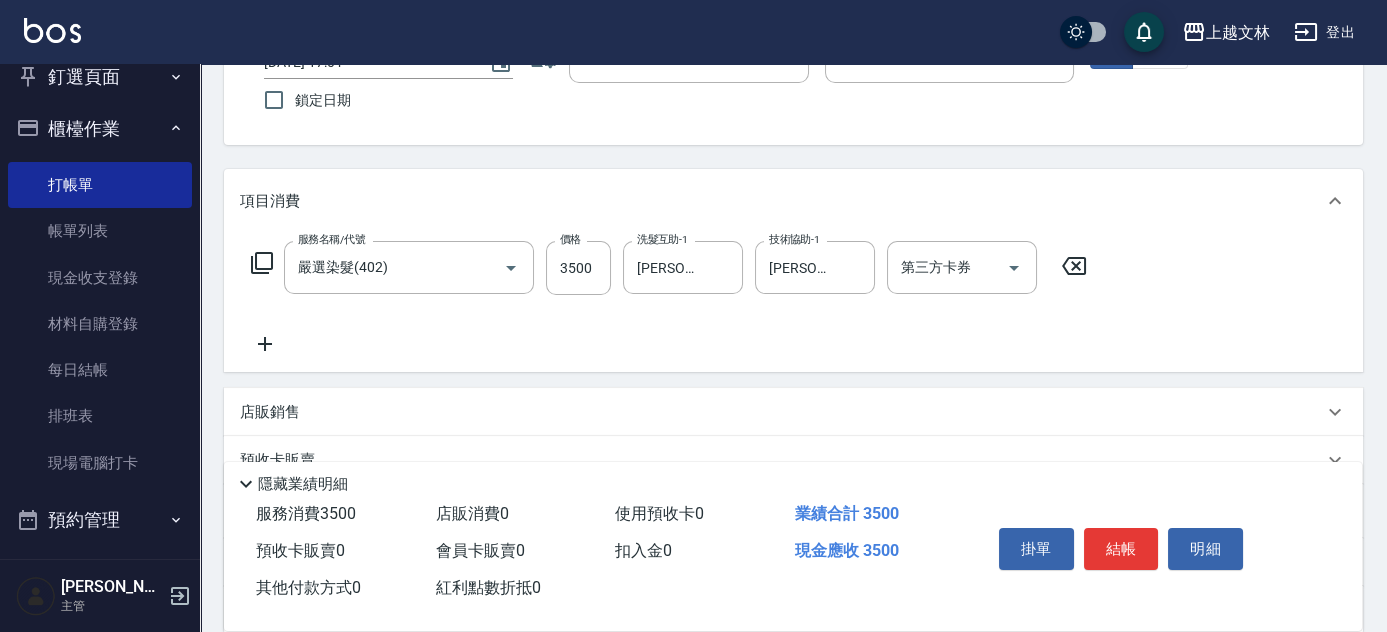 click on "服務名稱/代號 嚴選染髮(402) 服務名稱/代號 價格 3500 價格 洗髮互助-1 [PERSON_NAME]-40 洗髮互助-1 技術協助-1 [PERSON_NAME]-40 技術協助-1 第三方卡券 第三方卡券" at bounding box center (793, 302) 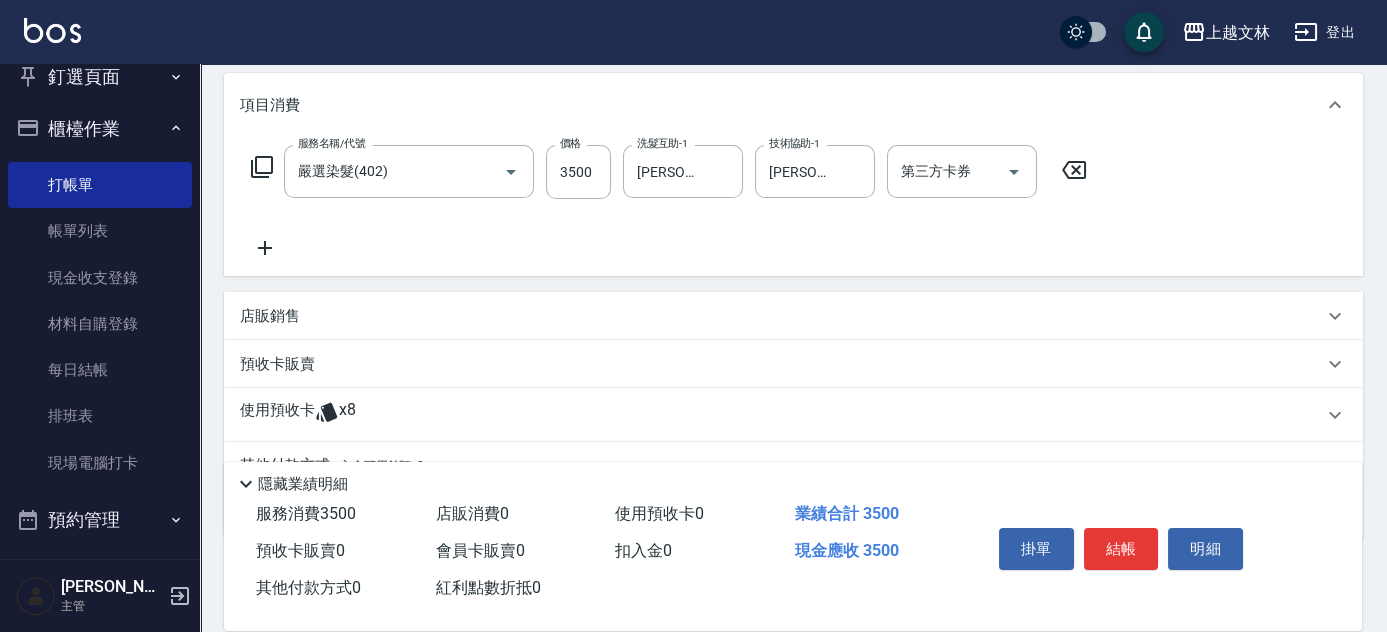 scroll, scrollTop: 270, scrollLeft: 0, axis: vertical 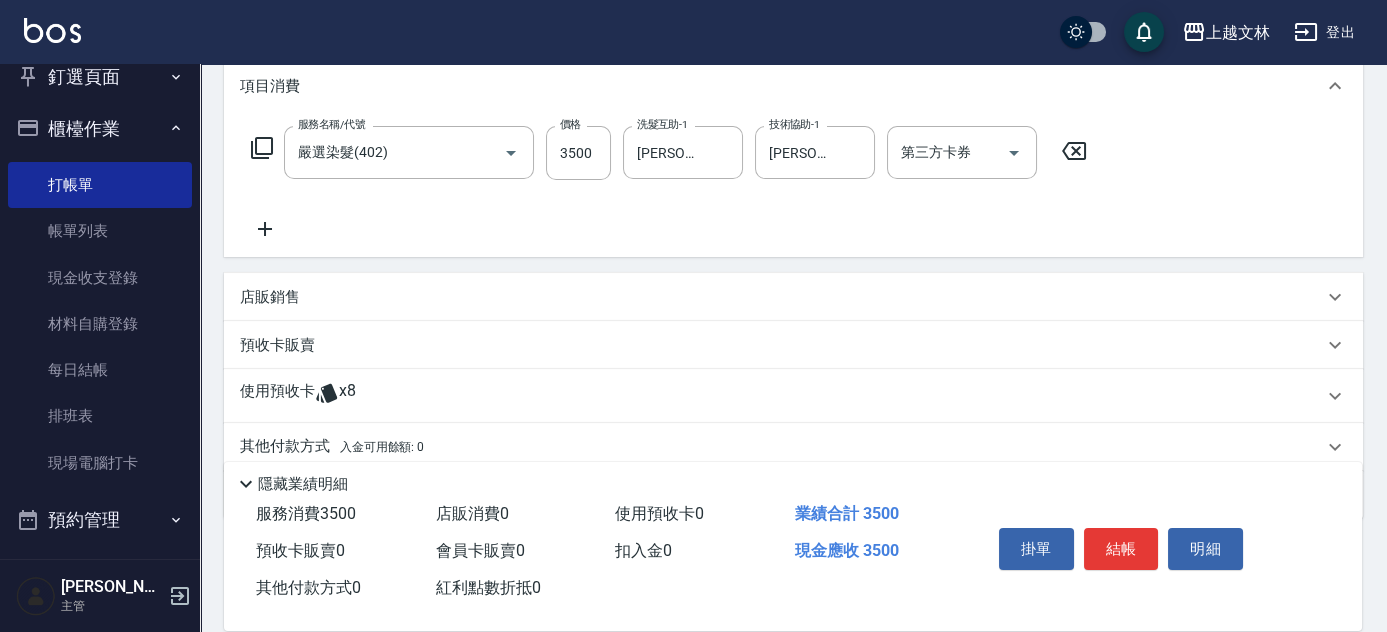 click on "其他付款方式 入金可用餘額: 0" at bounding box center (332, 447) 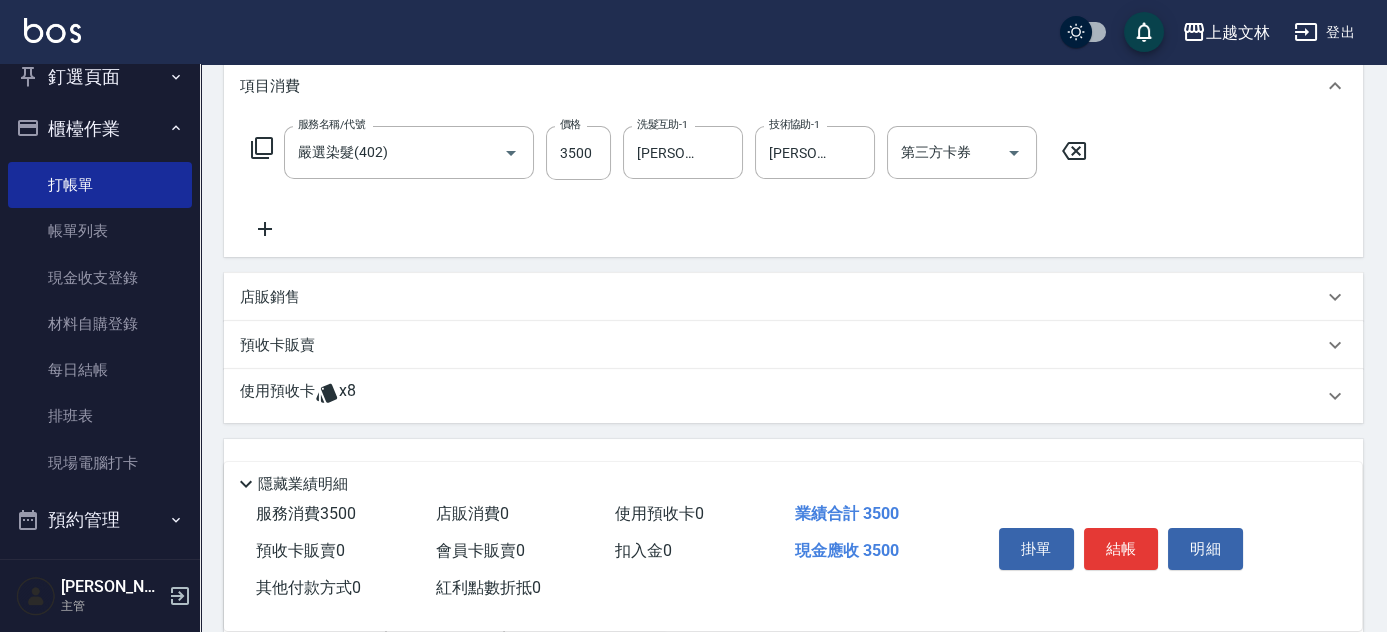 scroll, scrollTop: 0, scrollLeft: 0, axis: both 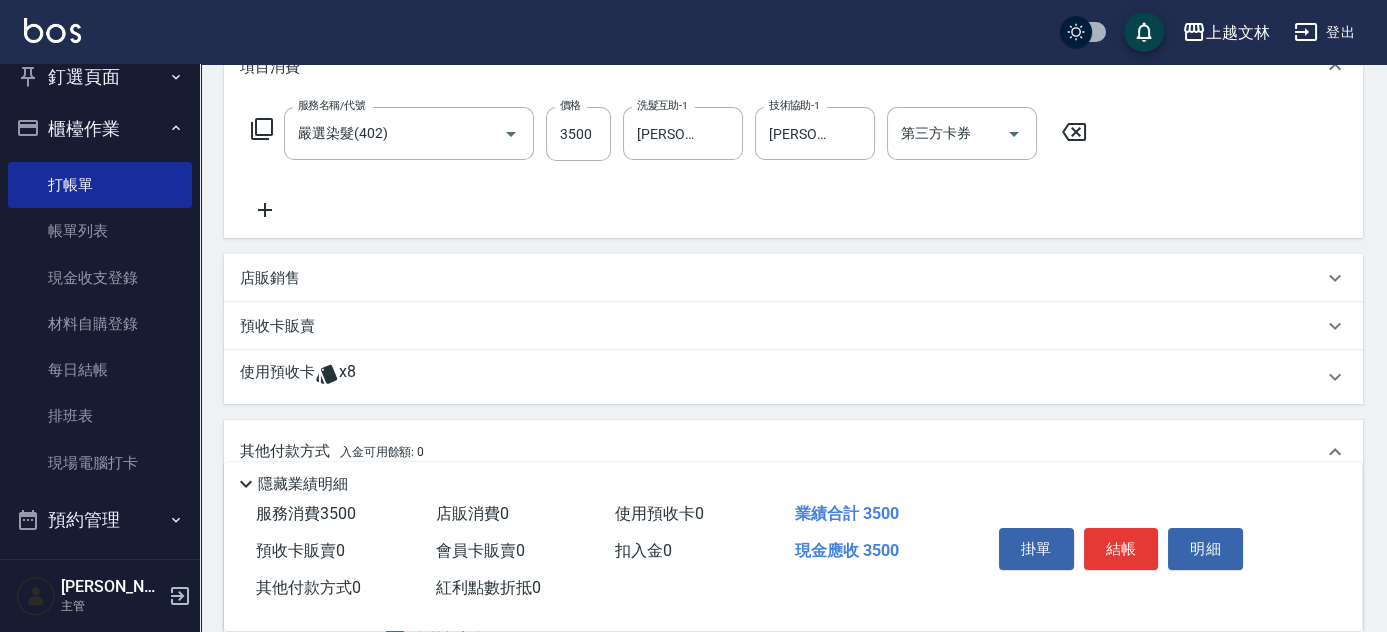 drag, startPoint x: 1354, startPoint y: 268, endPoint x: 1345, endPoint y: 295, distance: 28.460499 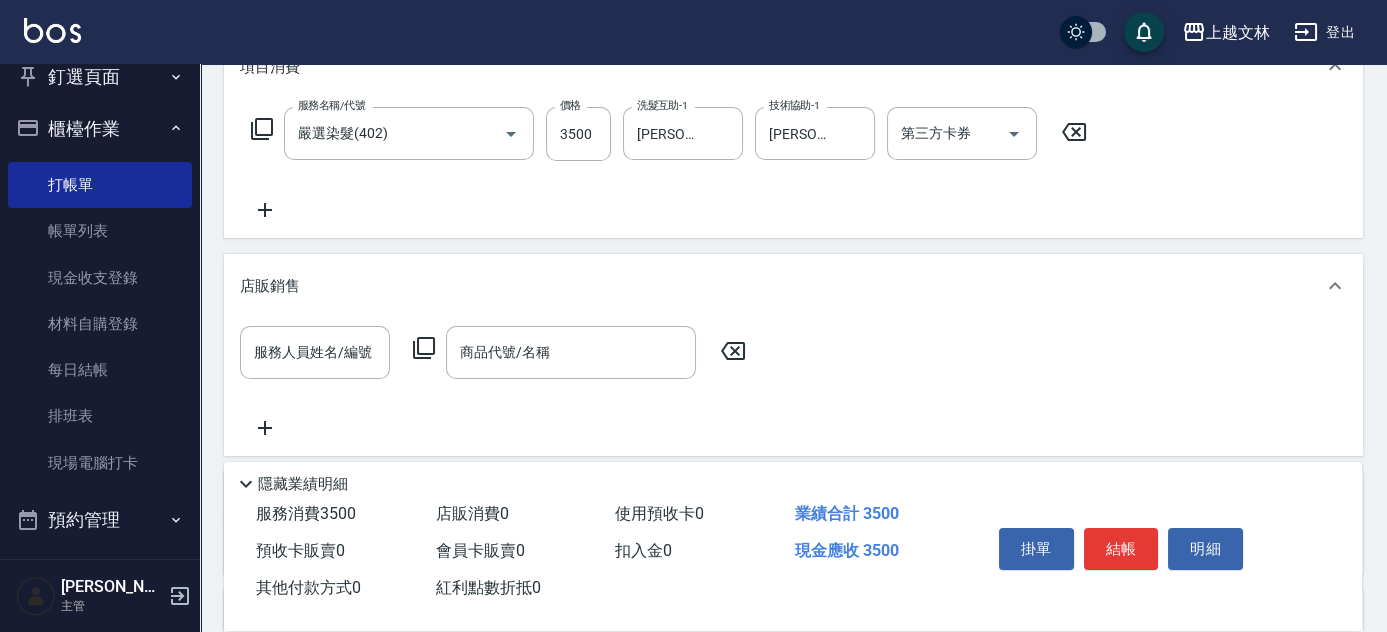 click on "店販銷售" at bounding box center [793, 286] 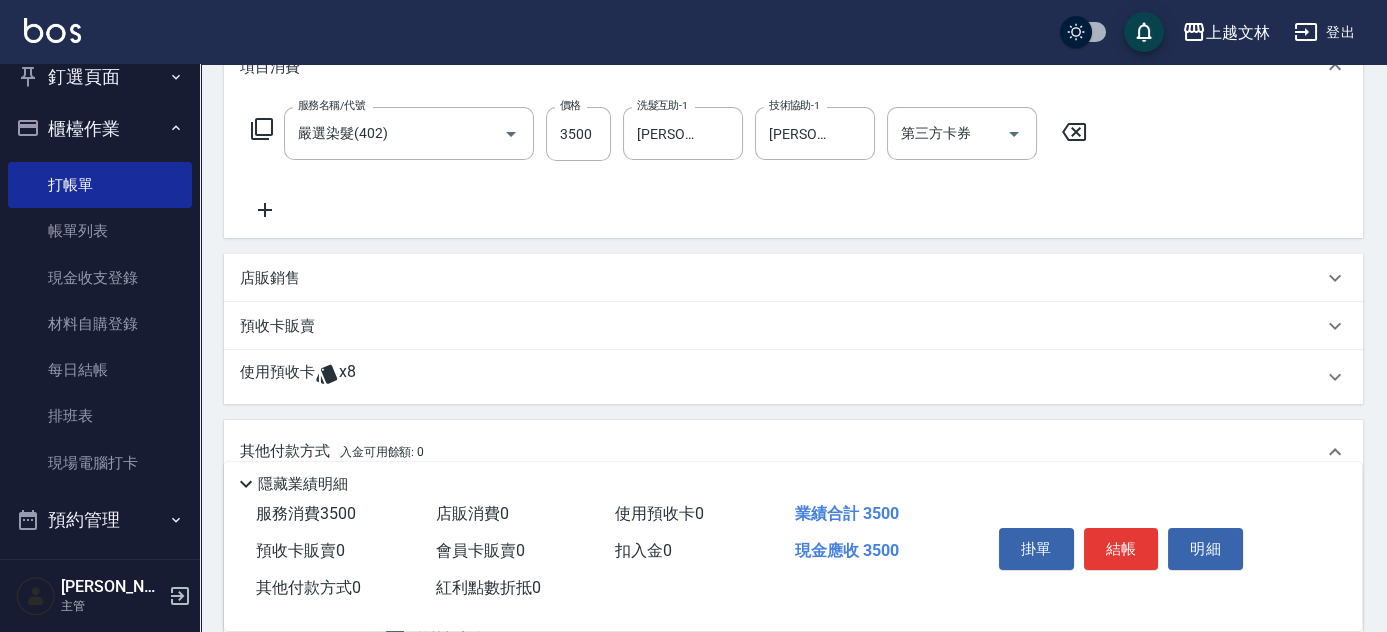 click on "Key In 打帳單 上一筆訂單:#10 帳單速查 結帳前確認明細 連續打單結帳 掛單 結帳 明細 帳單日期 [DATE] 17:04 鎖定日期 顧客姓名/手機號碼/編號 新客人 姓名未設定/01/null 顧客姓名/手機號碼/編號 服務人員姓名/編號 [PERSON_NAME]-10 服務人員姓名/編號 指定 不指定 項目消費 服務名稱/代號 嚴選染髮(402) 服務名稱/代號 價格 3500 價格 洗髮互助-1 [PERSON_NAME]-40 洗髮互助-1 技術協助-1 [PERSON_NAME]-40 技術協助-1 第三方卡券 第三方卡券 店販銷售 服務人員姓名/編號 服務人員姓名/編號 商品代號/名稱 商品代號/名稱 預收卡販賣 卡券名稱/代號 卡券名稱/代號 使用預收卡 x8 卡券代號/名稱 卡券代號/名稱 其他付款方式 入金可用餘額: 0 其他付款方式 其他付款方式 入金剩餘： 0元 0 ​ 整筆扣入金 0元 異動入金 備註及來源 備註 備註 訂單來源 ​ 訂單來源 隱藏業績明細 服務消費  3500 店販消費  0 0   3500 0" at bounding box center (793, 350) 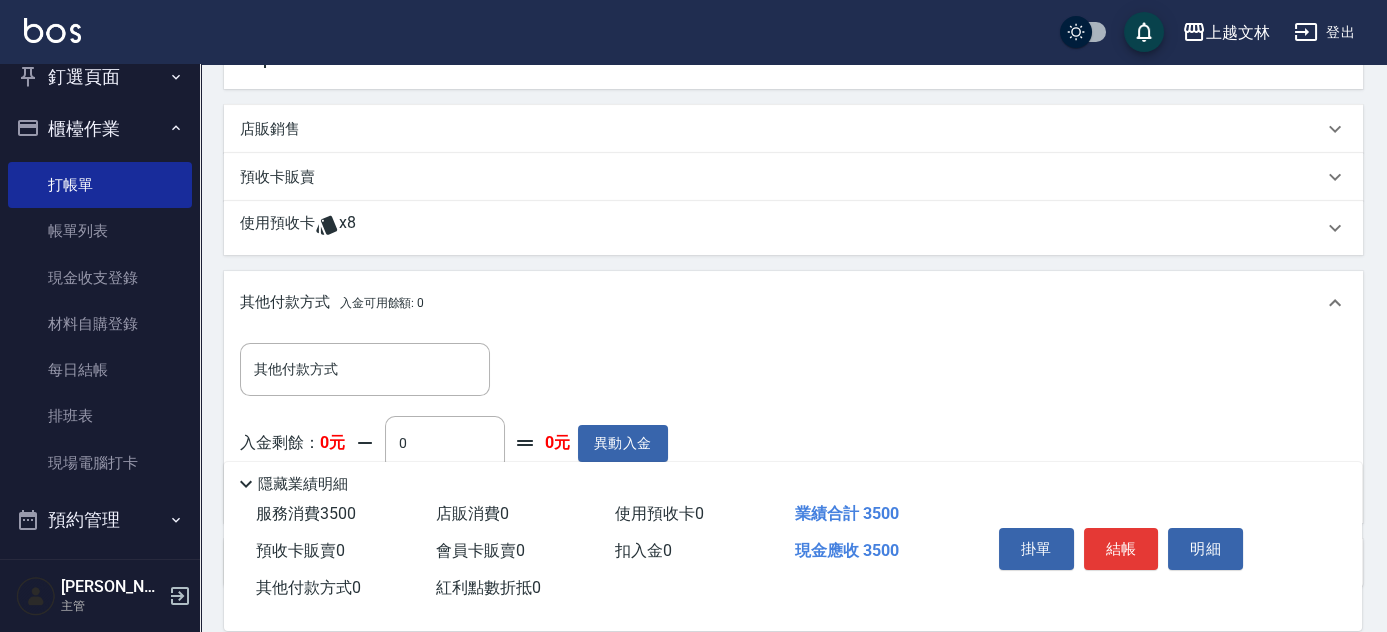 scroll, scrollTop: 456, scrollLeft: 0, axis: vertical 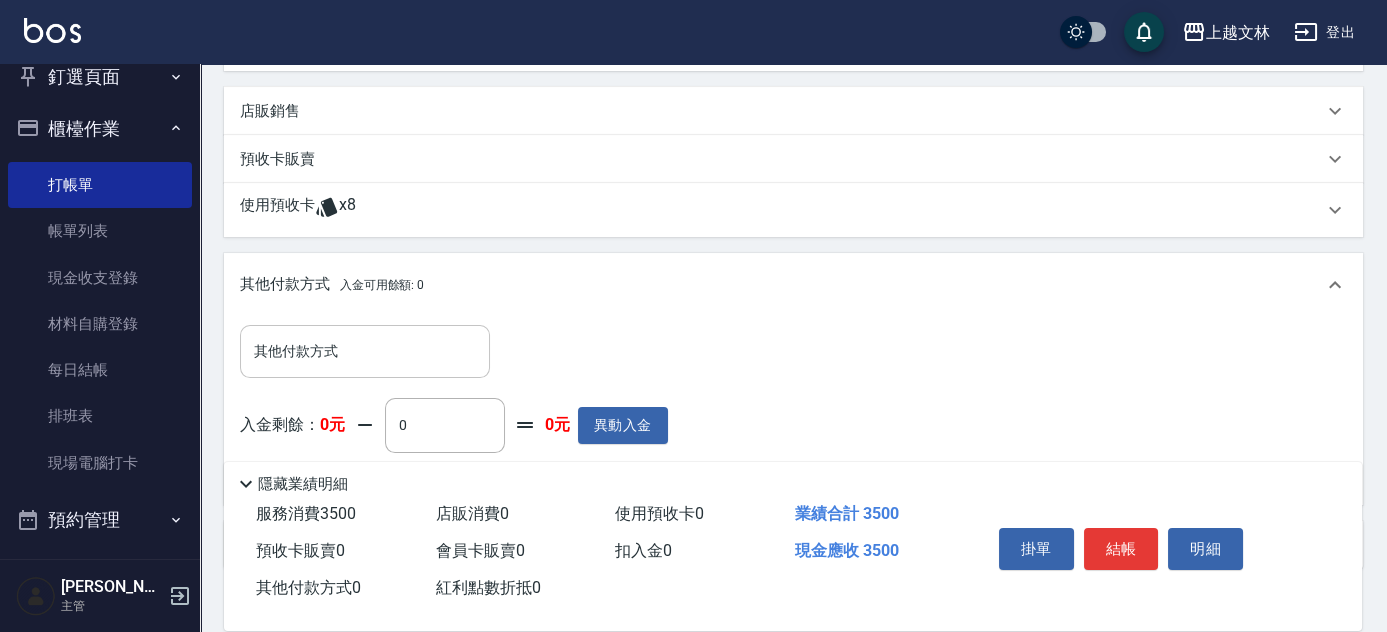 click on "其他付款方式" at bounding box center [365, 351] 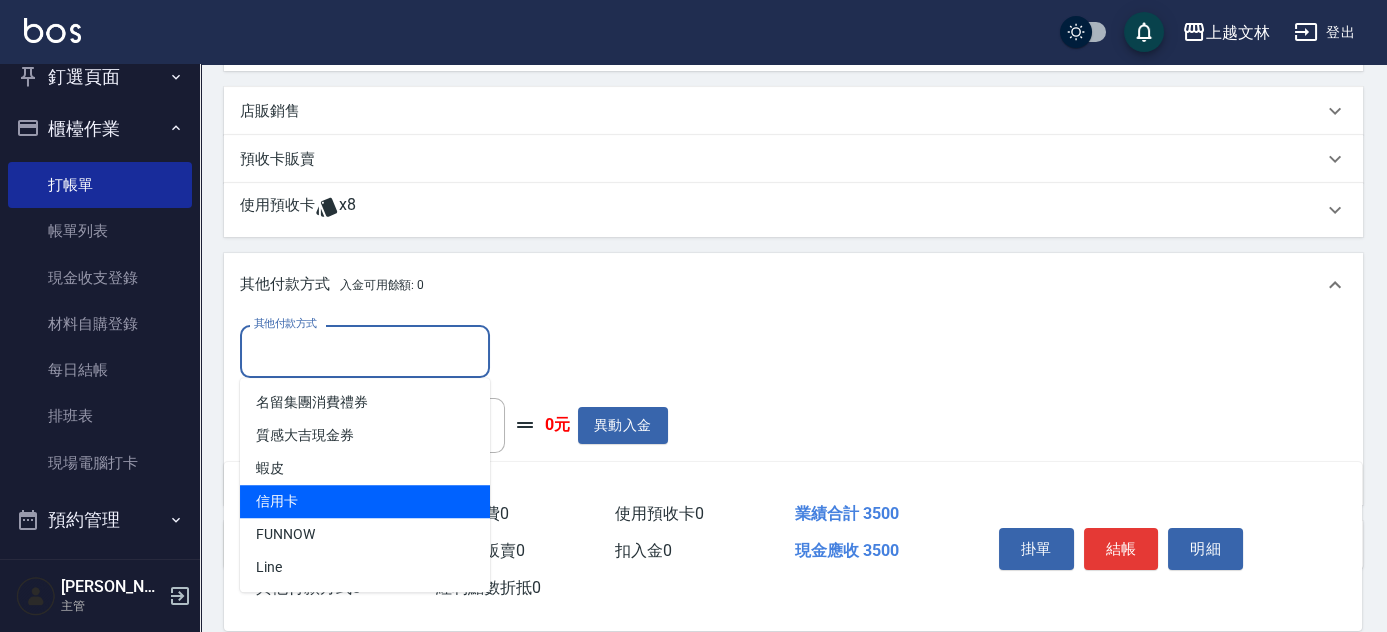 click on "信用卡" at bounding box center (365, 501) 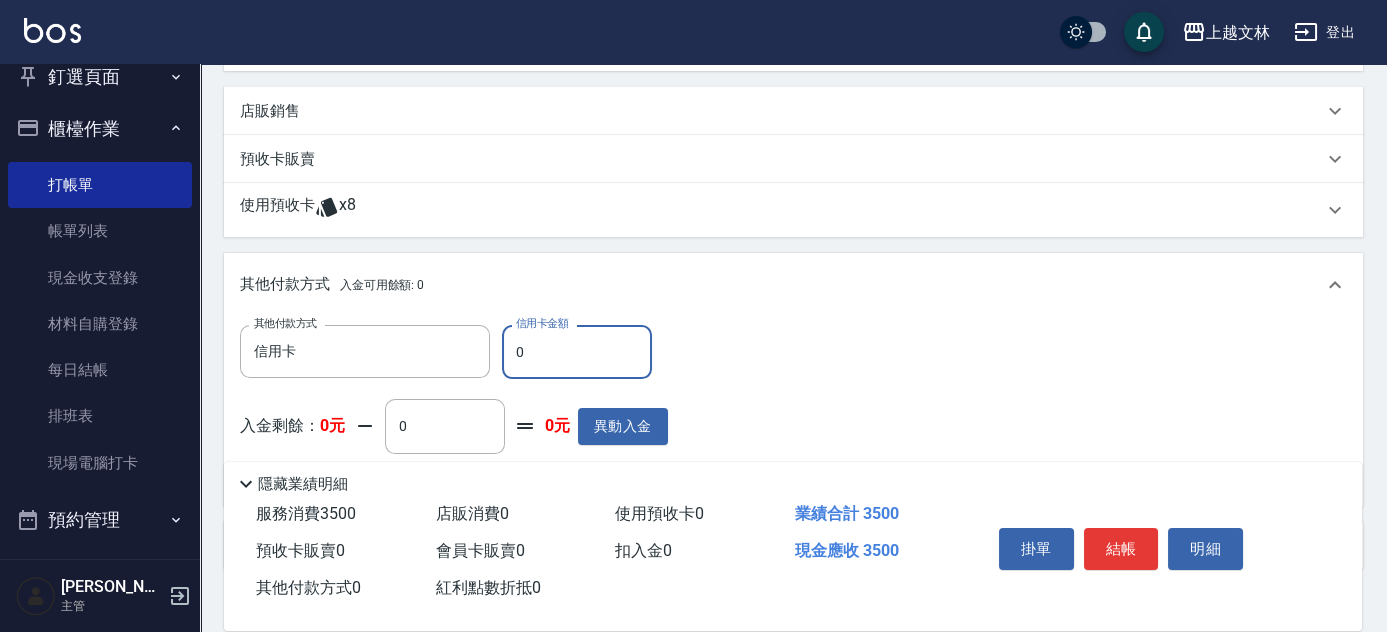 click on "0" at bounding box center (577, 352) 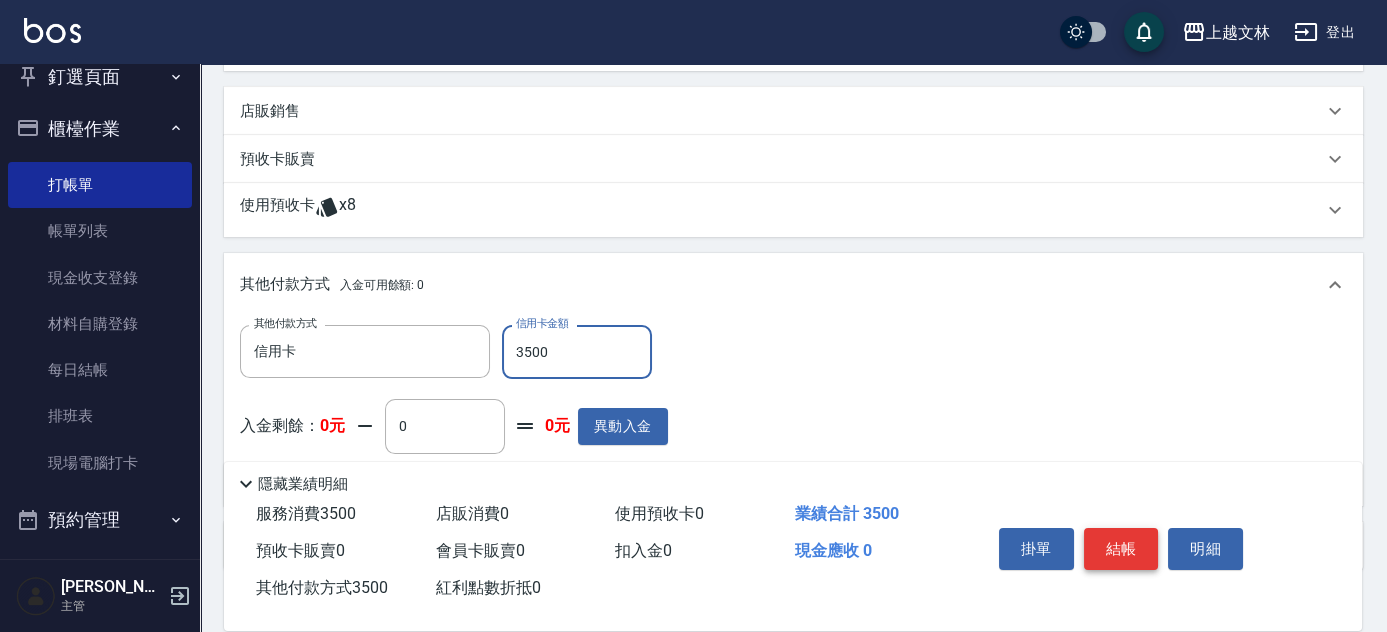 type on "3500" 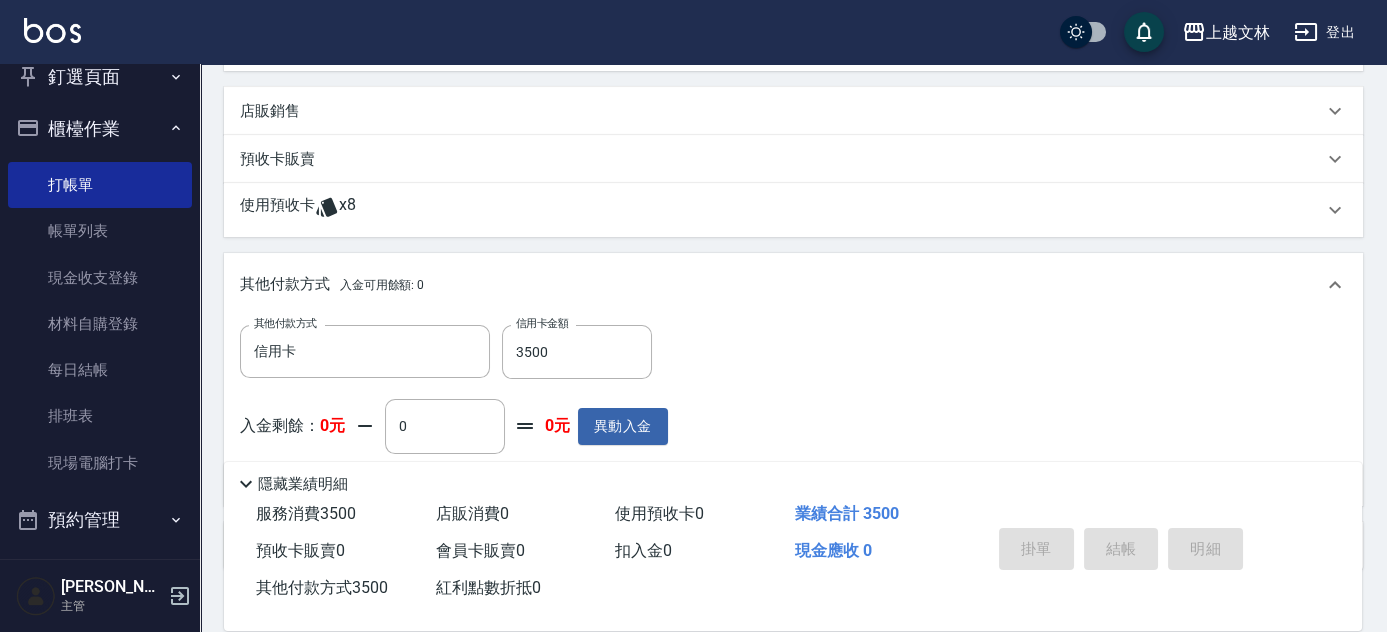 type on "[DATE] 17:06" 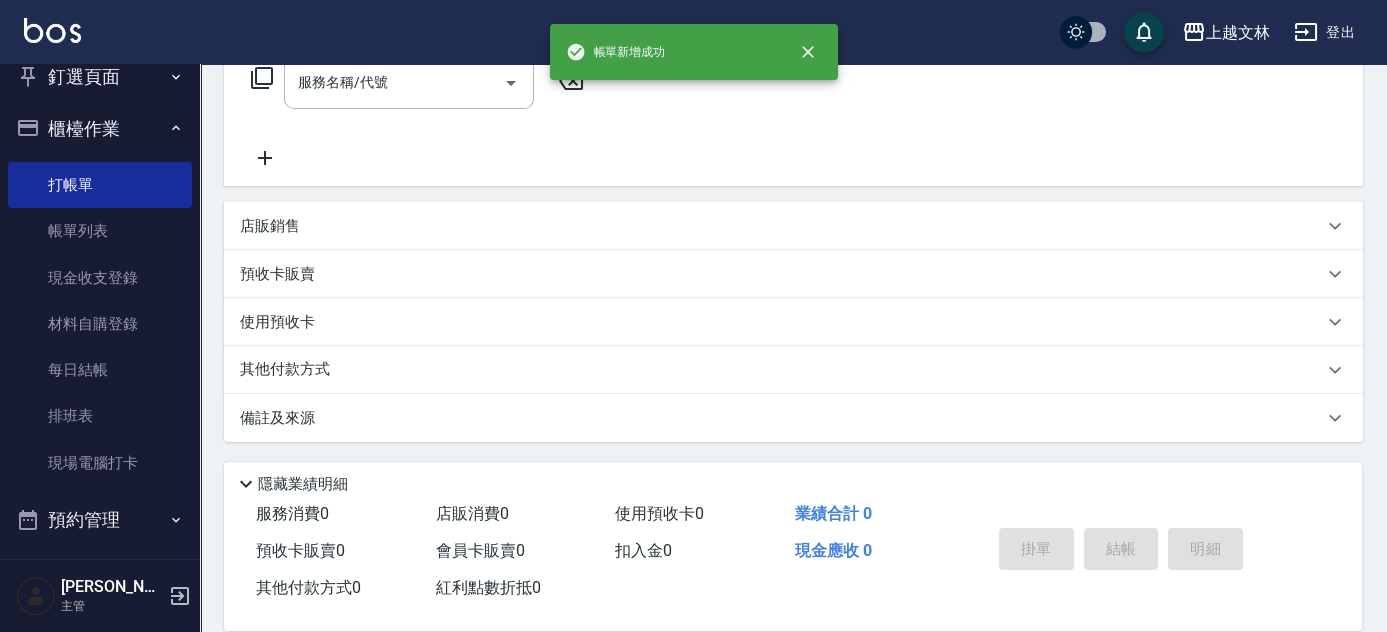 scroll, scrollTop: 0, scrollLeft: 0, axis: both 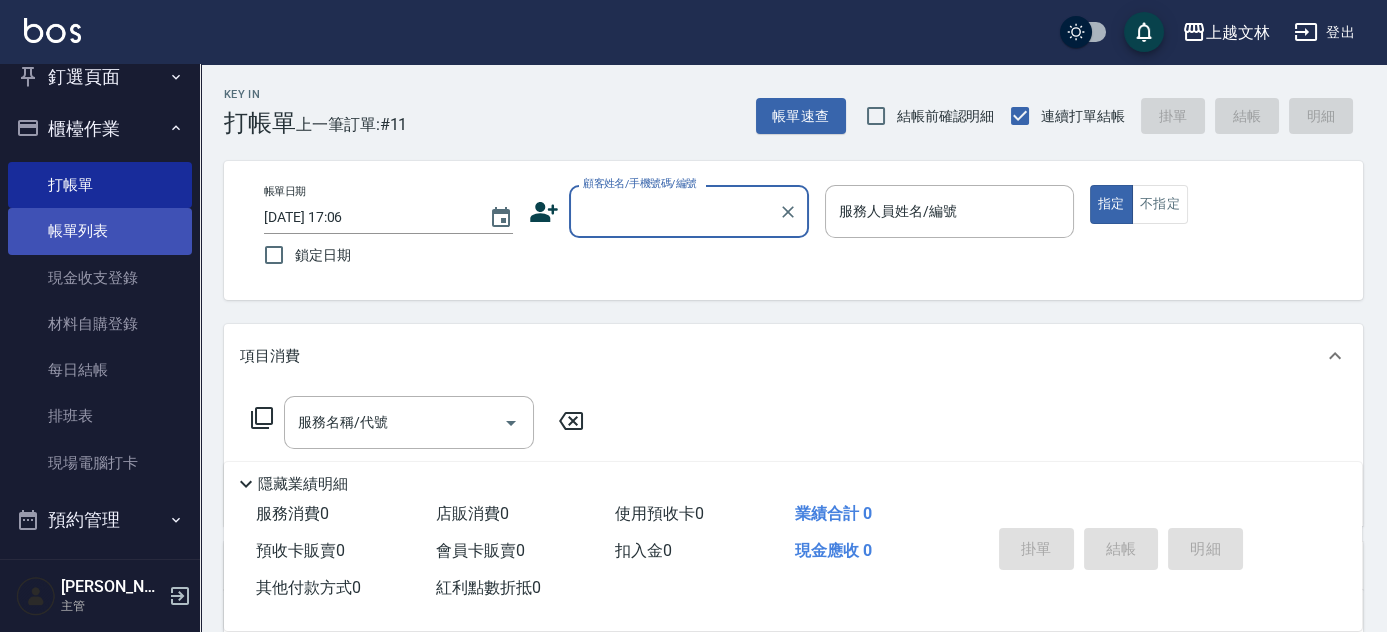 click on "帳單列表" at bounding box center [100, 231] 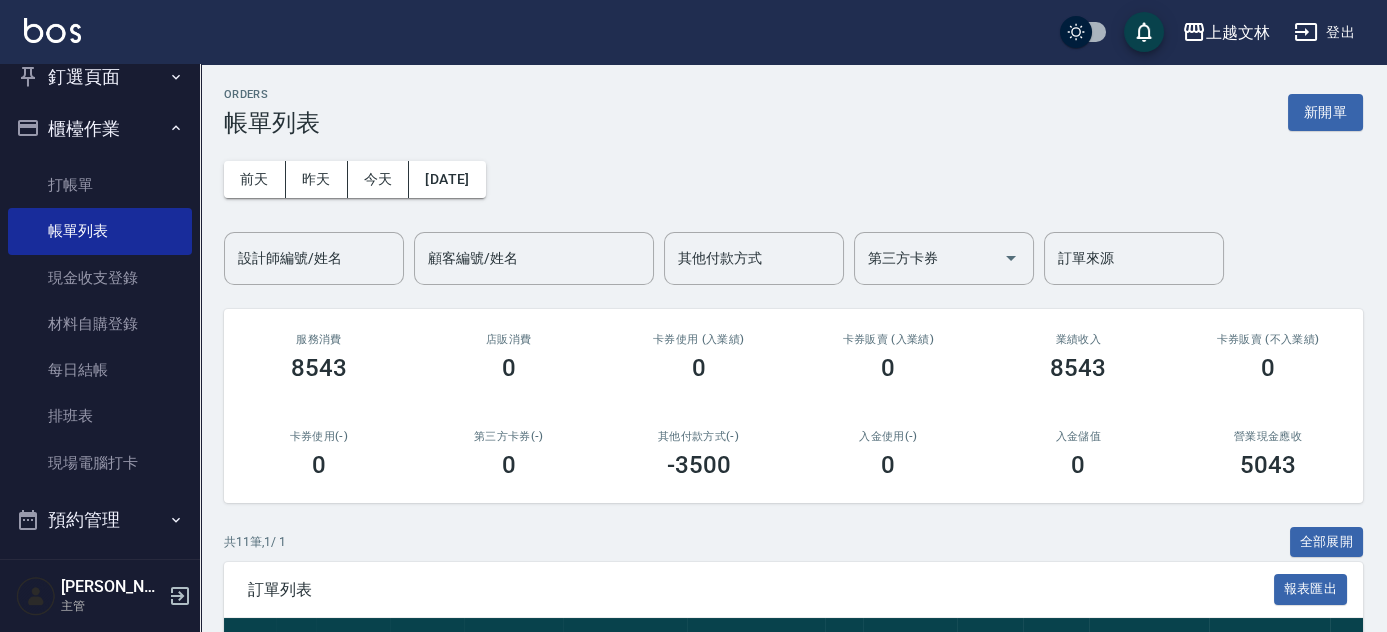 click on "ORDERS 帳單列表 新開單 [DATE] [DATE] [DATE] [DATE] 設計師編號/姓名 設計師編號/姓名 顧客編號/姓名 顧客編號/姓名 其他付款方式 其他付款方式 第三方卡券 第三方卡券 訂單來源 訂單來源 服務消費 8543 店販消費 0 卡券使用 (入業績) 0 卡券販賣 (入業績) 0 業績收入 8543 卡券販賣 (不入業績) 0 卡券使用(-) 0 第三方卡券(-) 0 其他付款方式(-) -3500 入金使用(-) 0 入金儲值 0 營業現金應收 5043 共  11  筆,  1  /   1 全部展開 訂單列表 報表匯出 展開 列印 操作 帳單編號/時間 客戶 設計師 指定 營業現金應收 服務消費 店販消費 卡券使用 (入業績) 卡券販賣 (入業績) 業績收入 卡券販賣 (不入業績) 卡券使用(-) 第三方卡券(-) 其他付款方式(-) 入金使用(-) 備註 訂單來源 列印 詳情 #11 07/10 (四) 17:04 新客人 姓名未設定 01 [PERSON_NAME] /10 Y 0 3500 0 0 0 3500 0 0 0 -3500 信用卡 0 列印 詳情 #10 07/10 (四) 16:07 01 Tiffany" at bounding box center [793, 667] 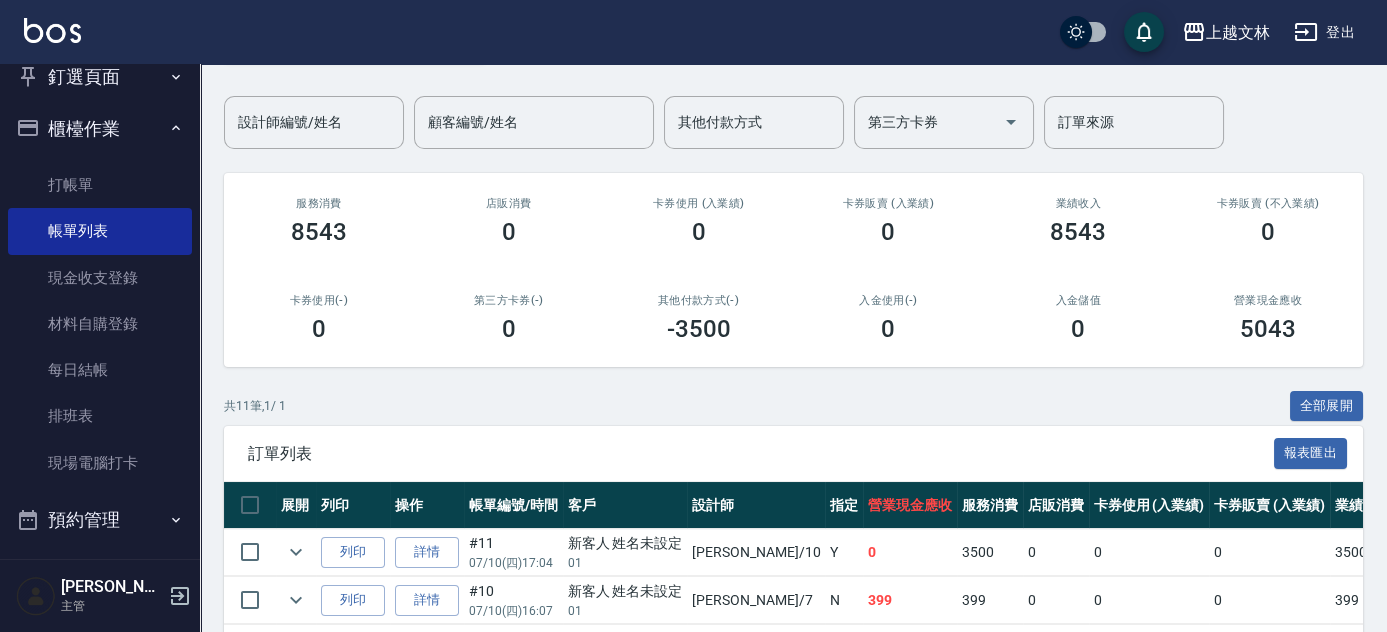 scroll, scrollTop: 160, scrollLeft: 0, axis: vertical 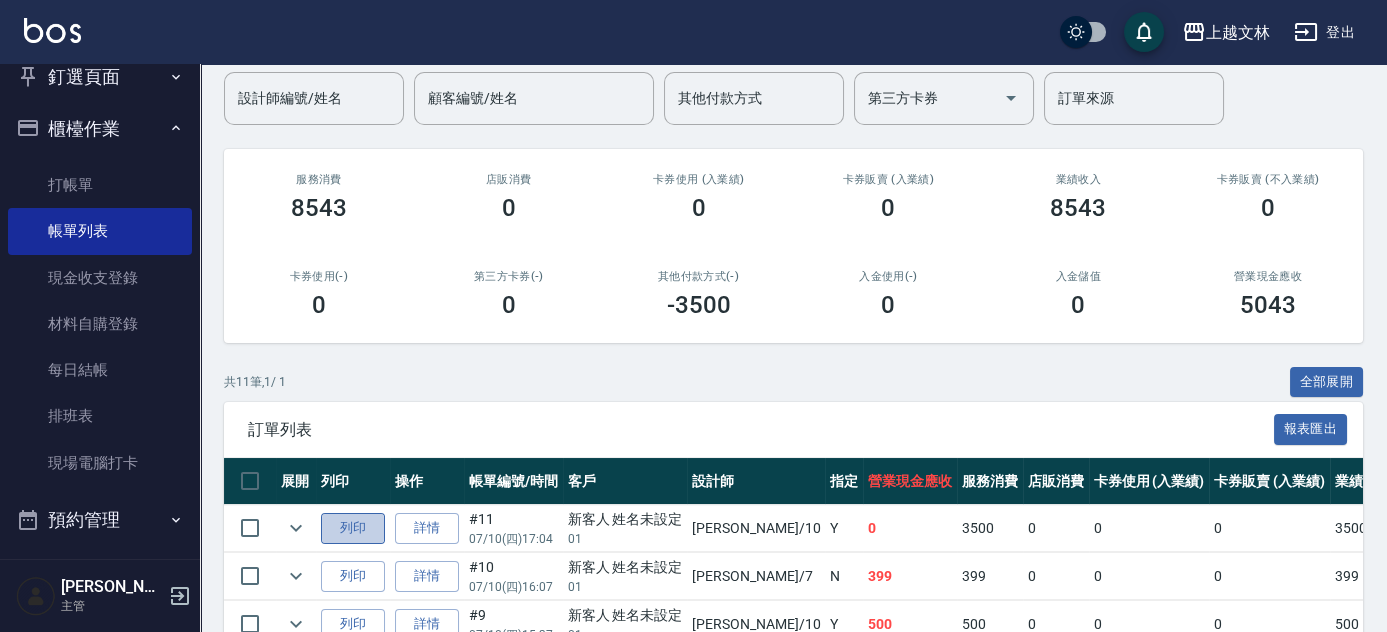 click on "列印" at bounding box center (353, 528) 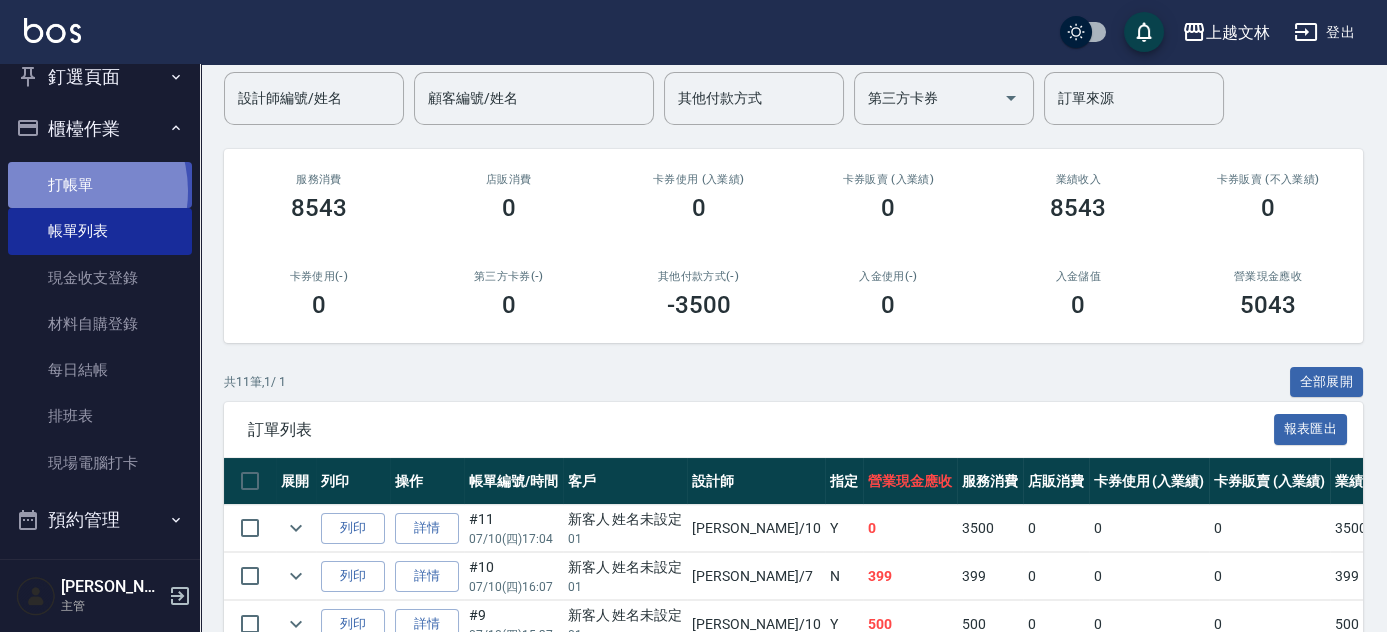 click on "打帳單" at bounding box center [100, 185] 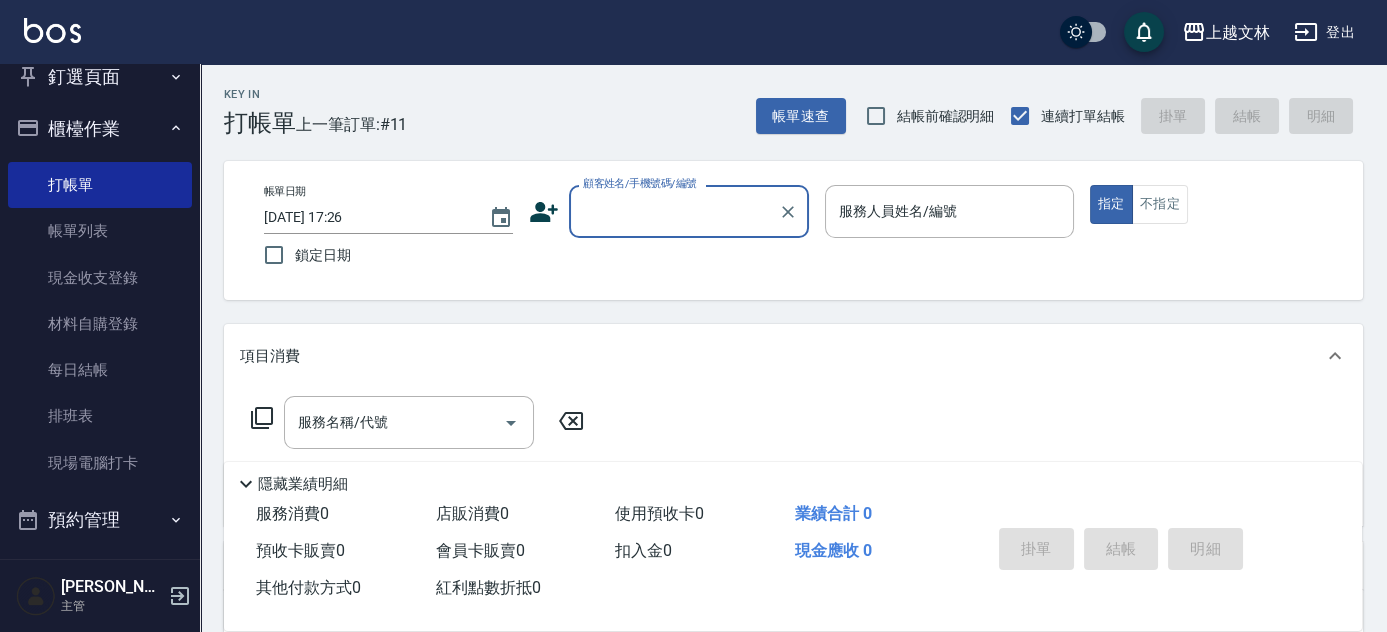 click on "櫃檯作業" at bounding box center (100, 129) 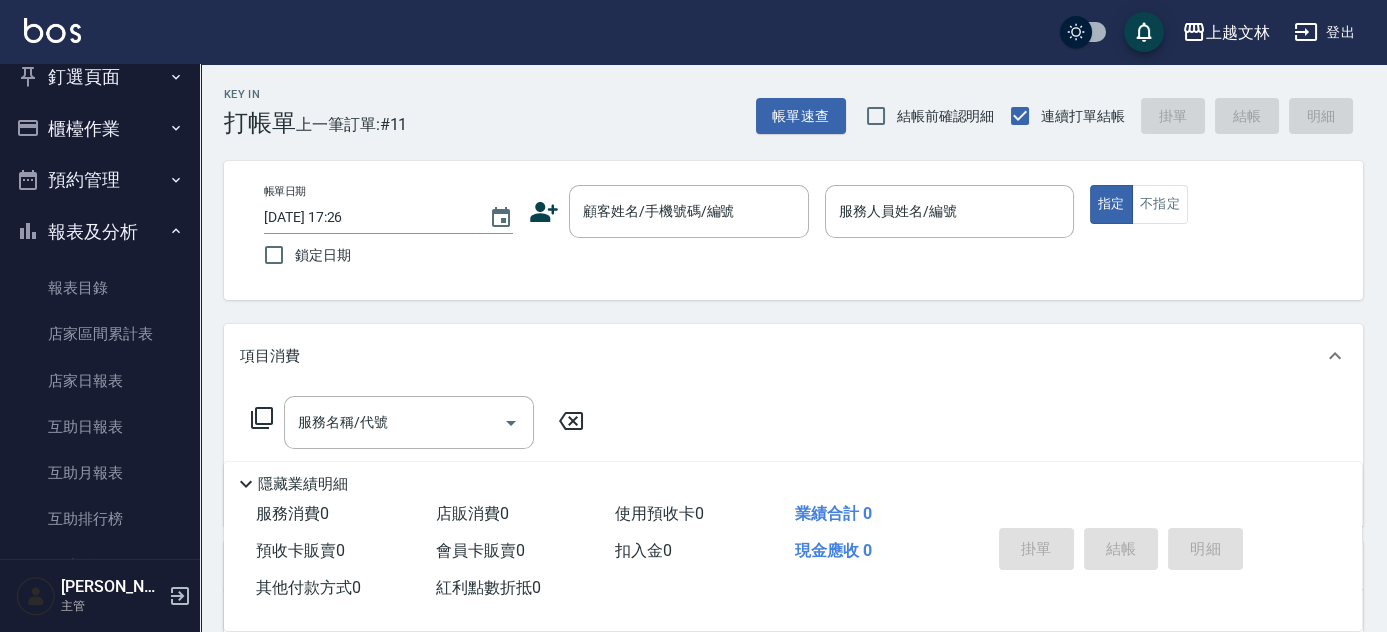 scroll, scrollTop: 454, scrollLeft: 0, axis: vertical 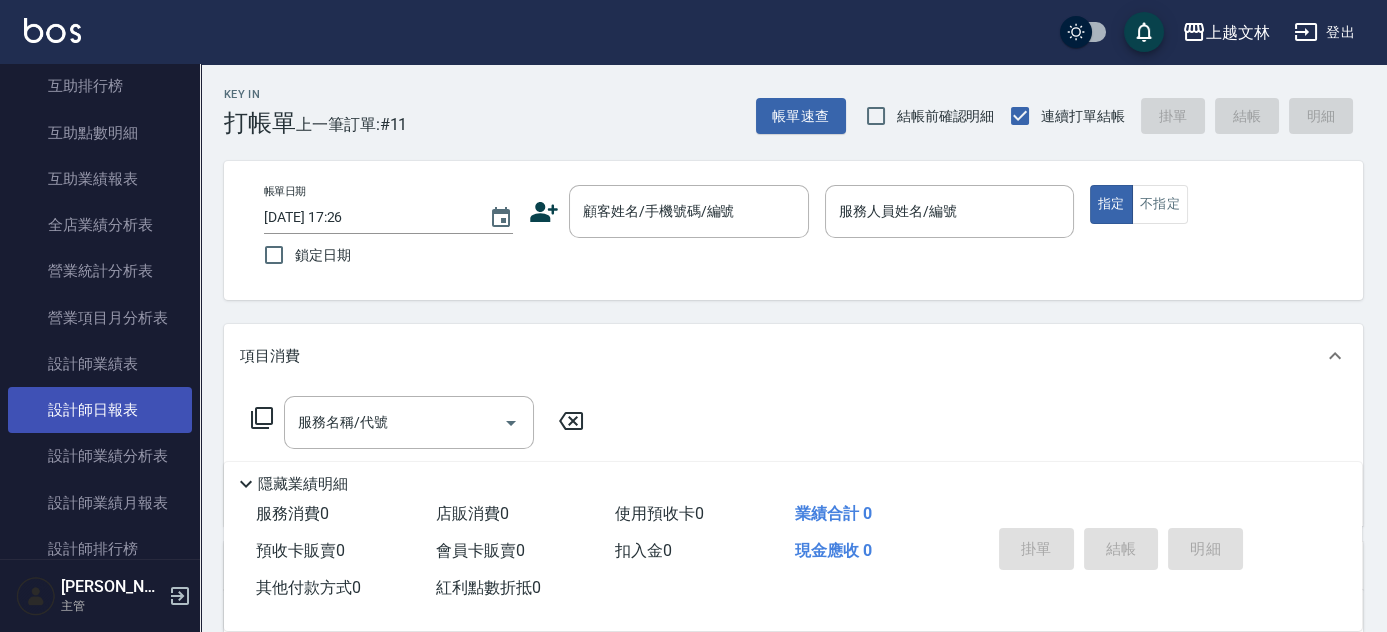 click on "設計師日報表" at bounding box center (100, 410) 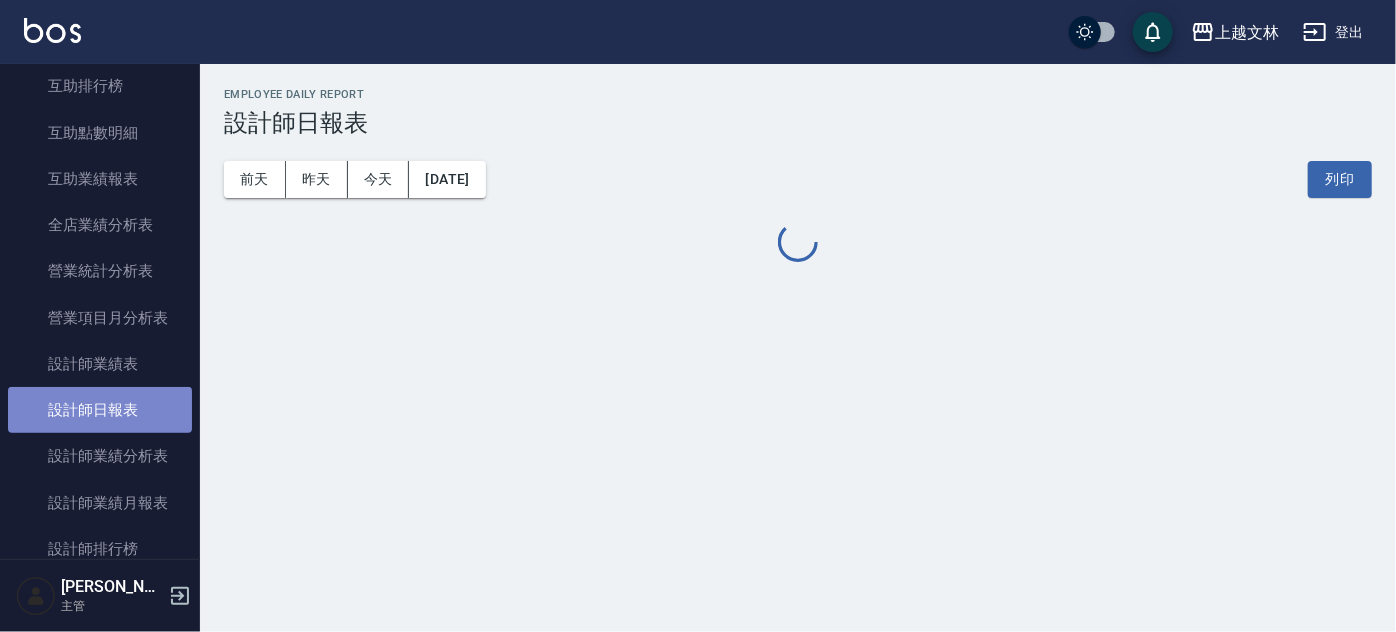 click on "設計師日報表" at bounding box center (100, 410) 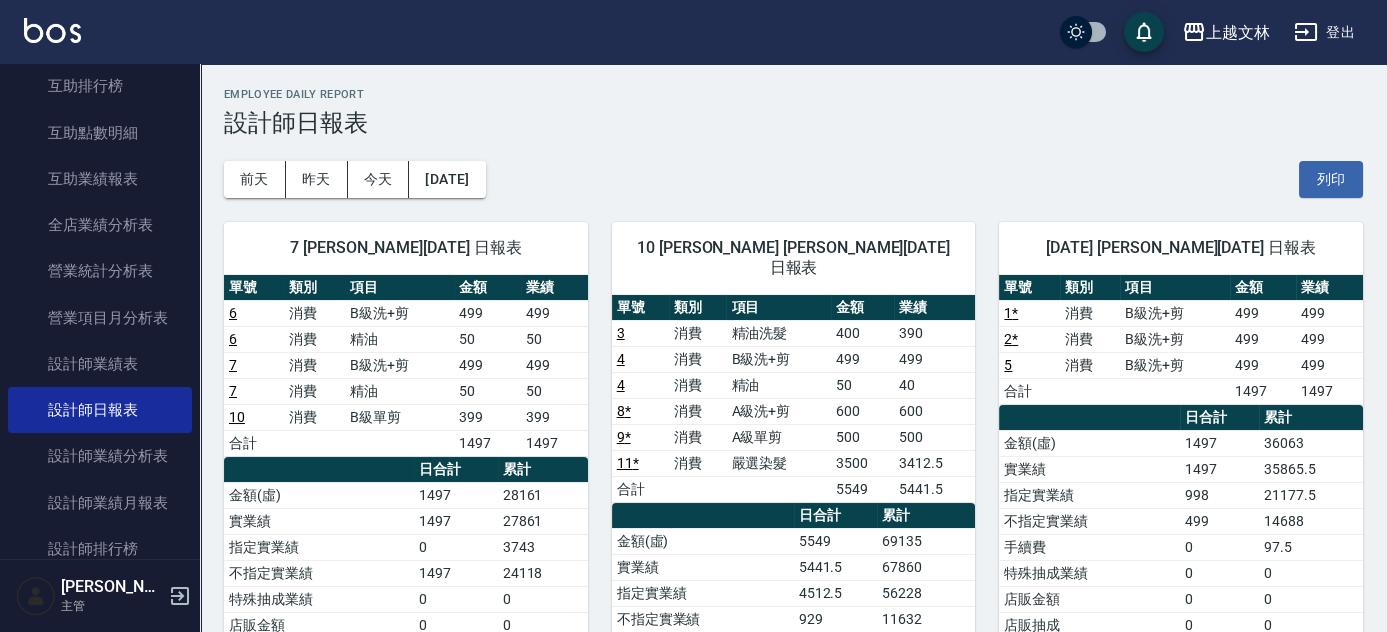 scroll, scrollTop: 21, scrollLeft: 0, axis: vertical 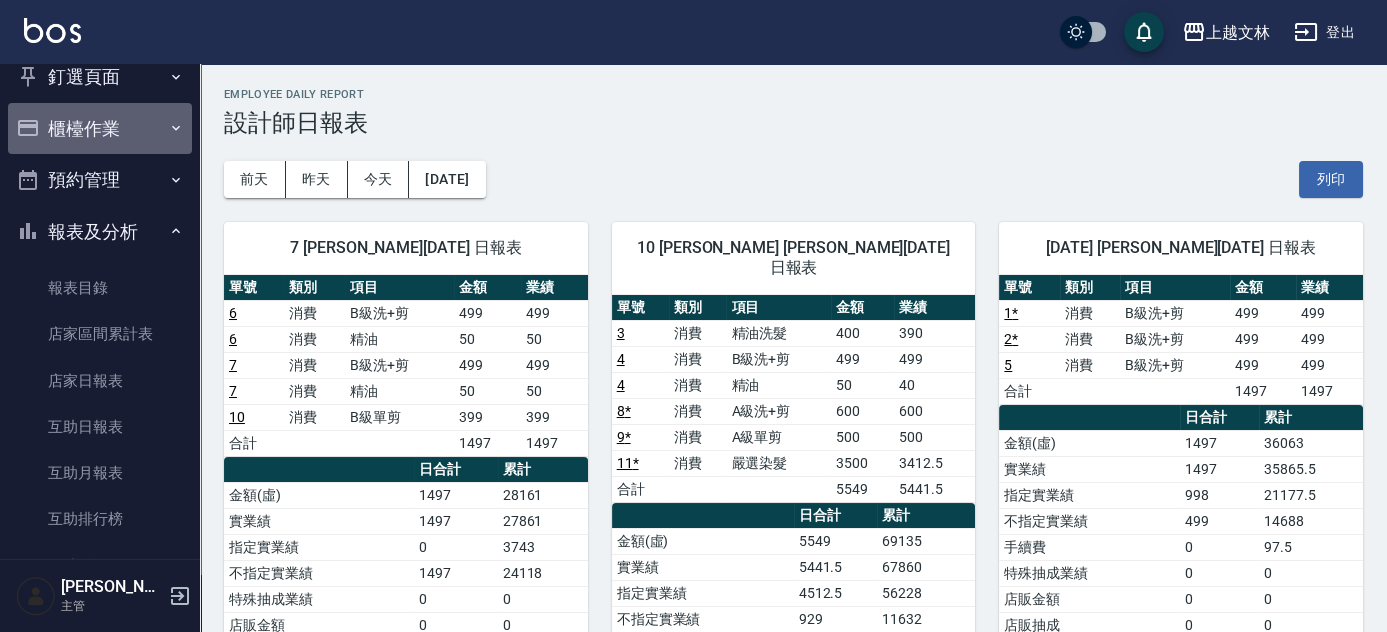 click 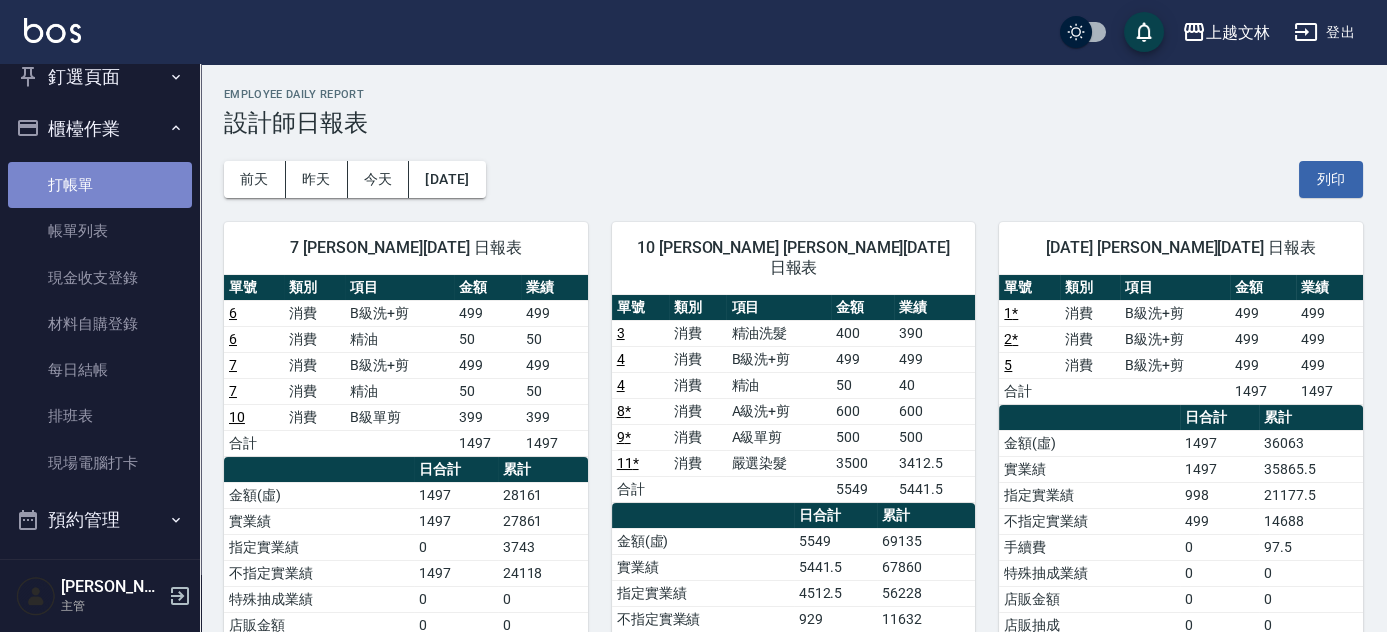 click on "打帳單" at bounding box center [100, 185] 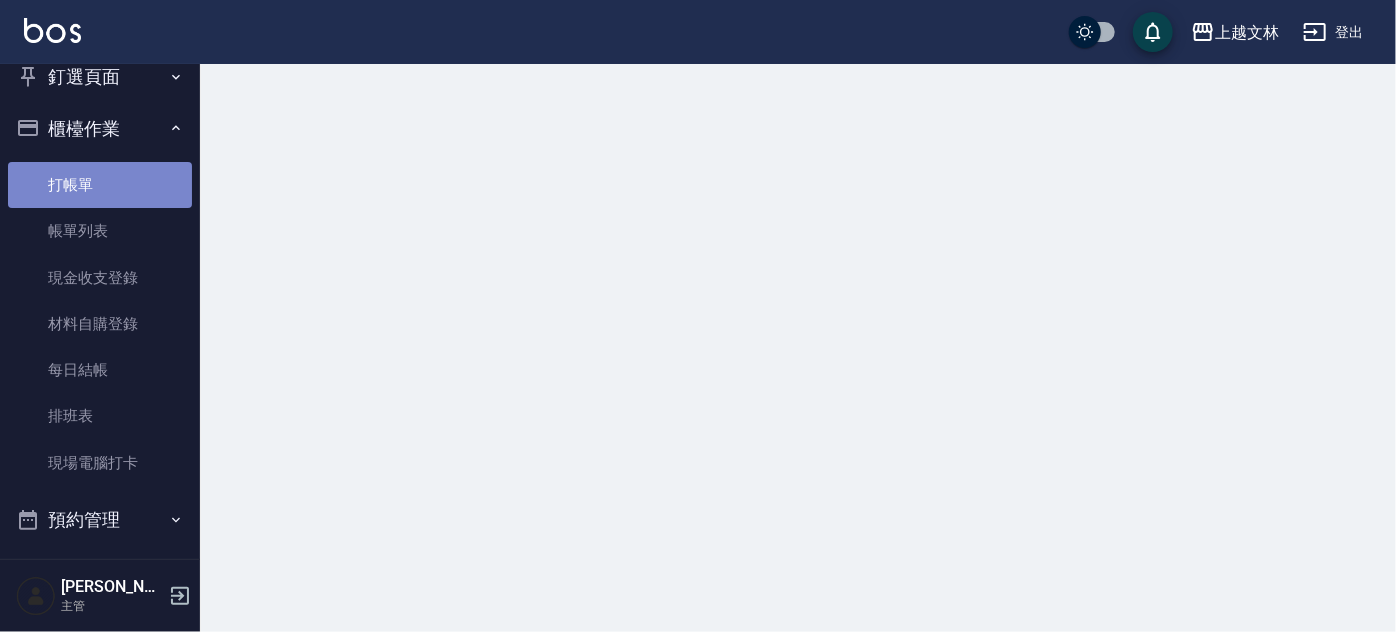 click on "打帳單" at bounding box center (100, 185) 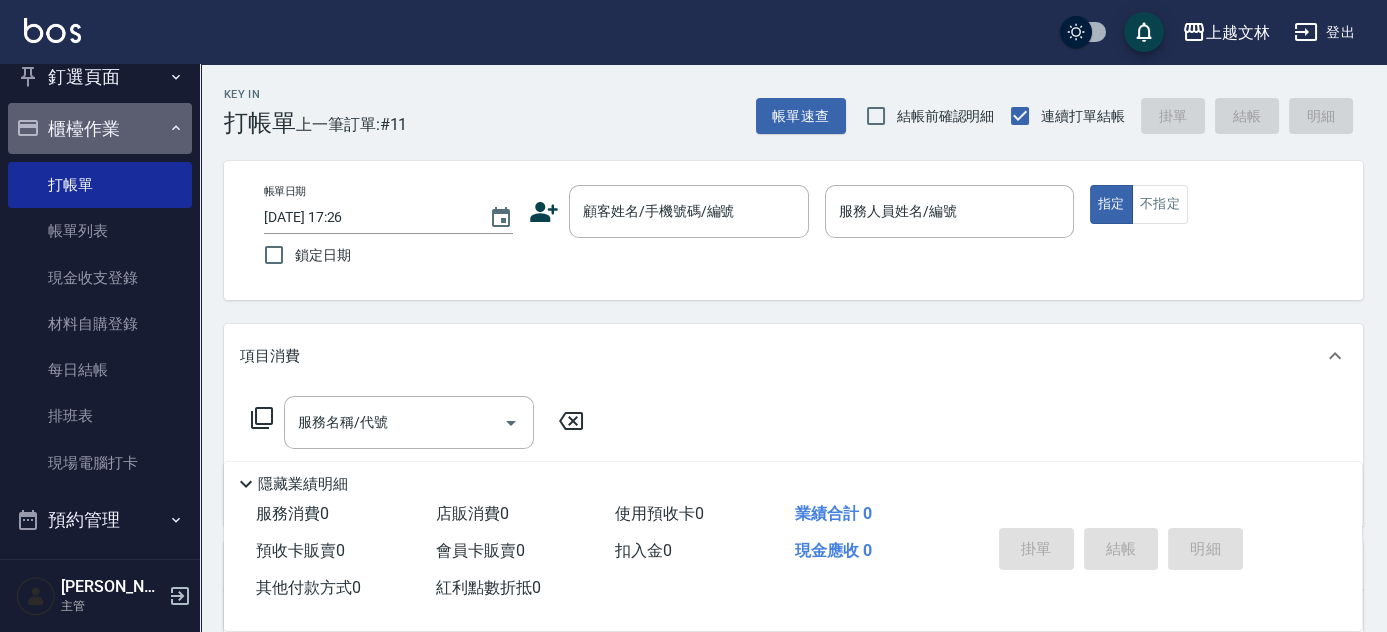 click on "櫃檯作業" at bounding box center [100, 129] 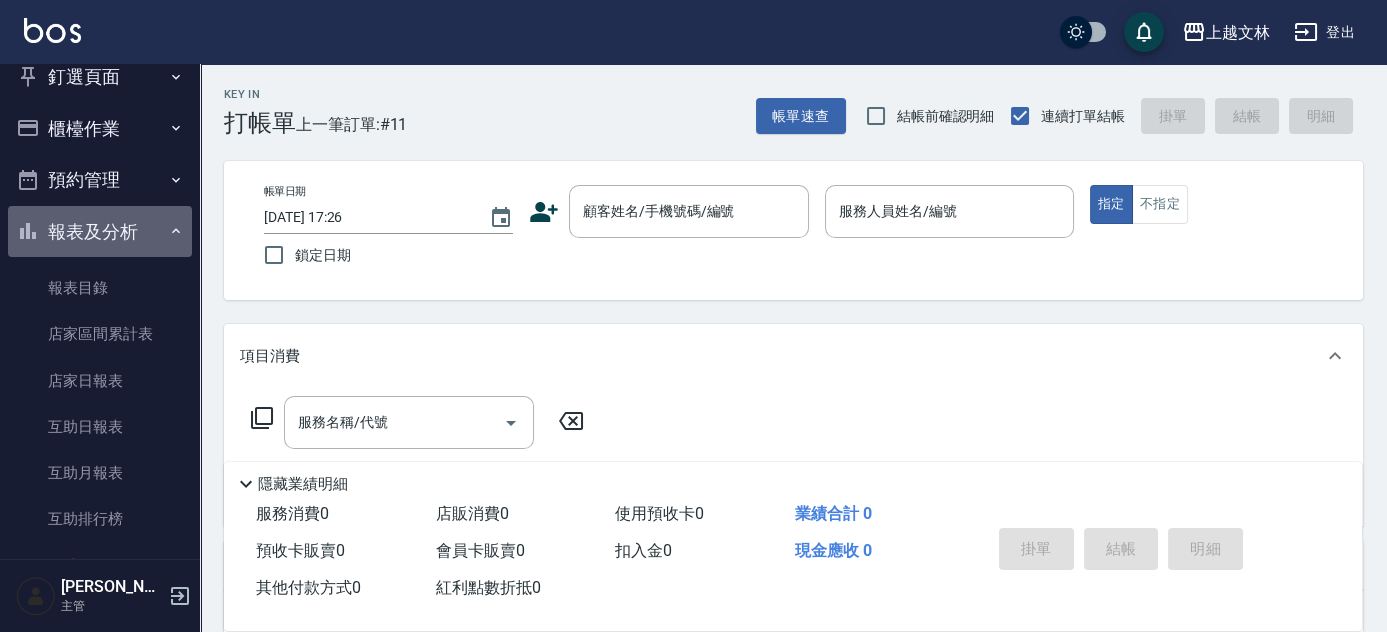 click on "報表及分析" at bounding box center (100, 232) 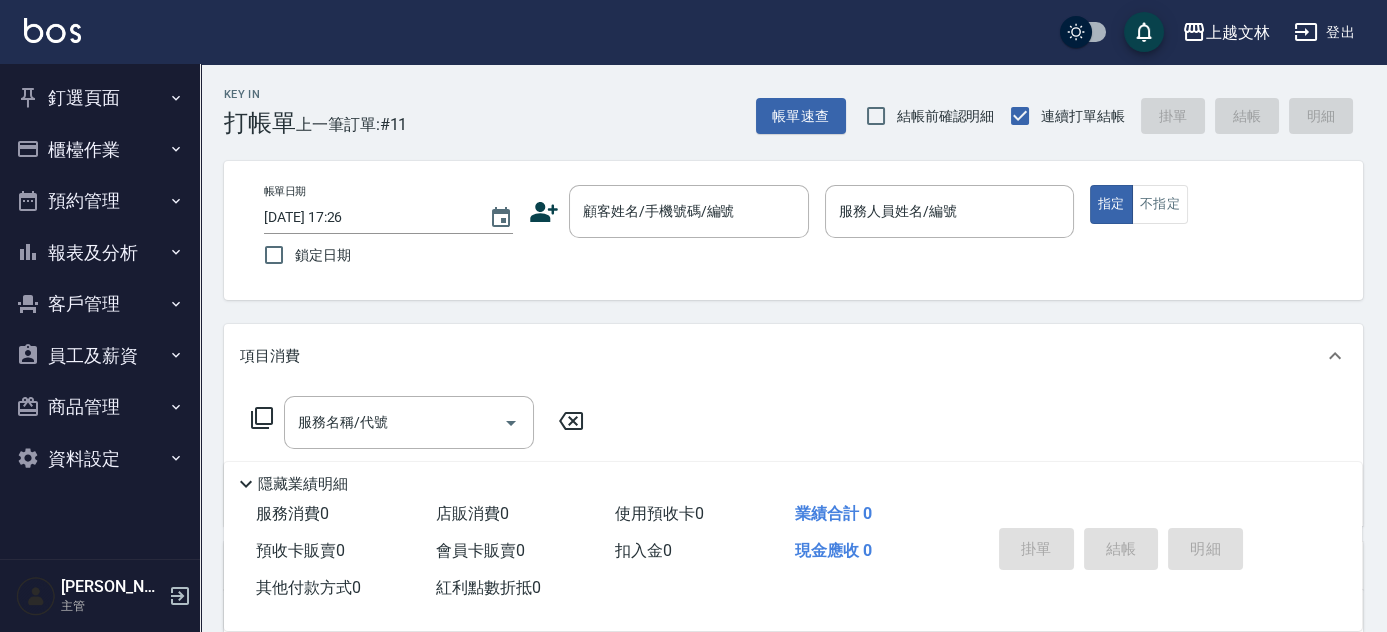 scroll, scrollTop: 0, scrollLeft: 0, axis: both 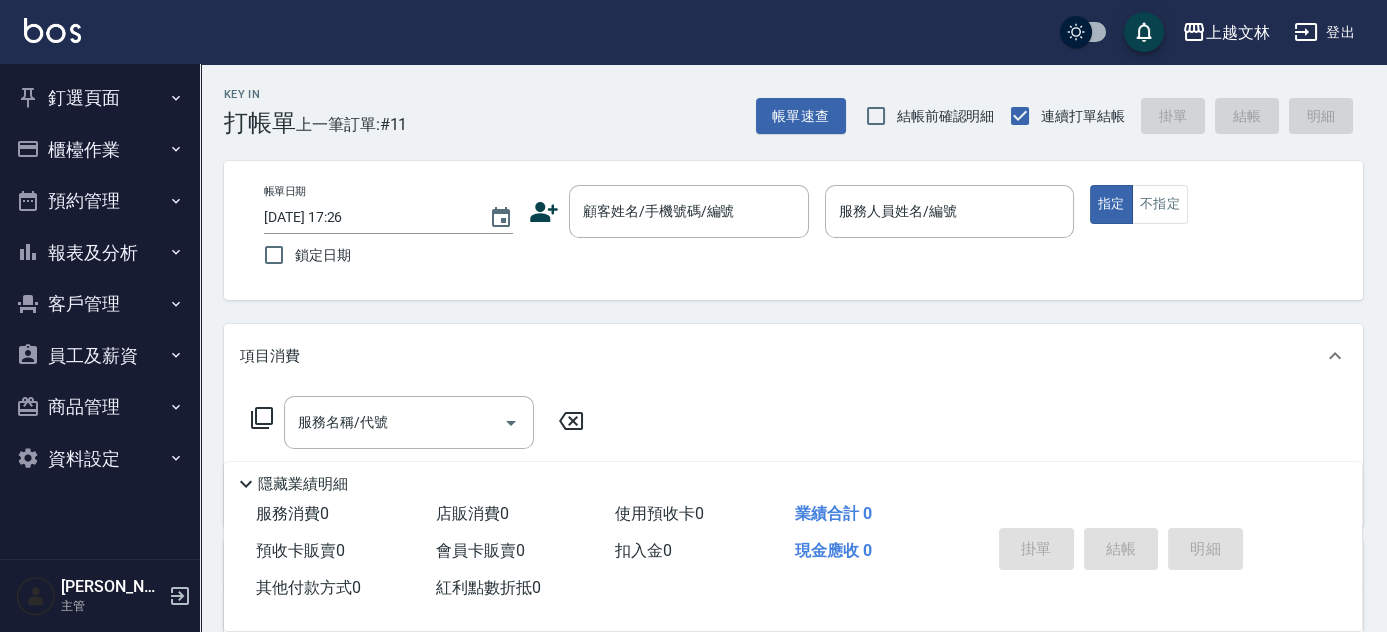 click on "報表及分析" at bounding box center [100, 253] 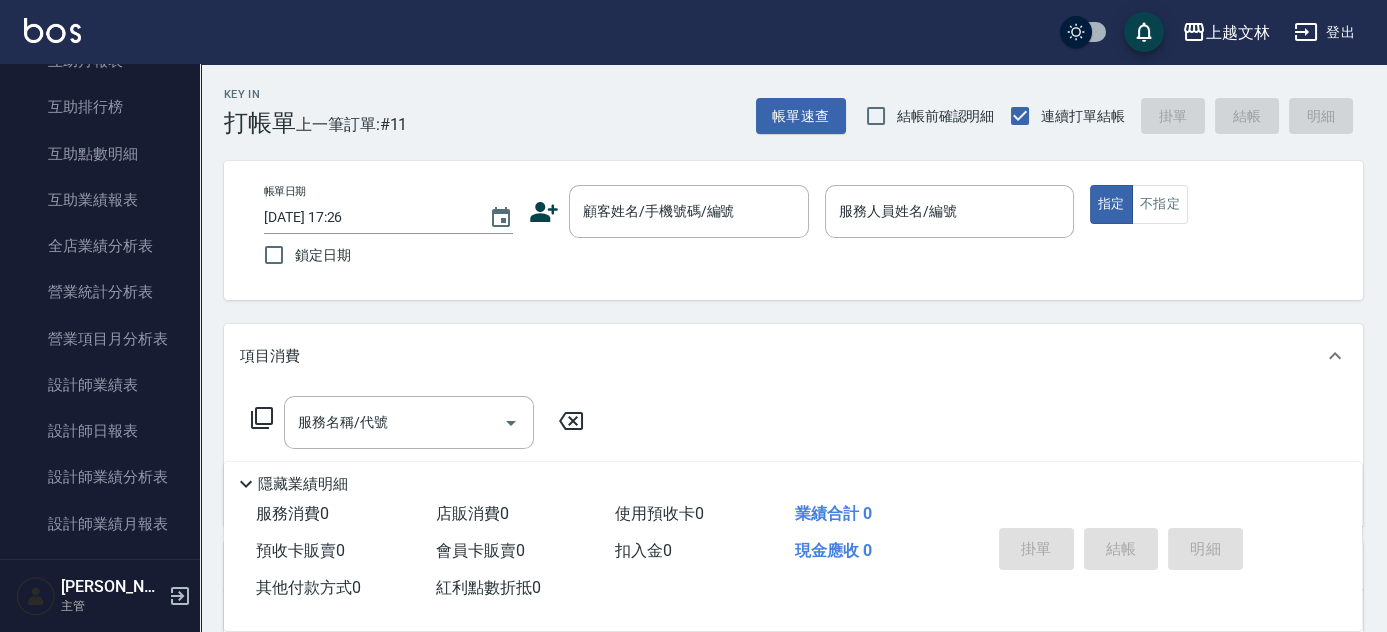 scroll, scrollTop: 443, scrollLeft: 0, axis: vertical 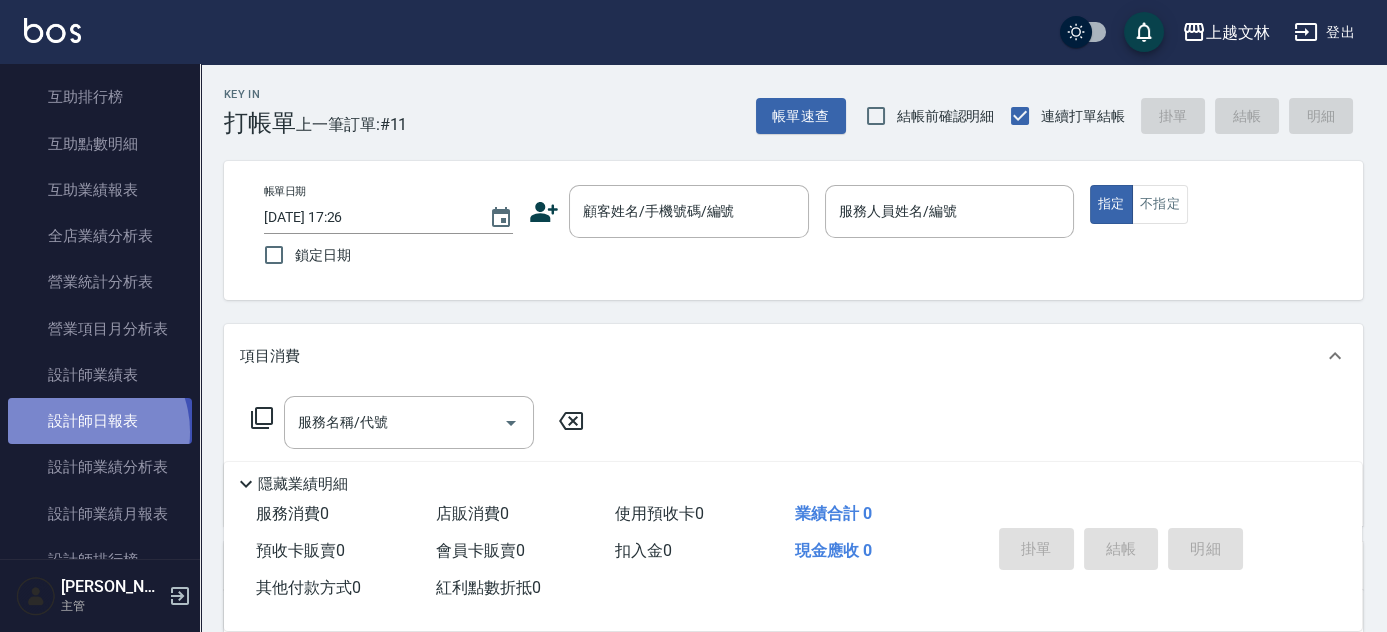 click on "設計師日報表" at bounding box center [100, 421] 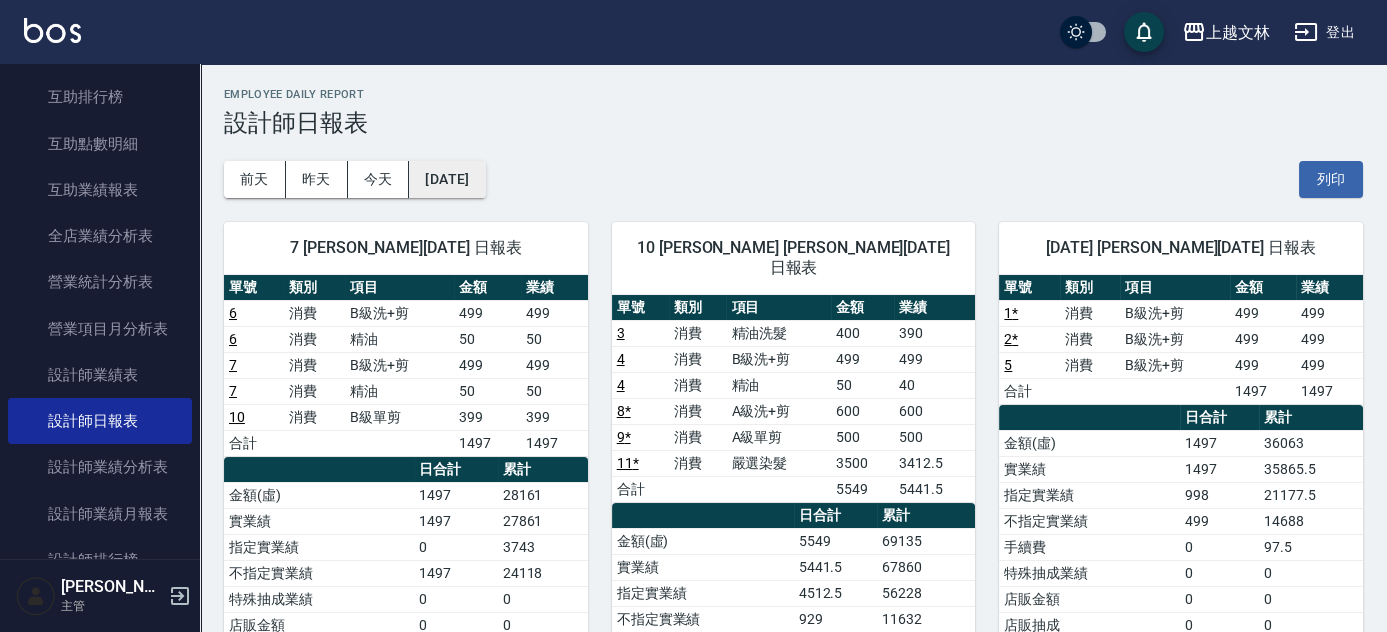 click on "[DATE]" at bounding box center (447, 179) 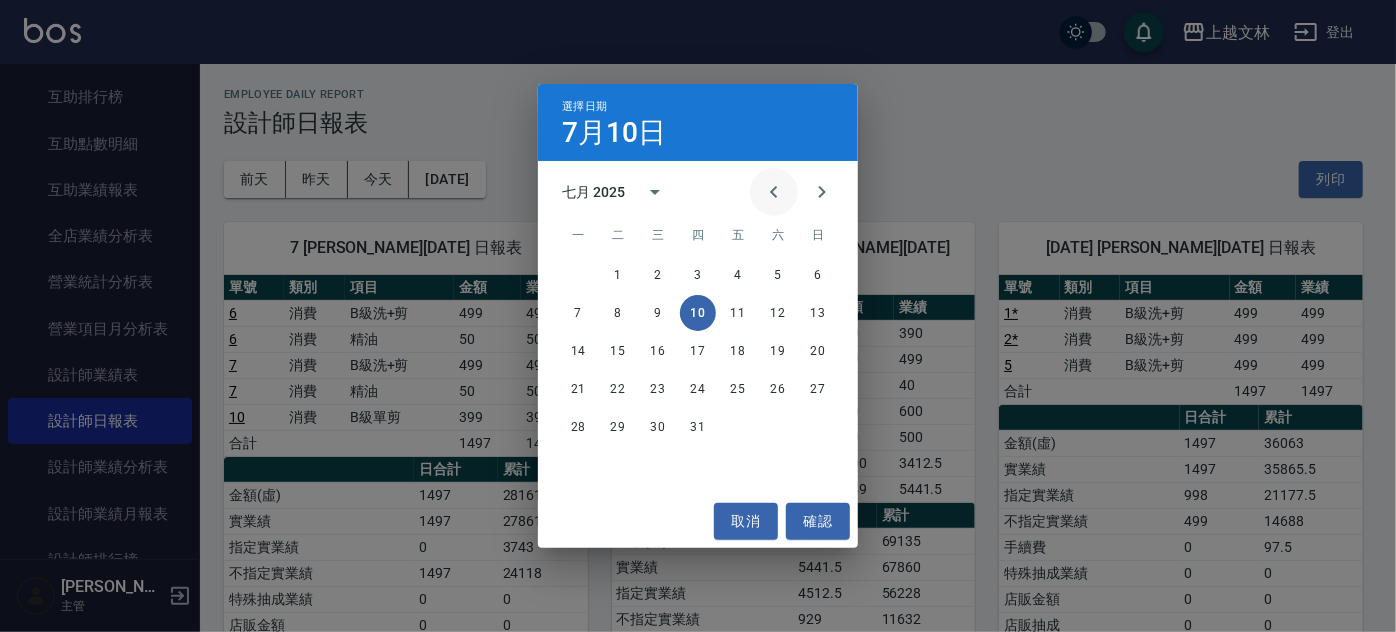 click 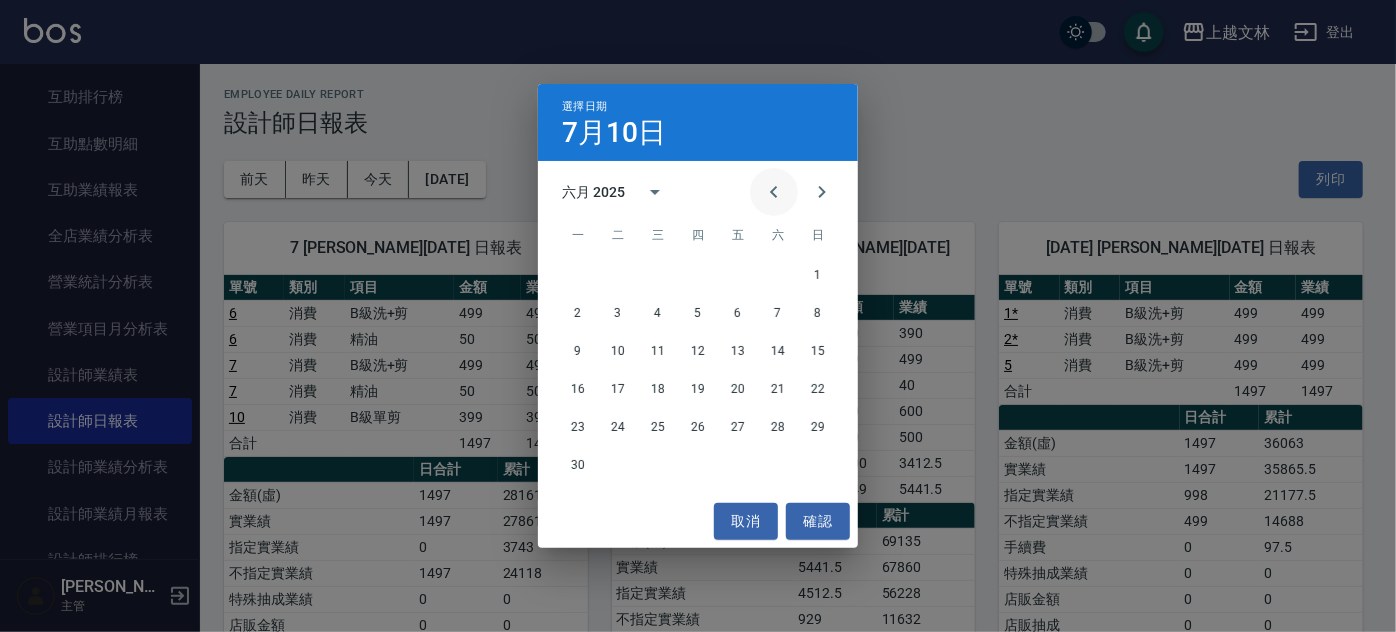 click 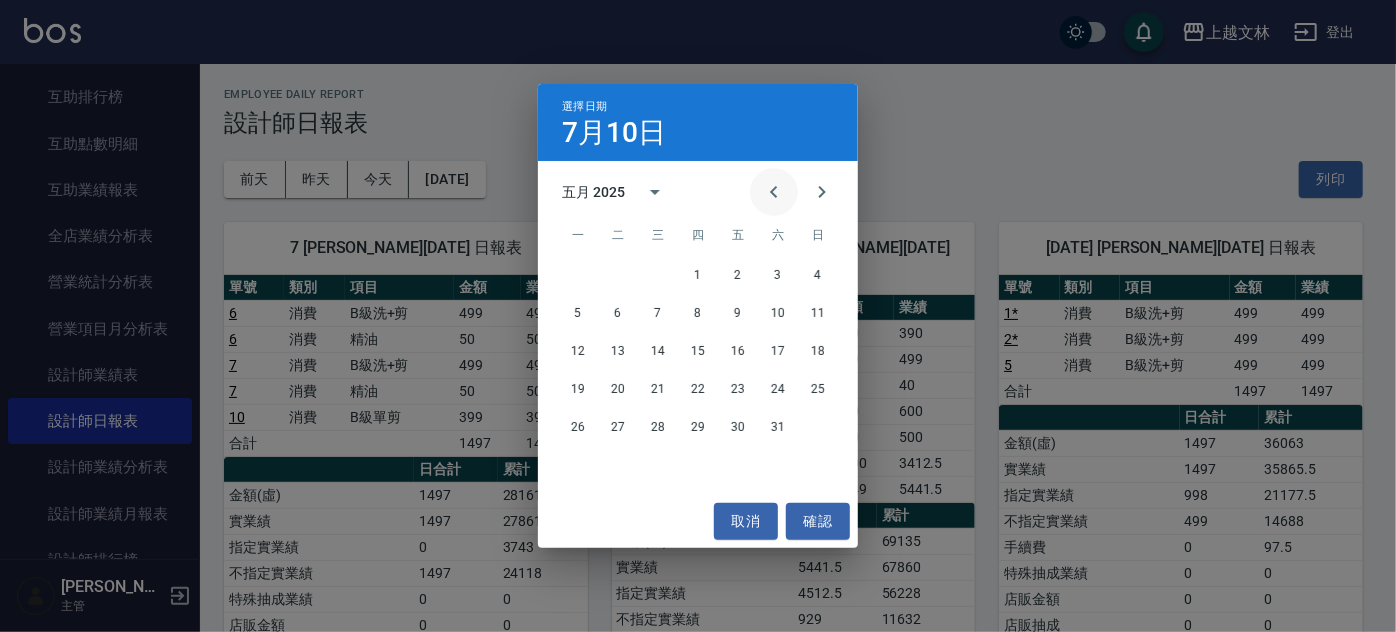 click 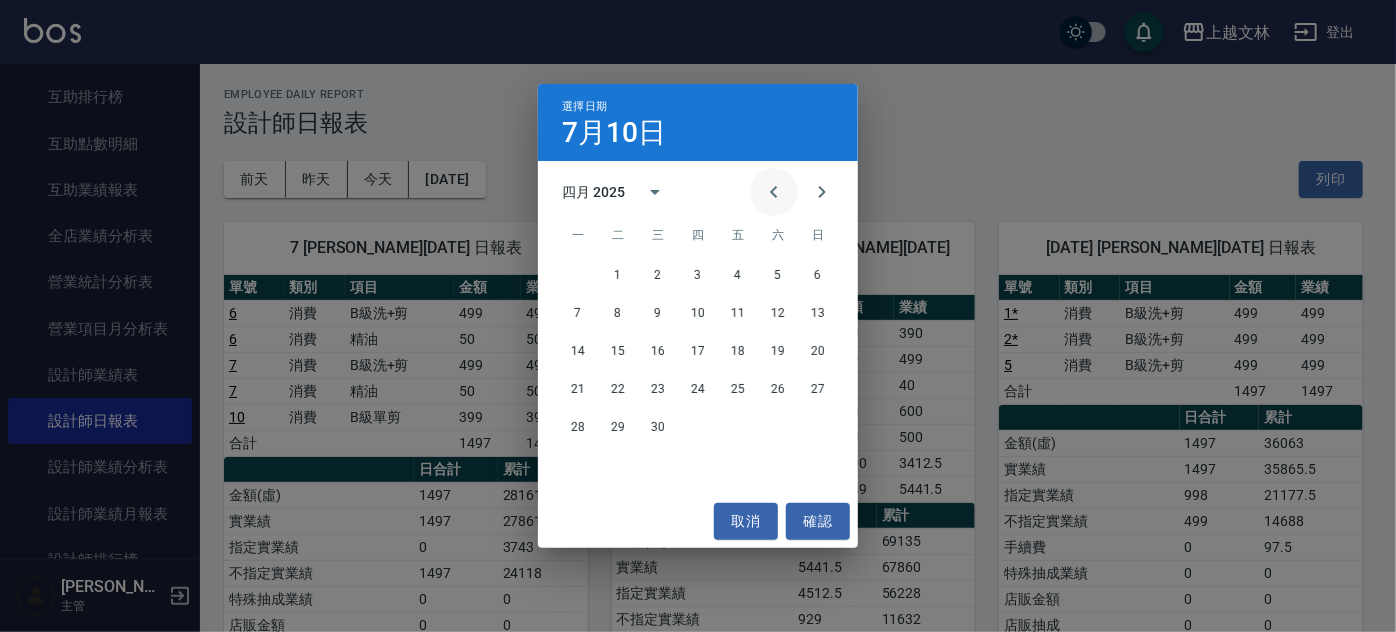 click 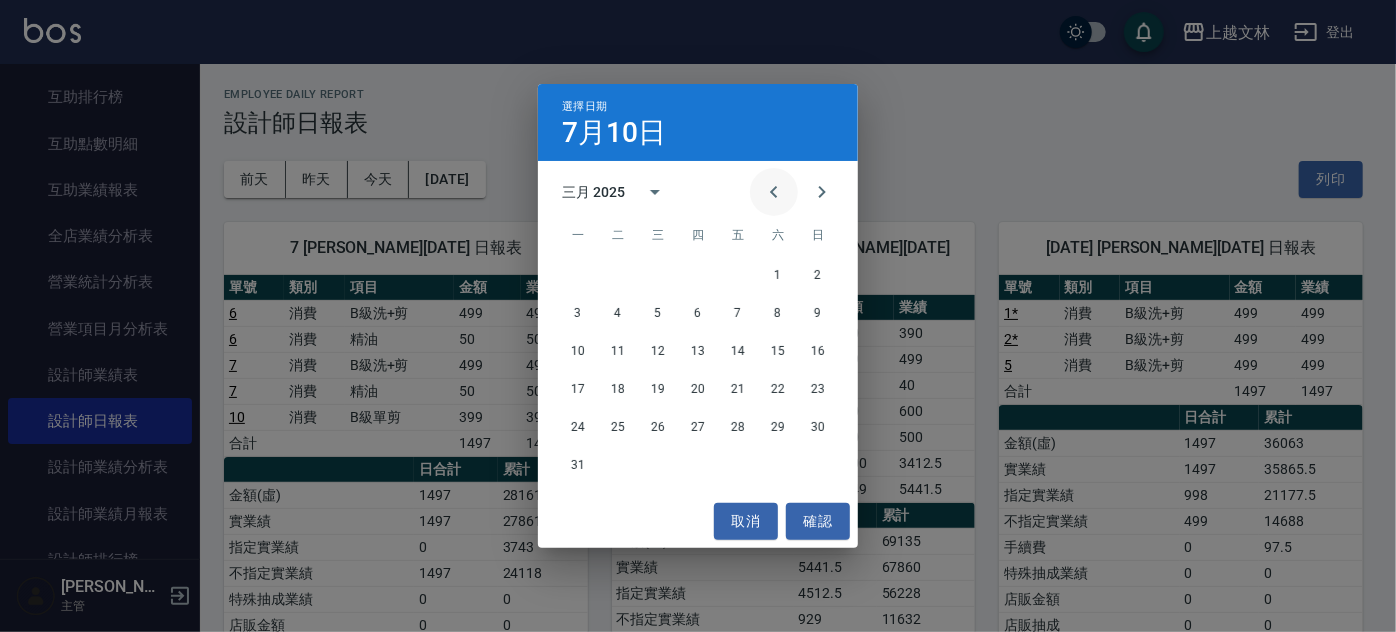 click at bounding box center [774, 192] 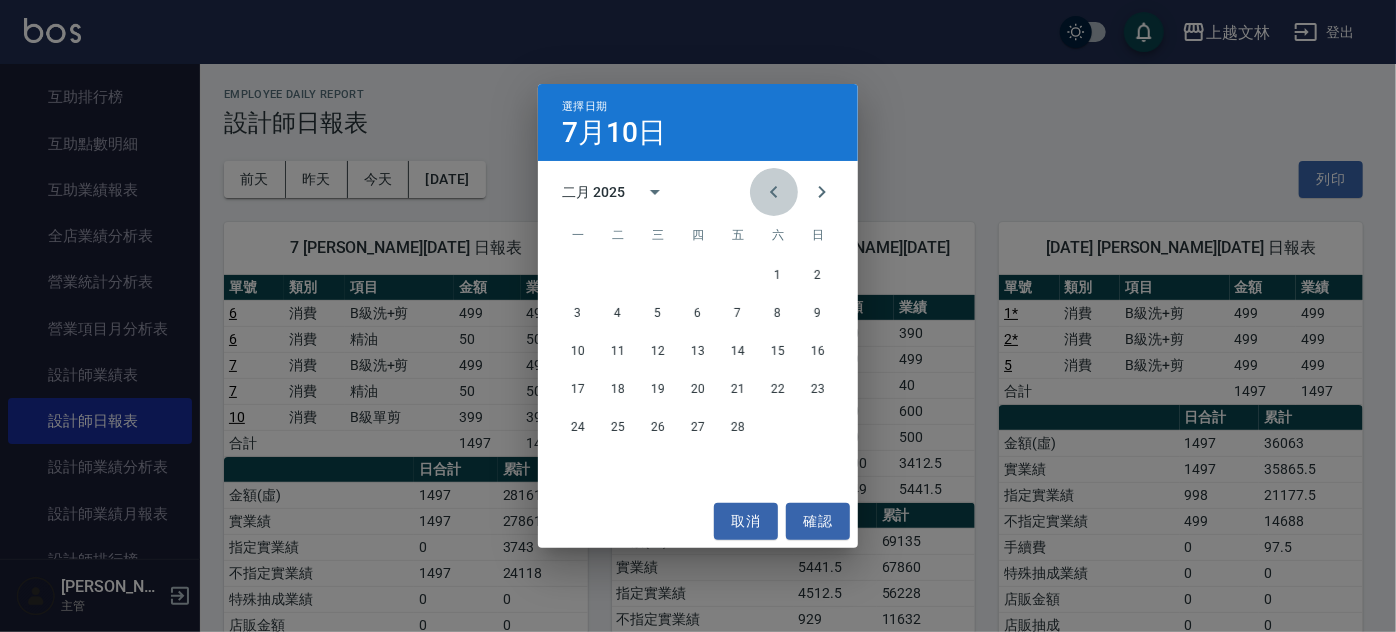 click at bounding box center [774, 192] 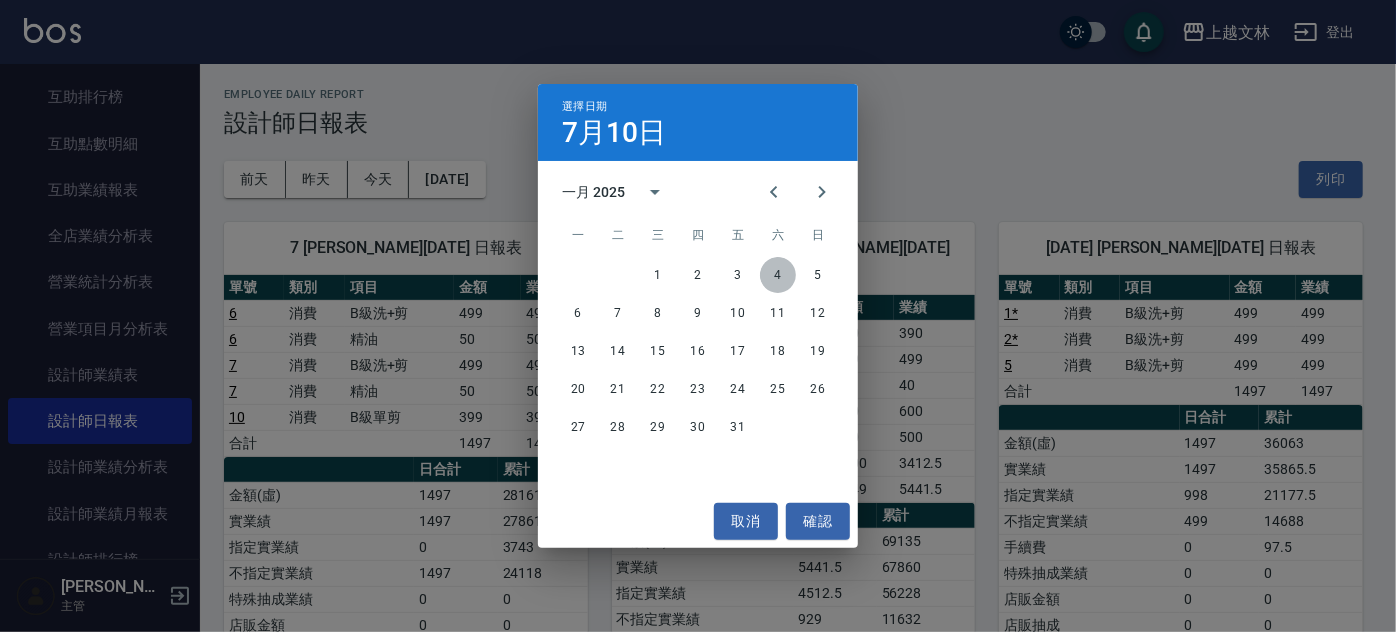 click on "4" at bounding box center (778, 275) 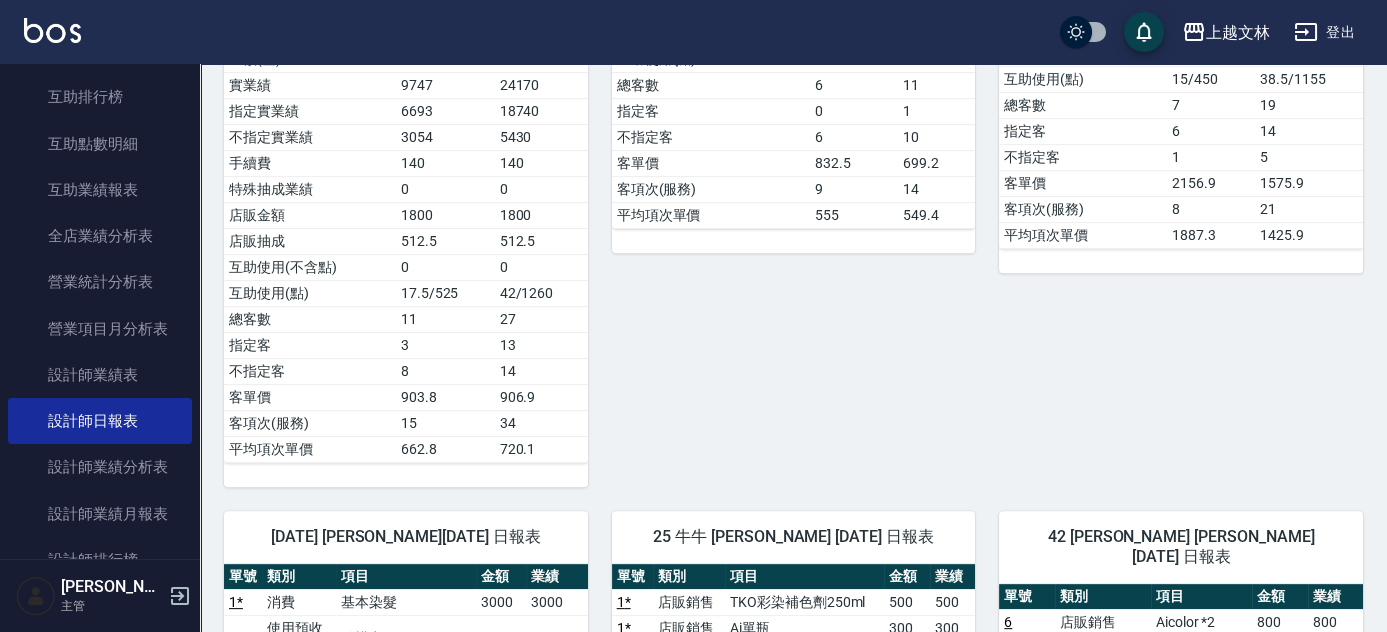 scroll, scrollTop: 2031, scrollLeft: 0, axis: vertical 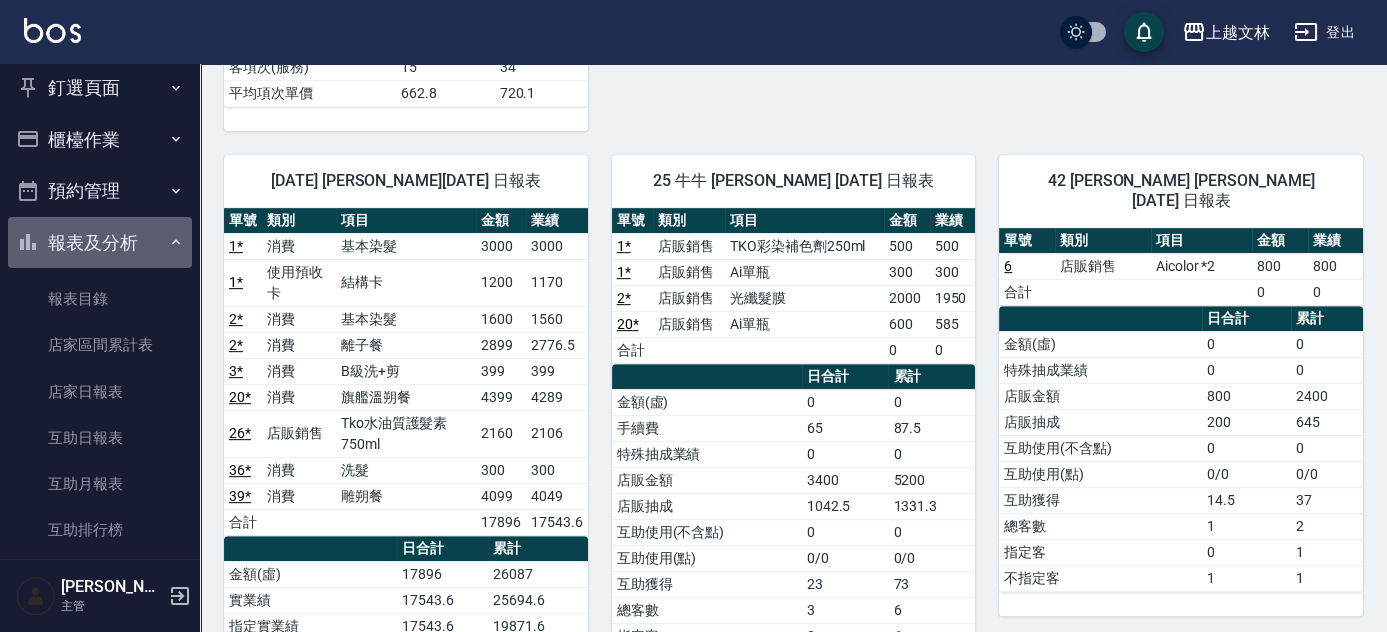 click on "報表及分析" at bounding box center [100, 243] 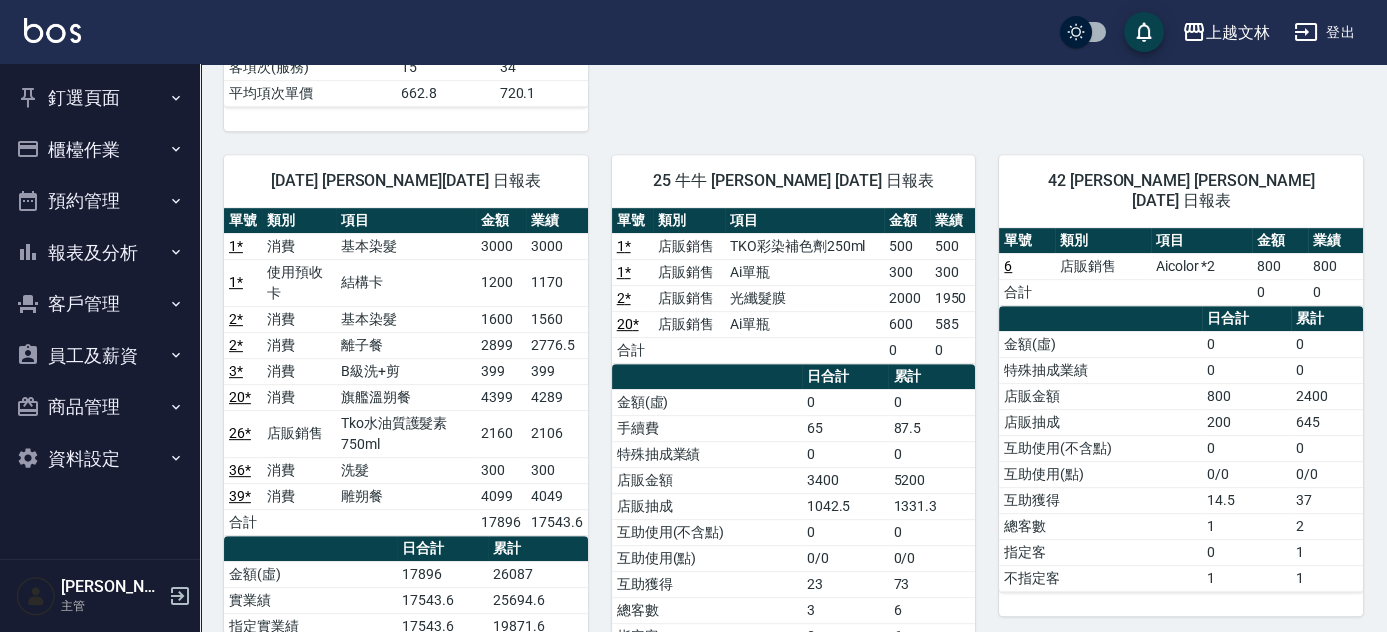 scroll, scrollTop: 0, scrollLeft: 0, axis: both 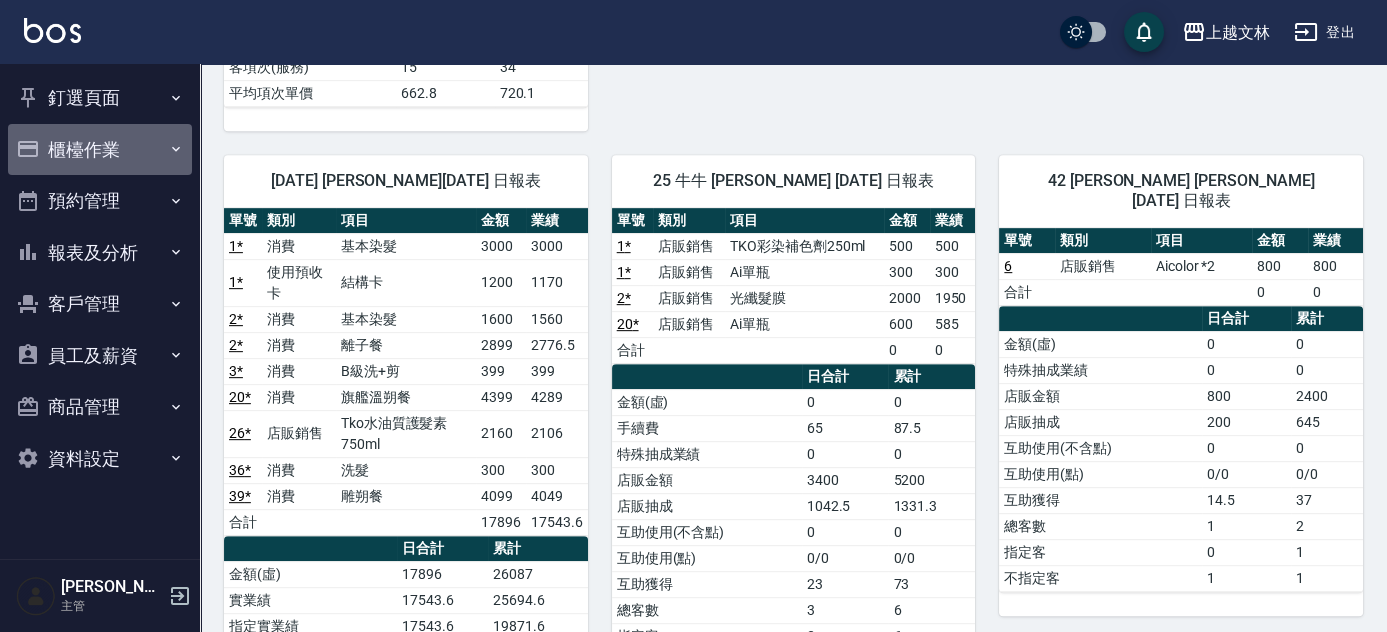 click on "櫃檯作業" at bounding box center [100, 150] 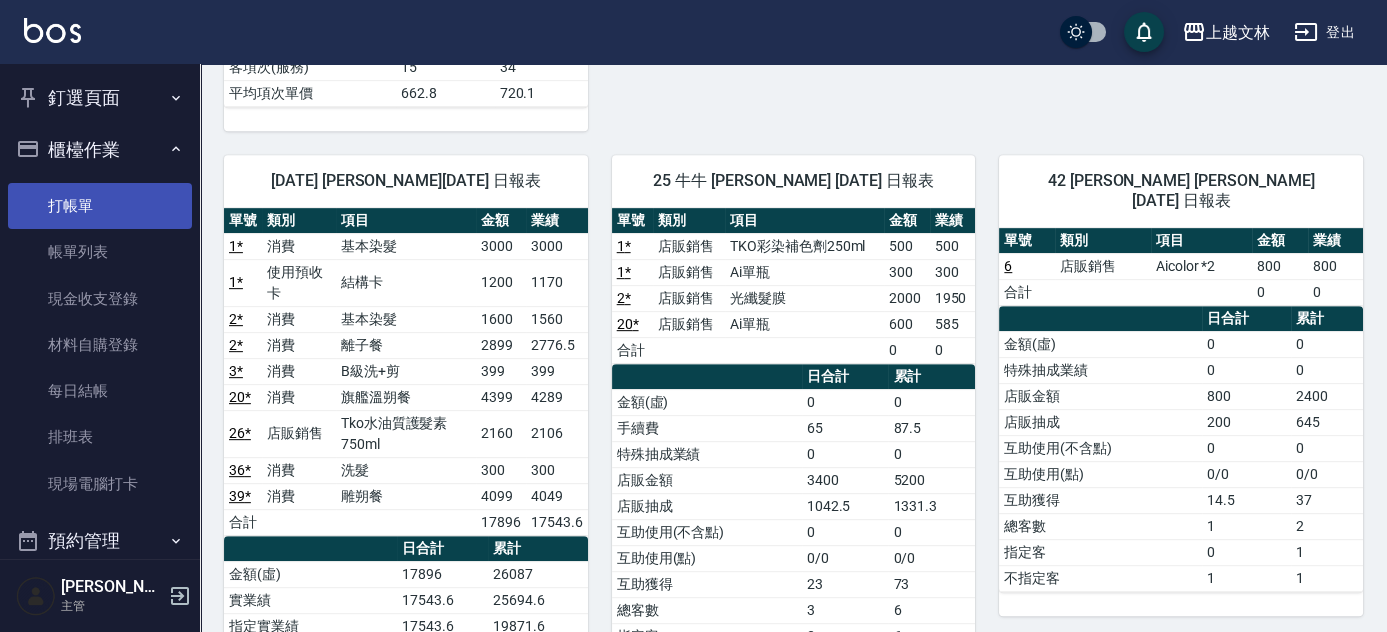 click on "打帳單" at bounding box center [100, 206] 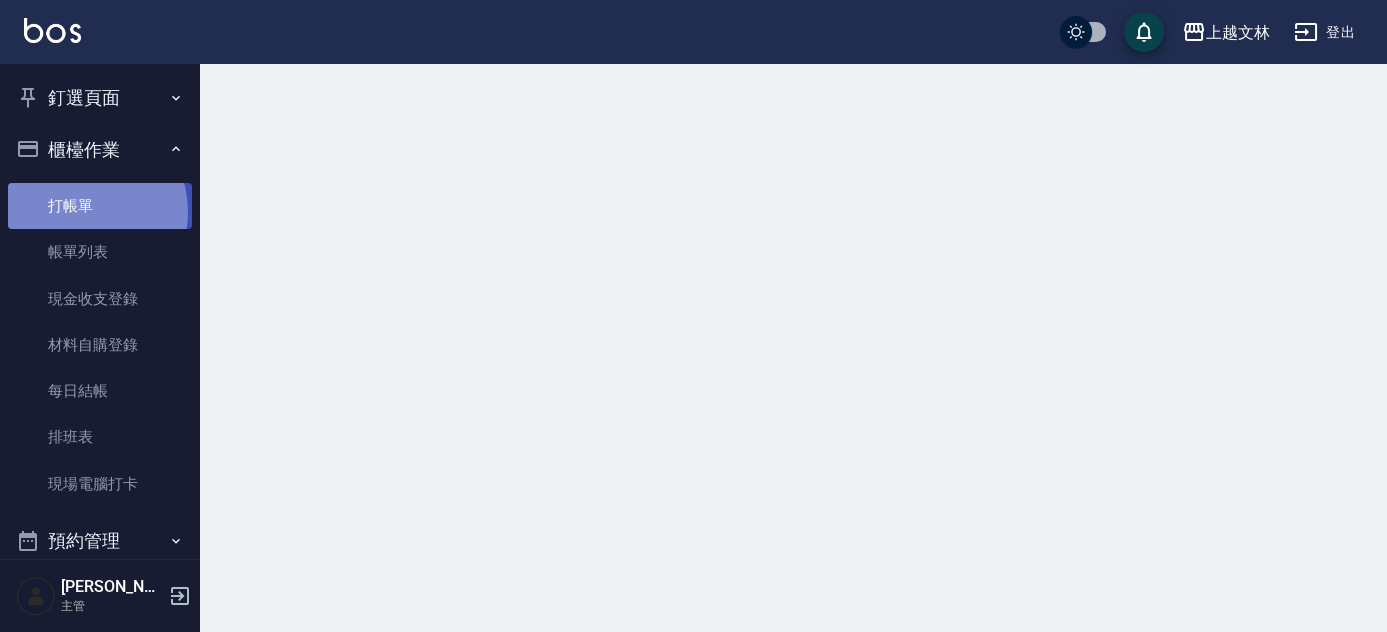 click on "打帳單" at bounding box center (100, 206) 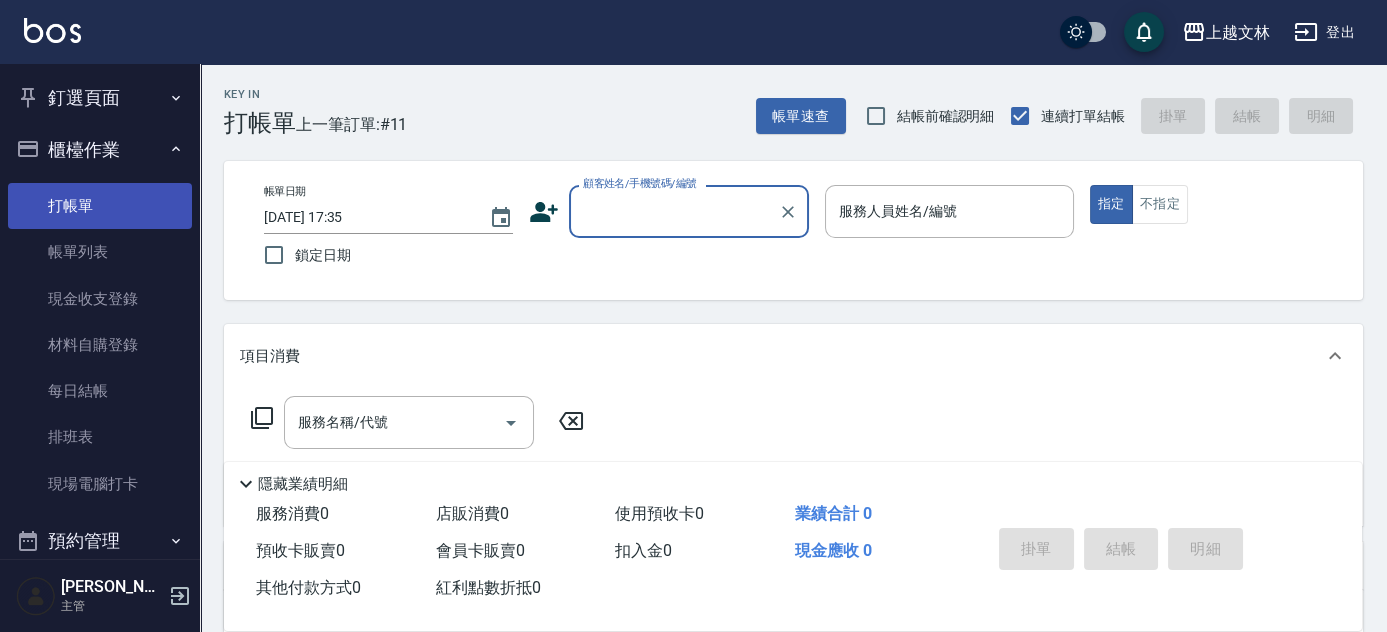 click on "打帳單" at bounding box center (100, 206) 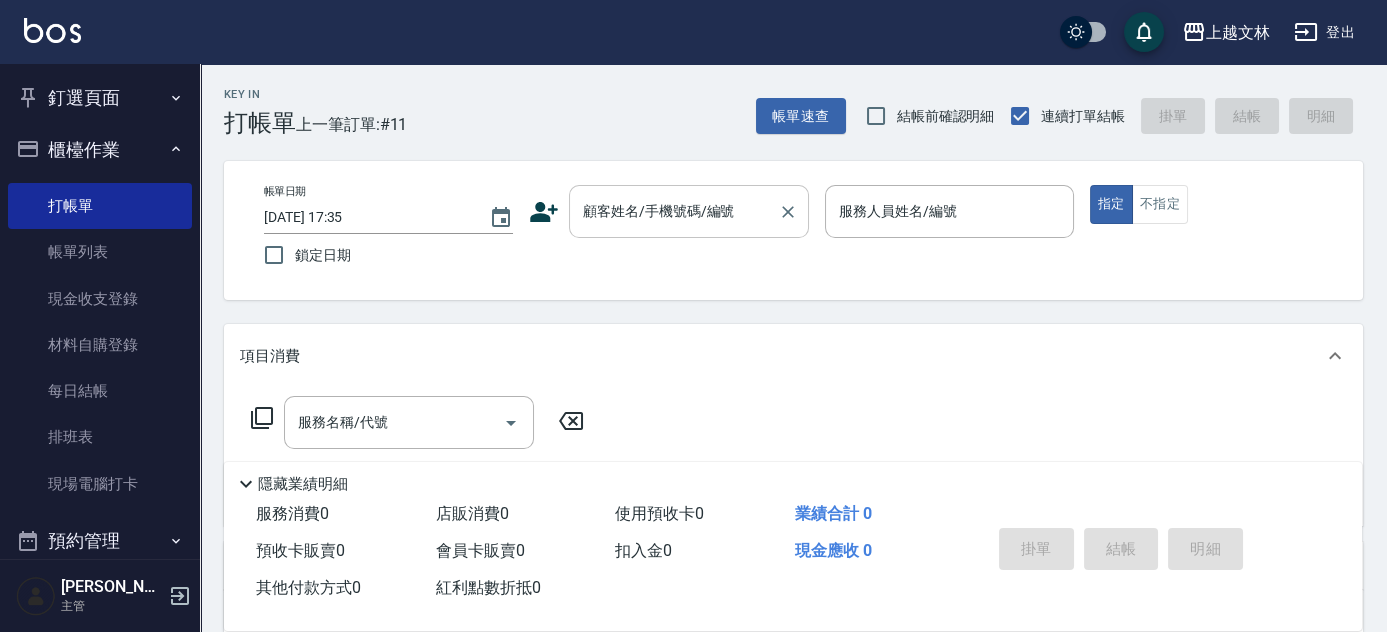 click on "顧客姓名/手機號碼/編號" at bounding box center (674, 211) 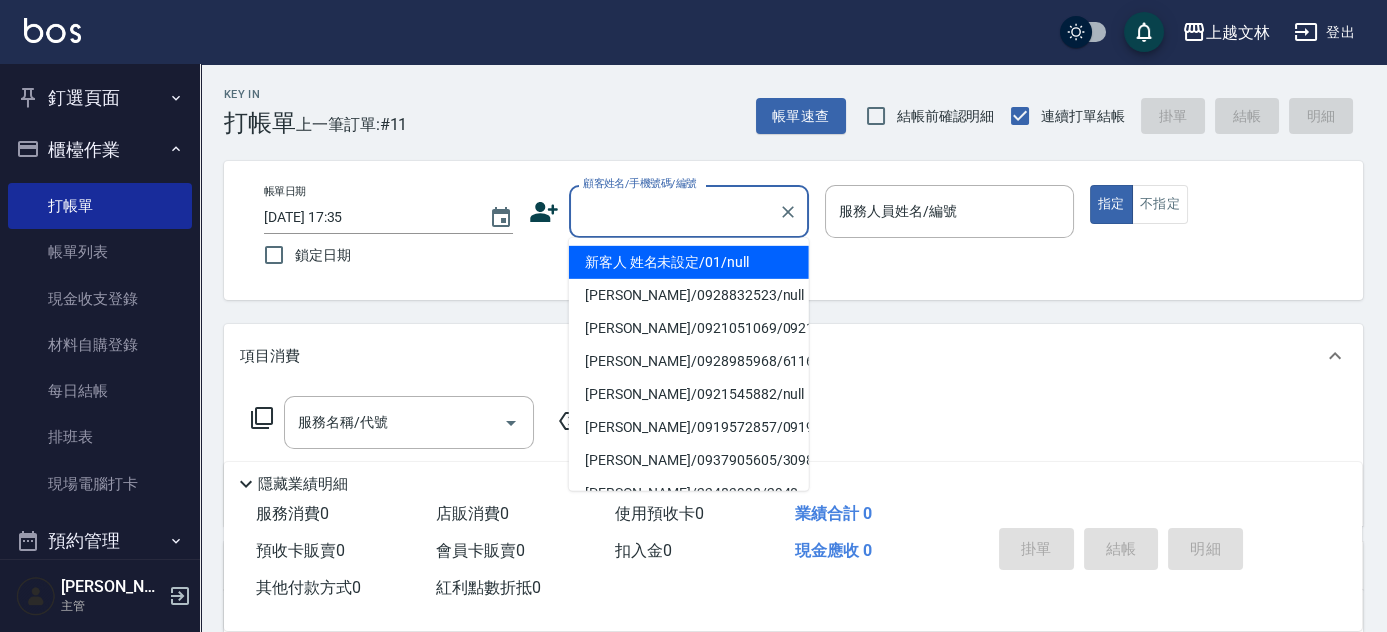 click on "顧客姓名/手機號碼/編號" at bounding box center (674, 211) 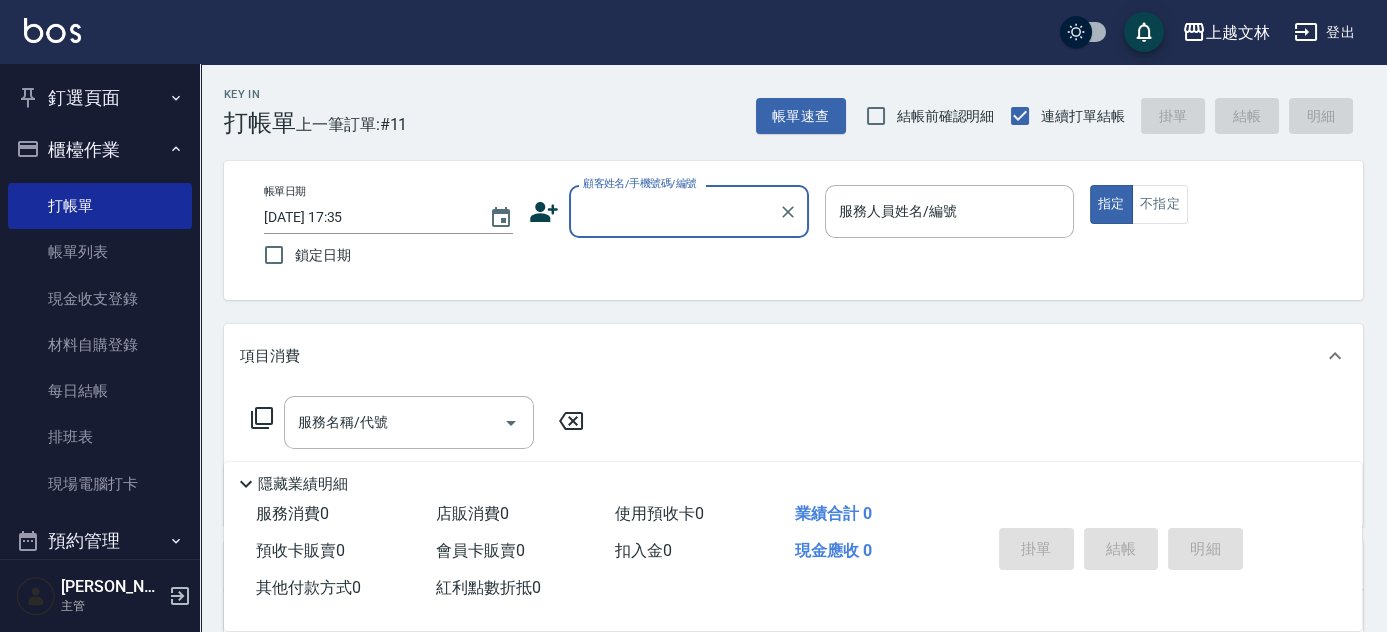 click on "顧客姓名/手機號碼/編號" at bounding box center [674, 211] 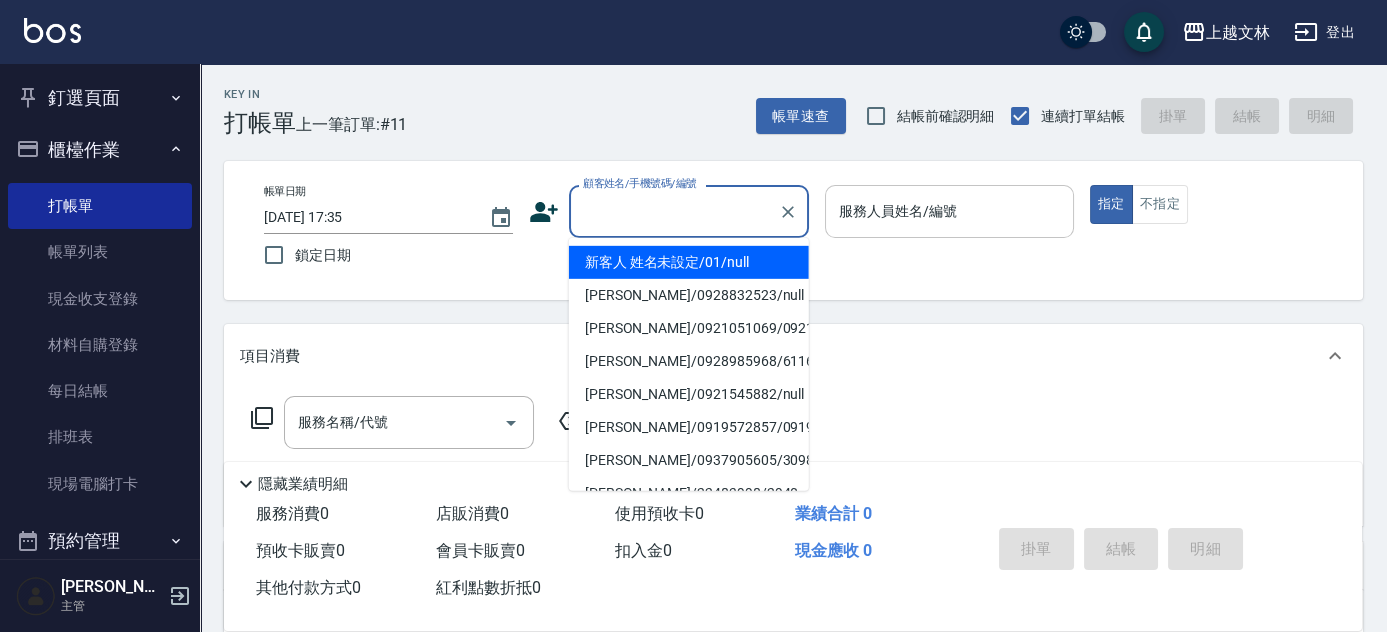 click on "服務人員姓名/編號" at bounding box center [949, 211] 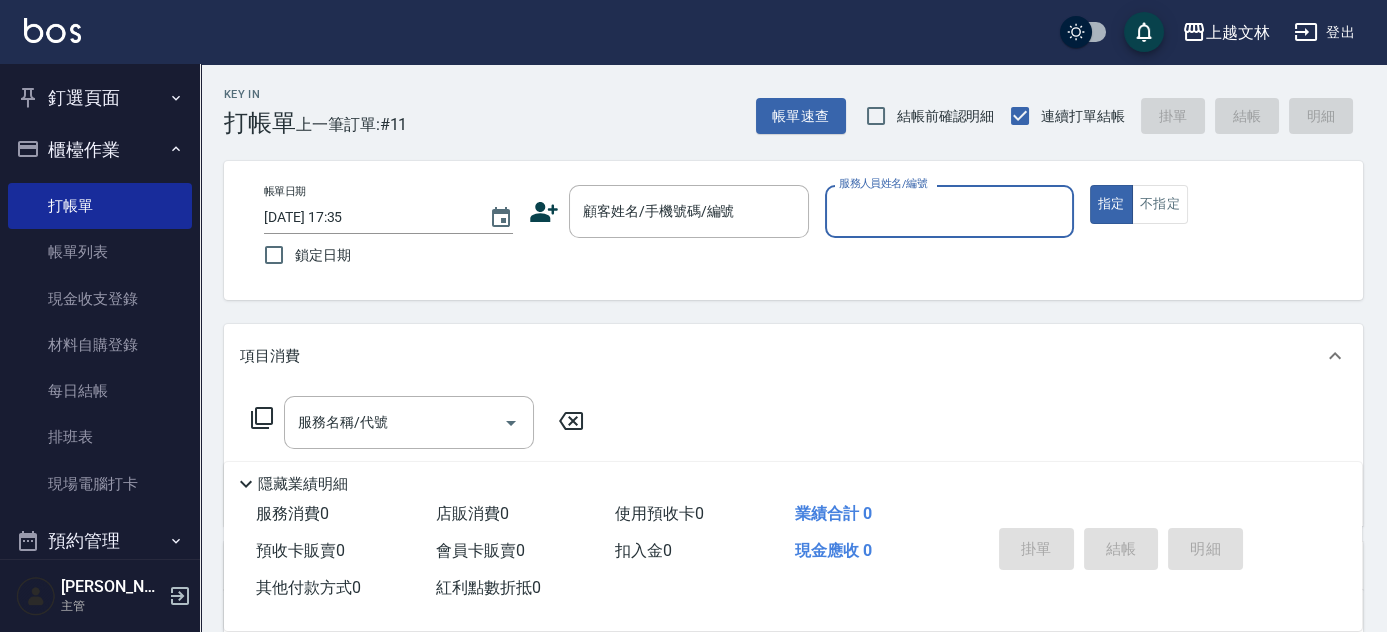 click on "服務人員姓名/編號" at bounding box center [949, 211] 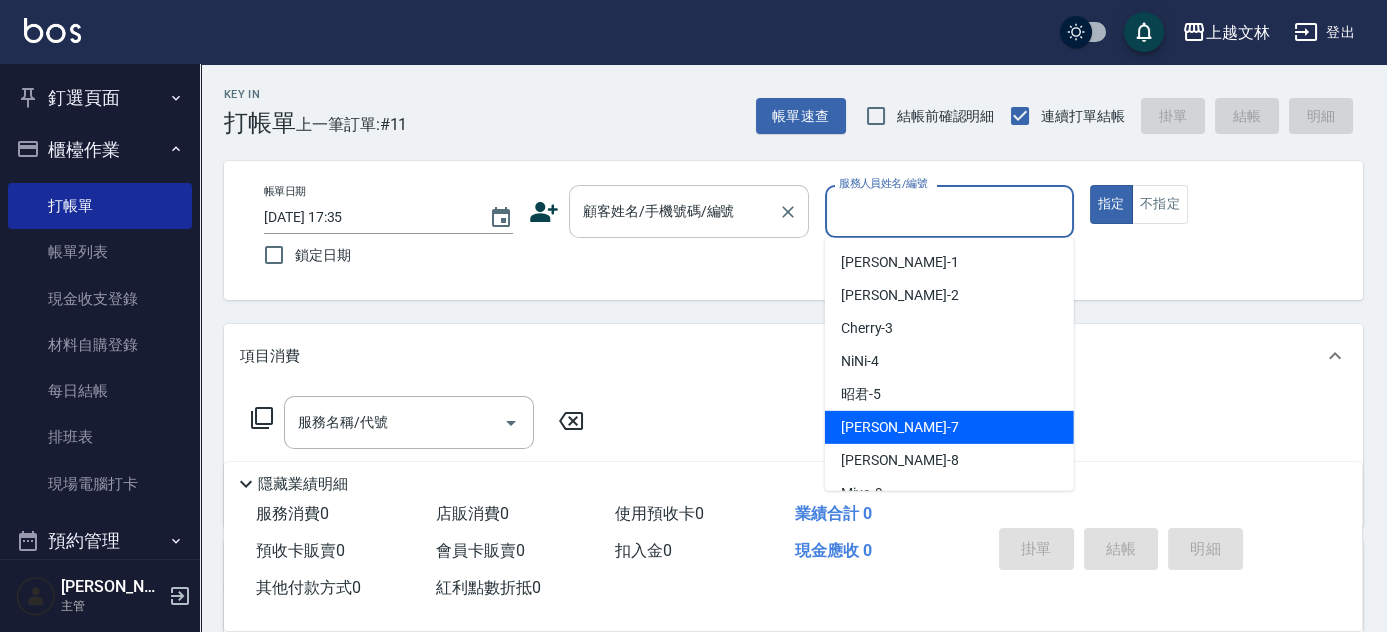 click on "顧客姓名/手機號碼/編號" at bounding box center (674, 211) 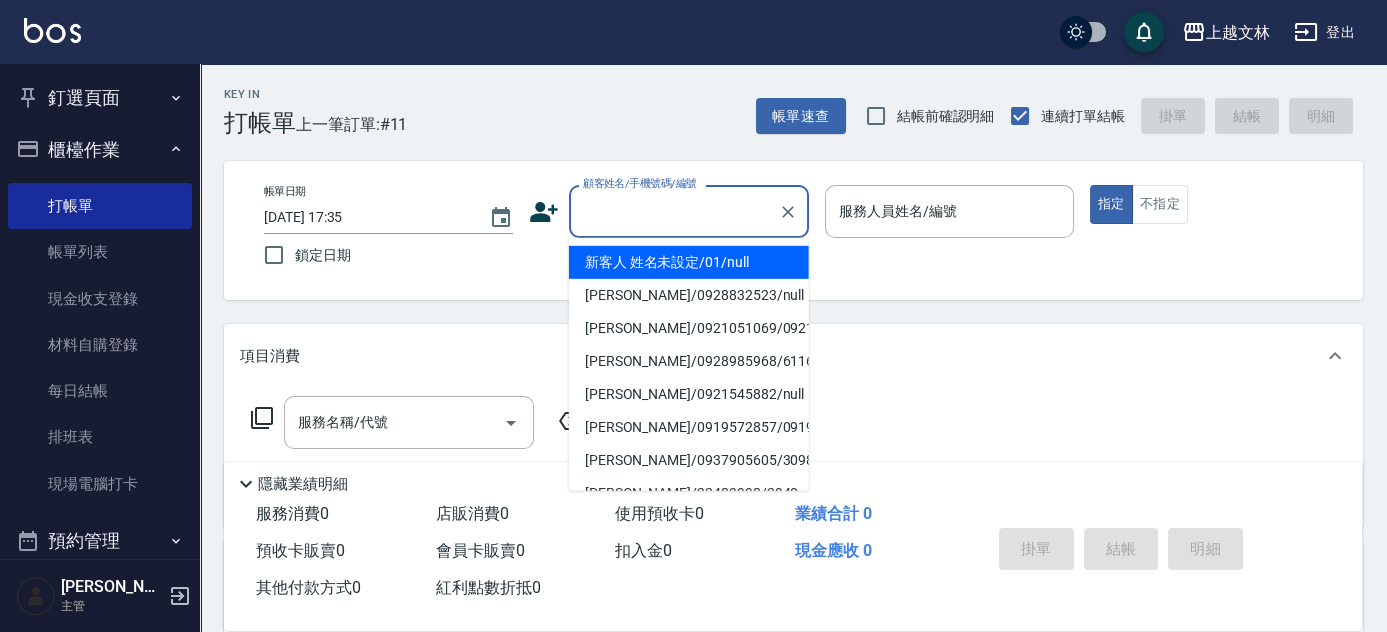 click on "新客人 姓名未設定/01/null" at bounding box center [689, 262] 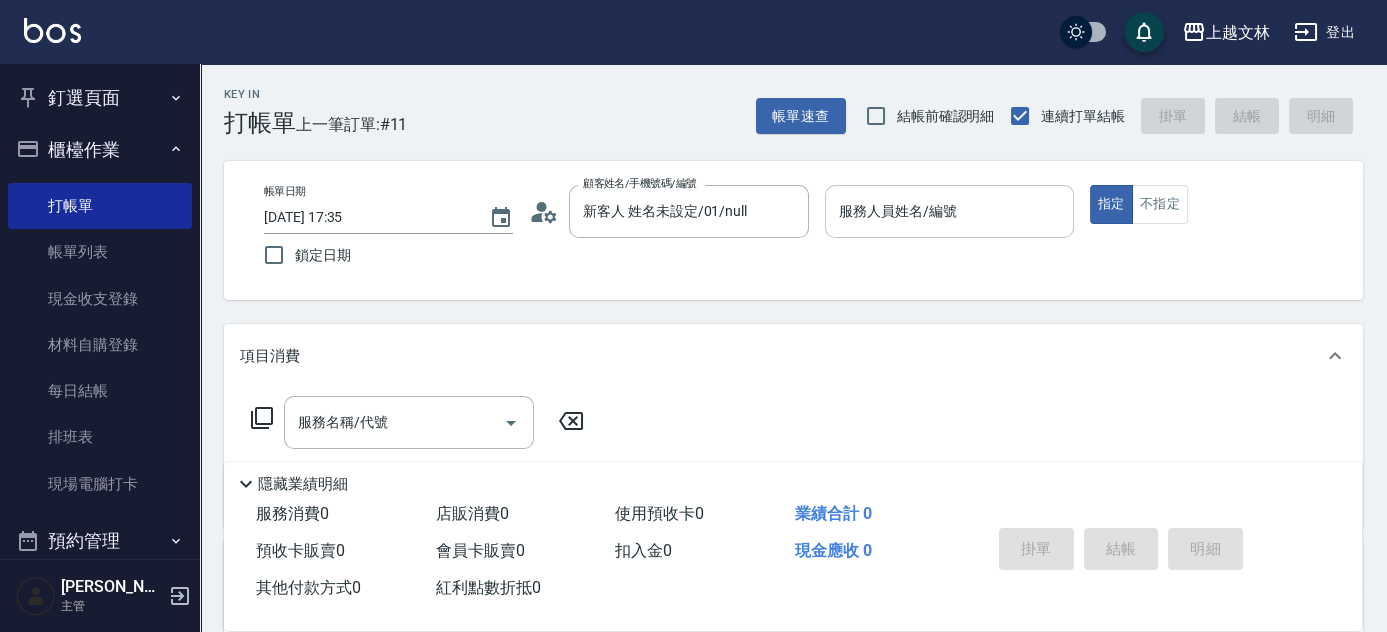 click on "服務人員姓名/編號" at bounding box center [949, 211] 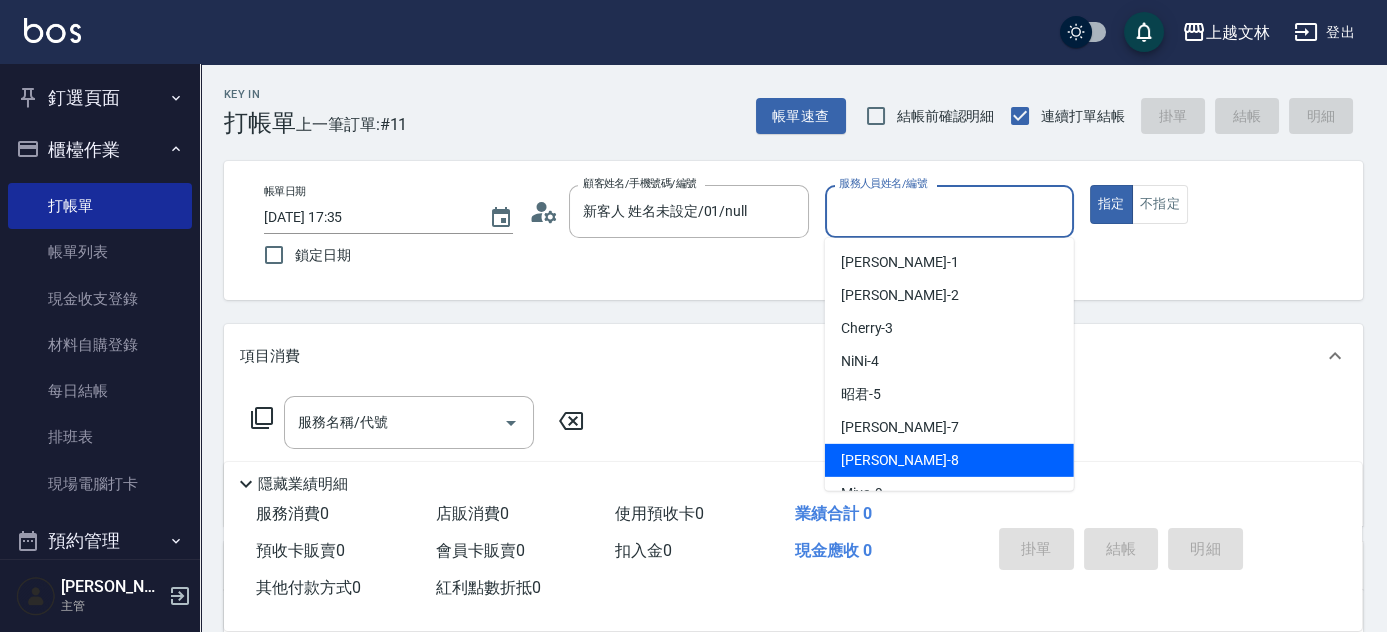 click on "Ella -8" at bounding box center [900, 460] 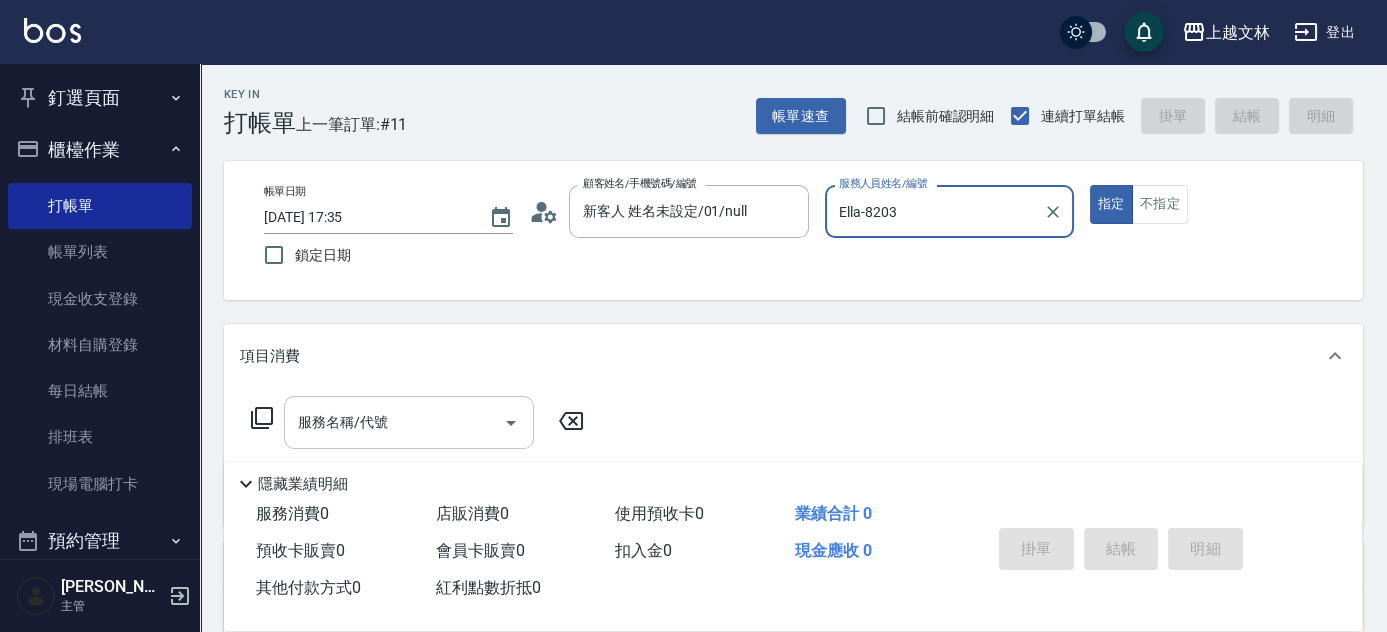 click on "指定" at bounding box center (1111, 204) 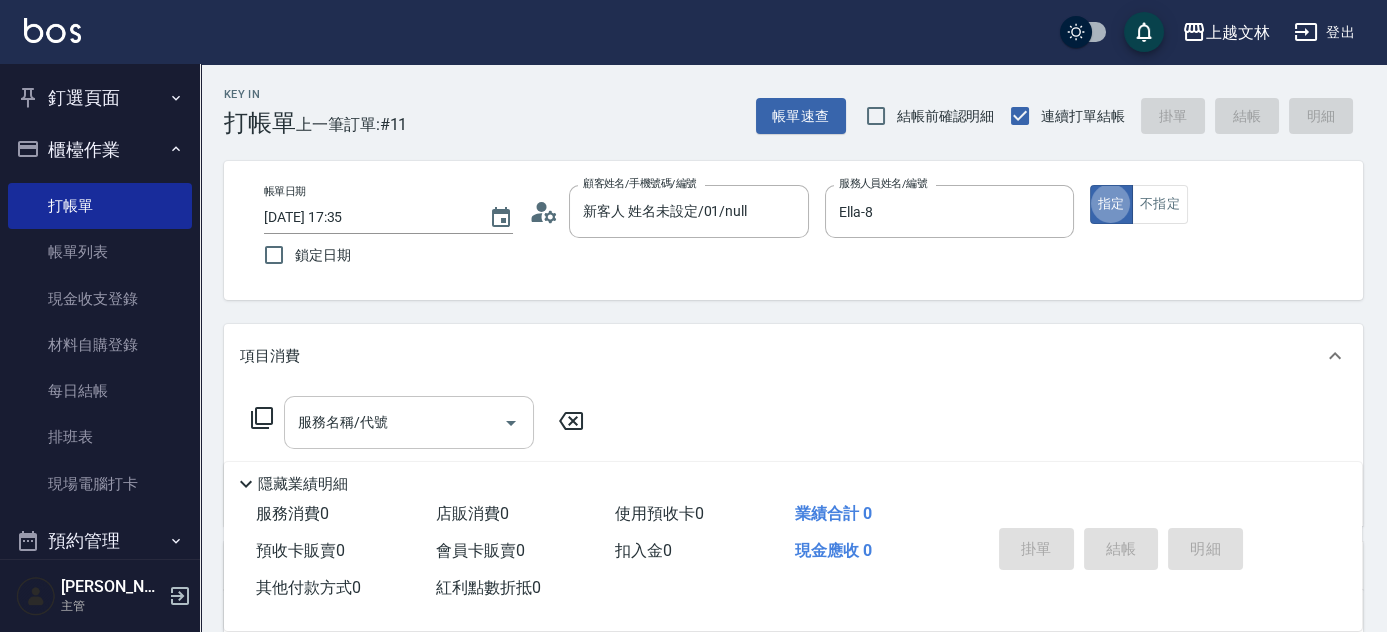 type on "true" 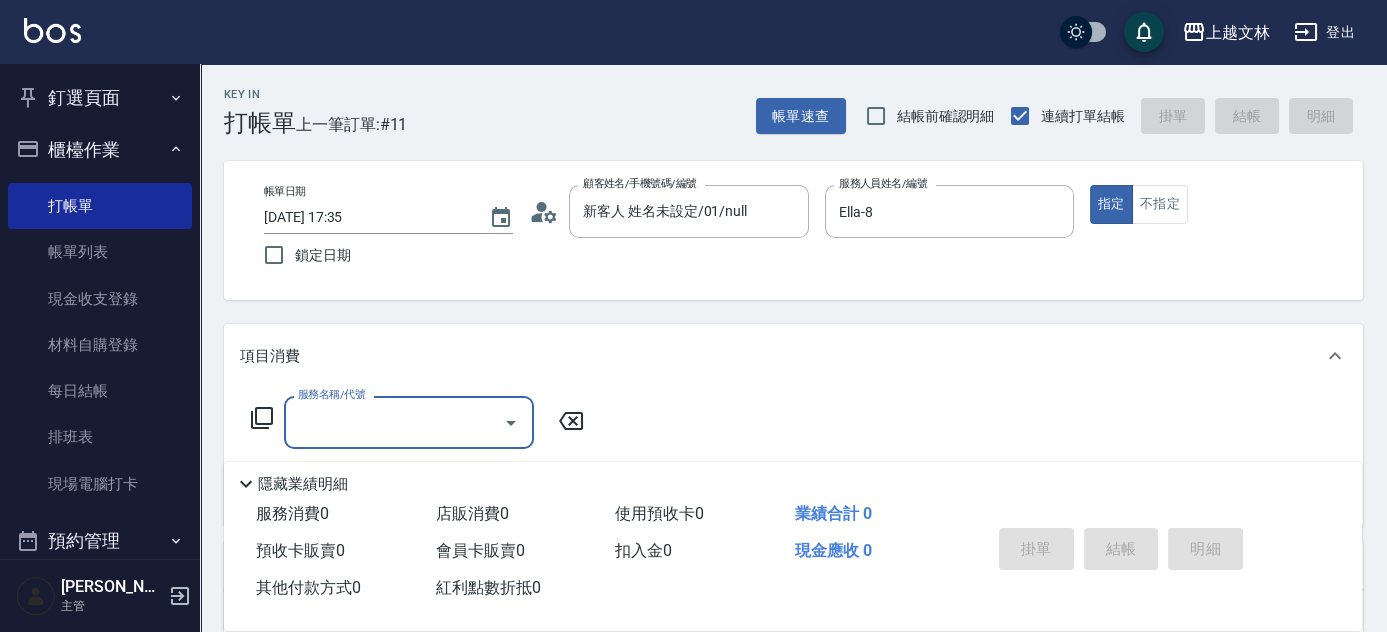 click on "服務名稱/代號" at bounding box center (394, 422) 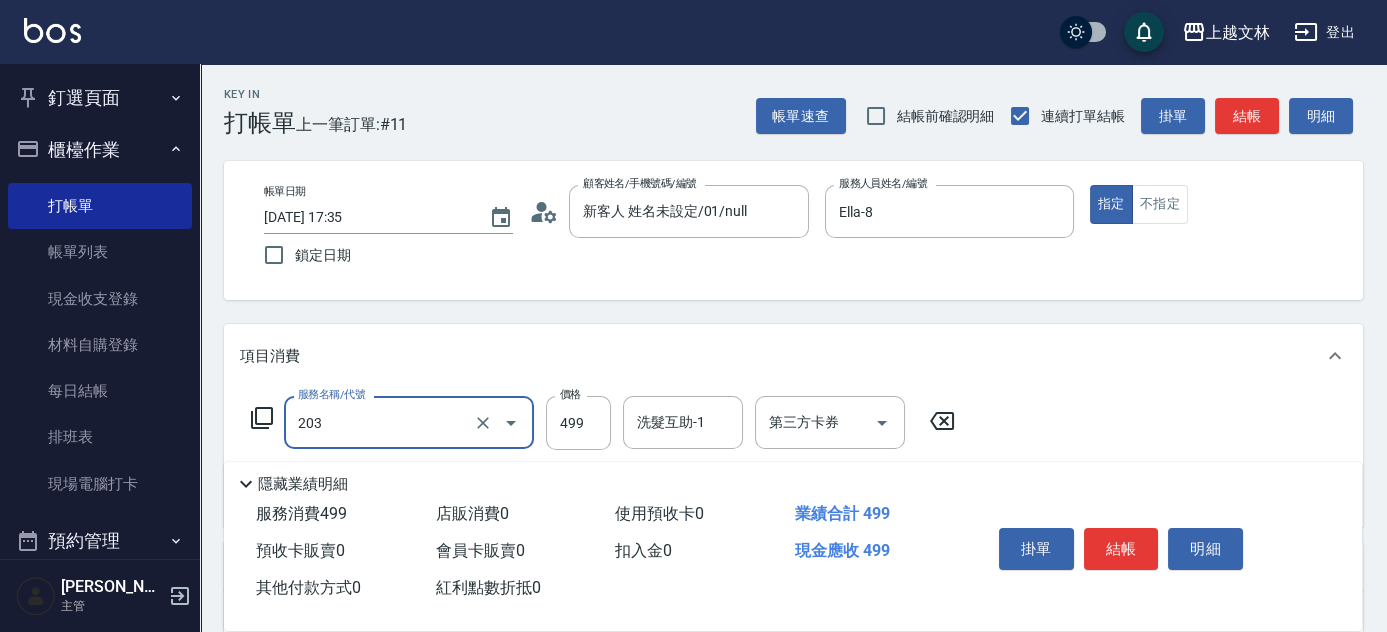 type on "B級洗+剪(203)" 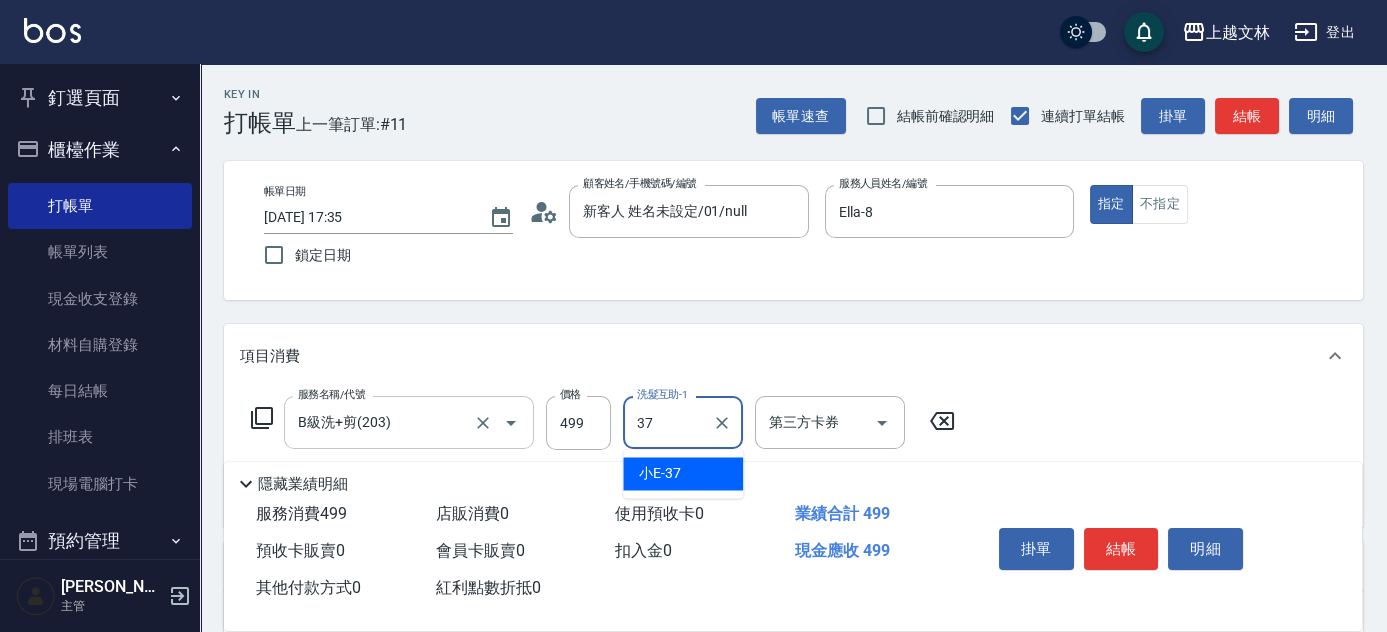 type on "小E-37" 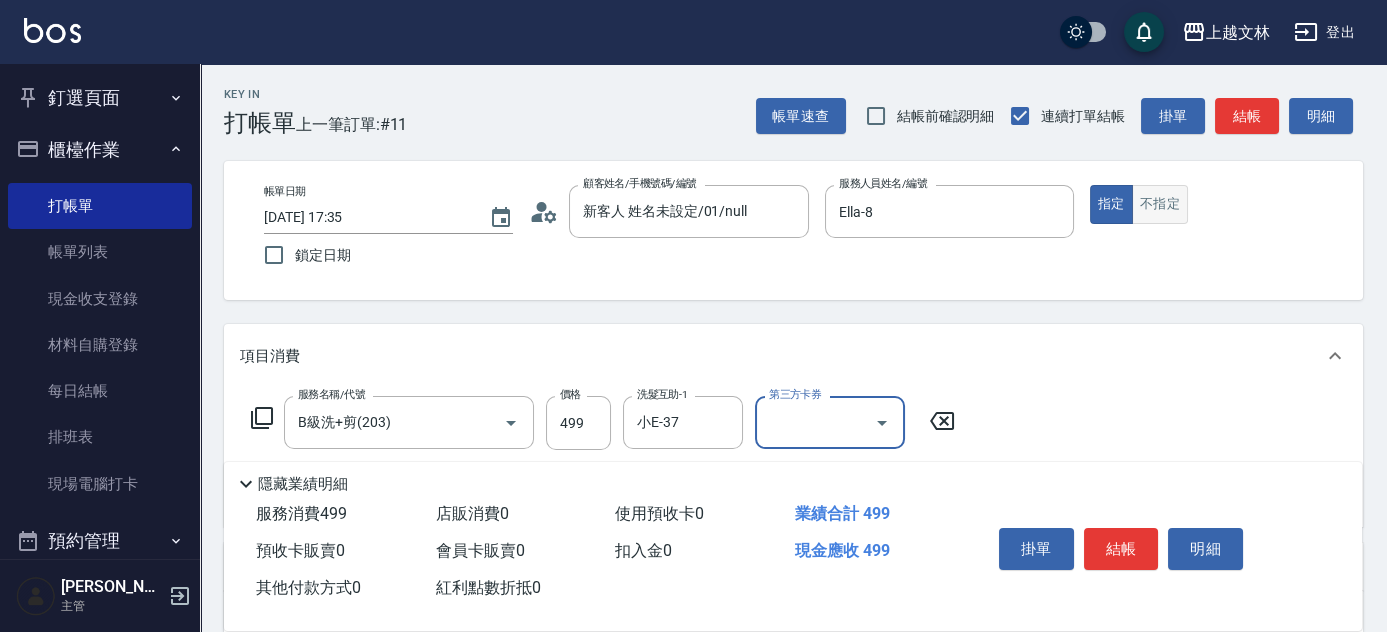 click on "不指定" at bounding box center (1160, 204) 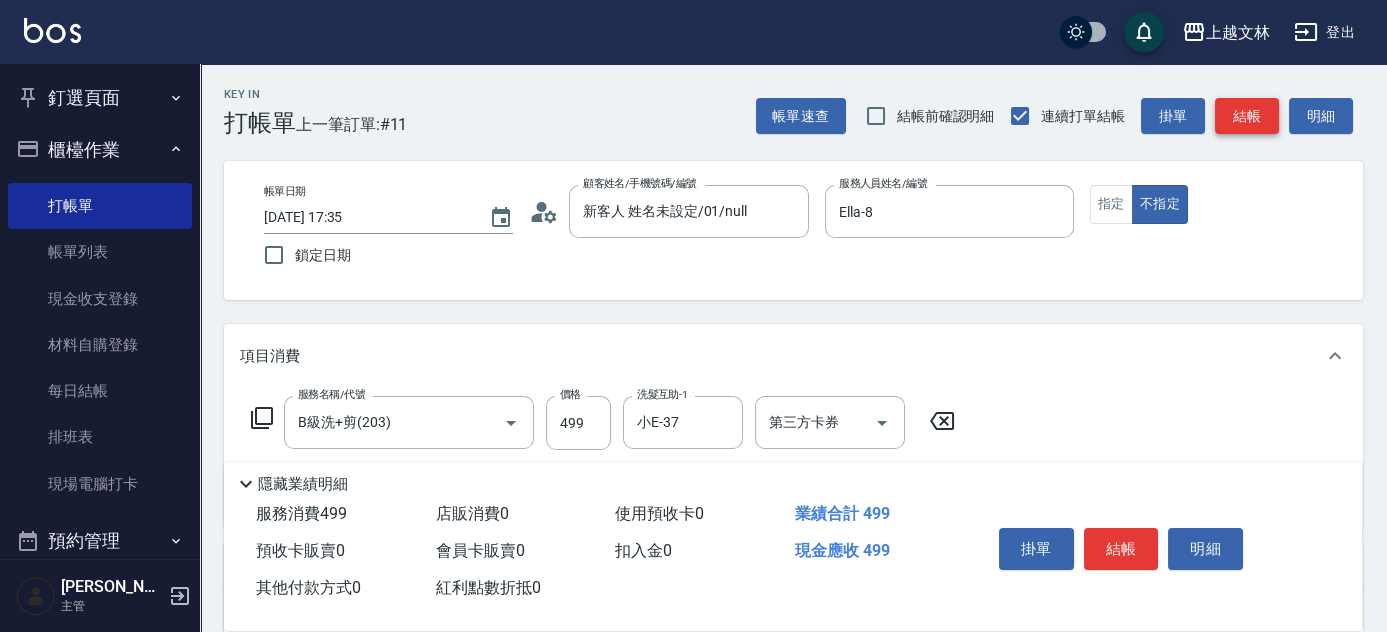 click on "結帳" at bounding box center (1247, 116) 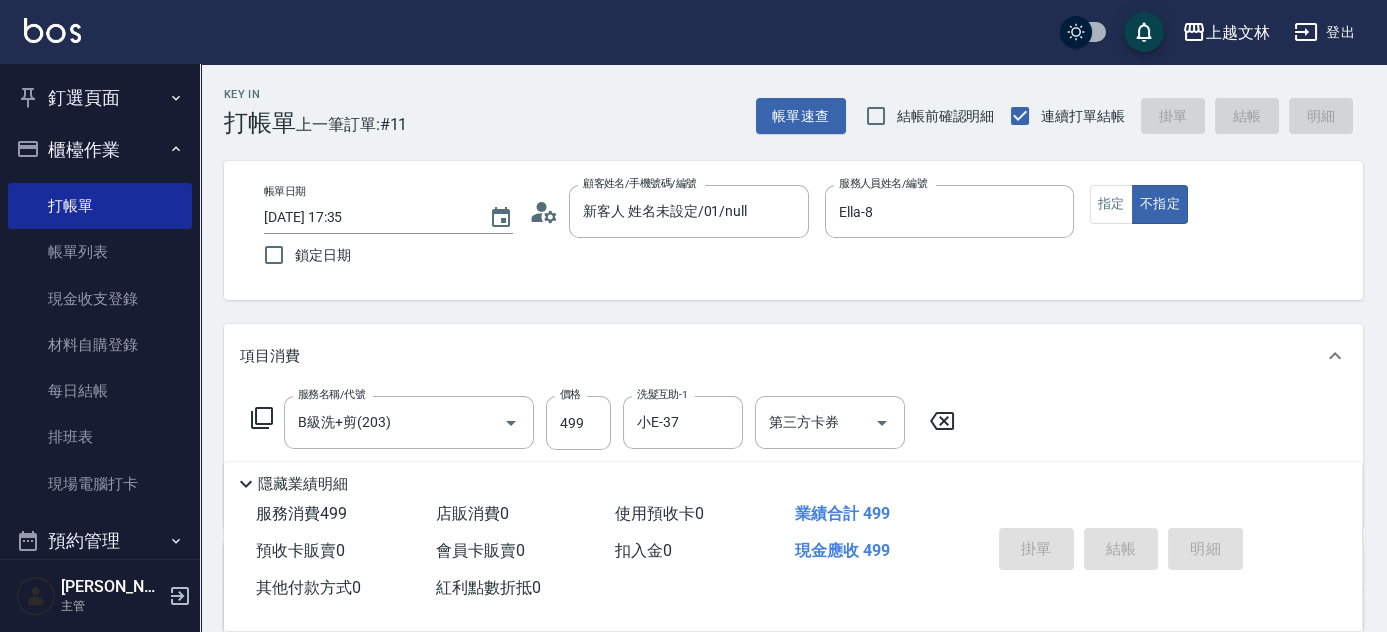 type on "[DATE] 17:57" 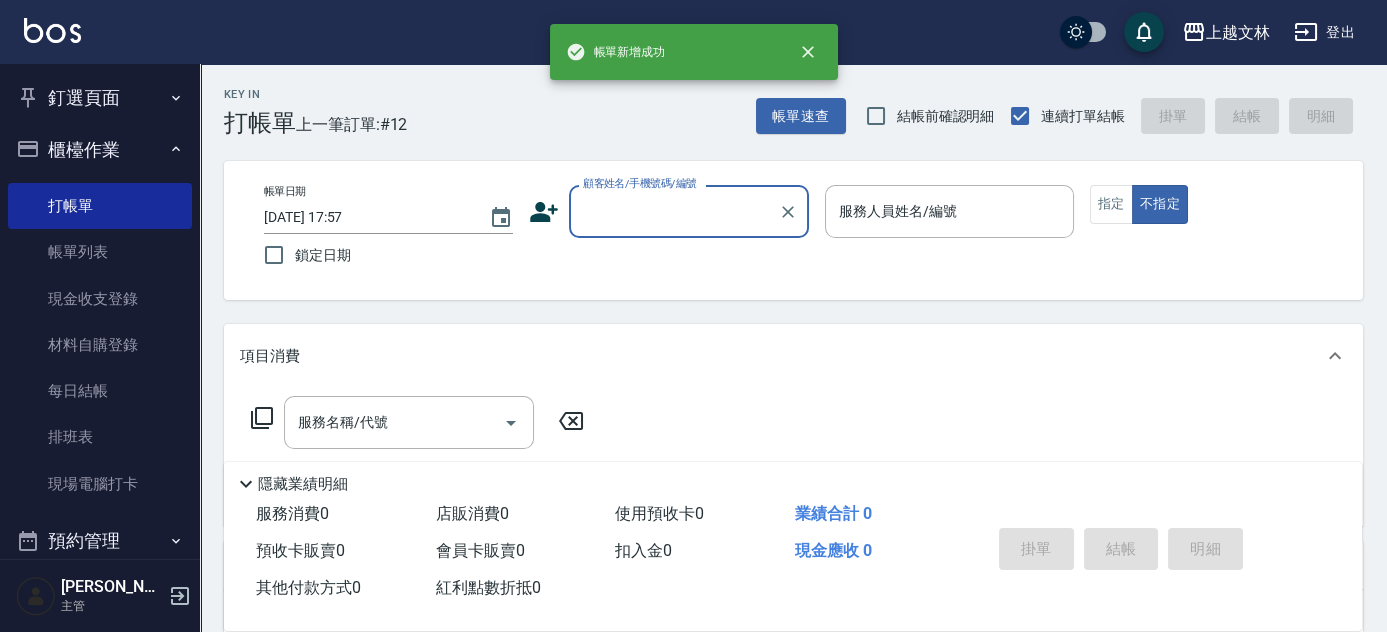 click on "顧客姓名/手機號碼/編號" at bounding box center (674, 211) 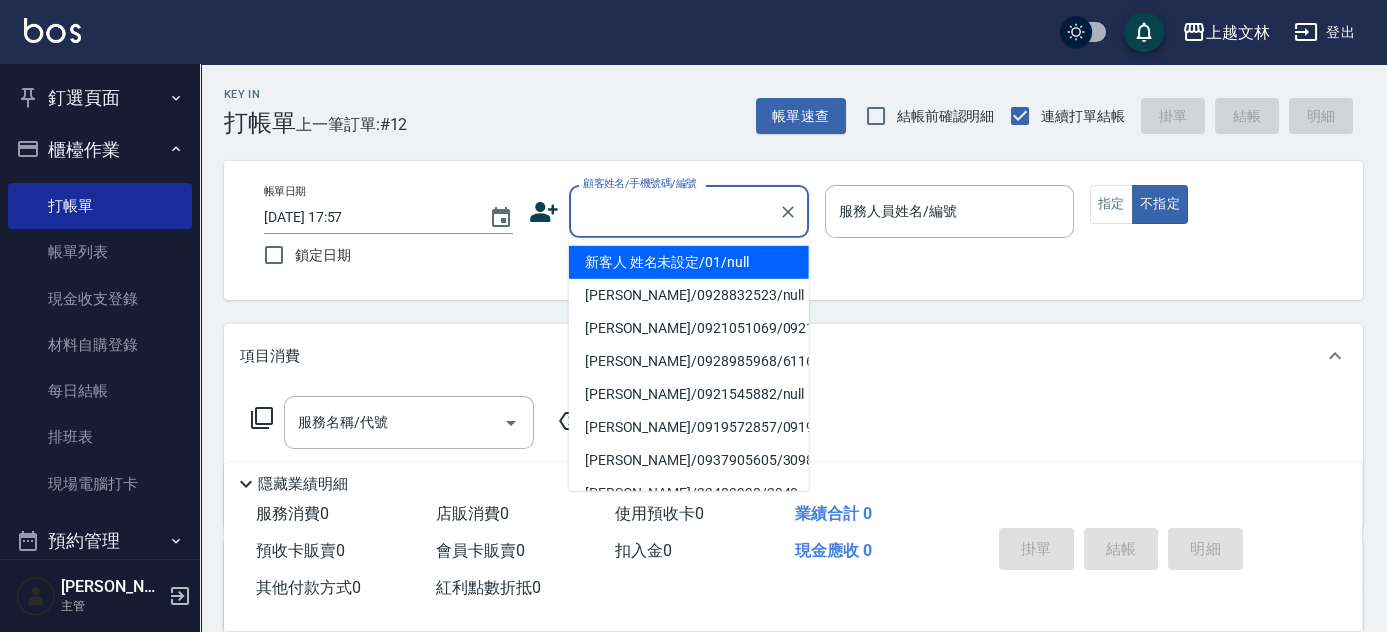 click on "新客人 姓名未設定/01/null" at bounding box center (689, 262) 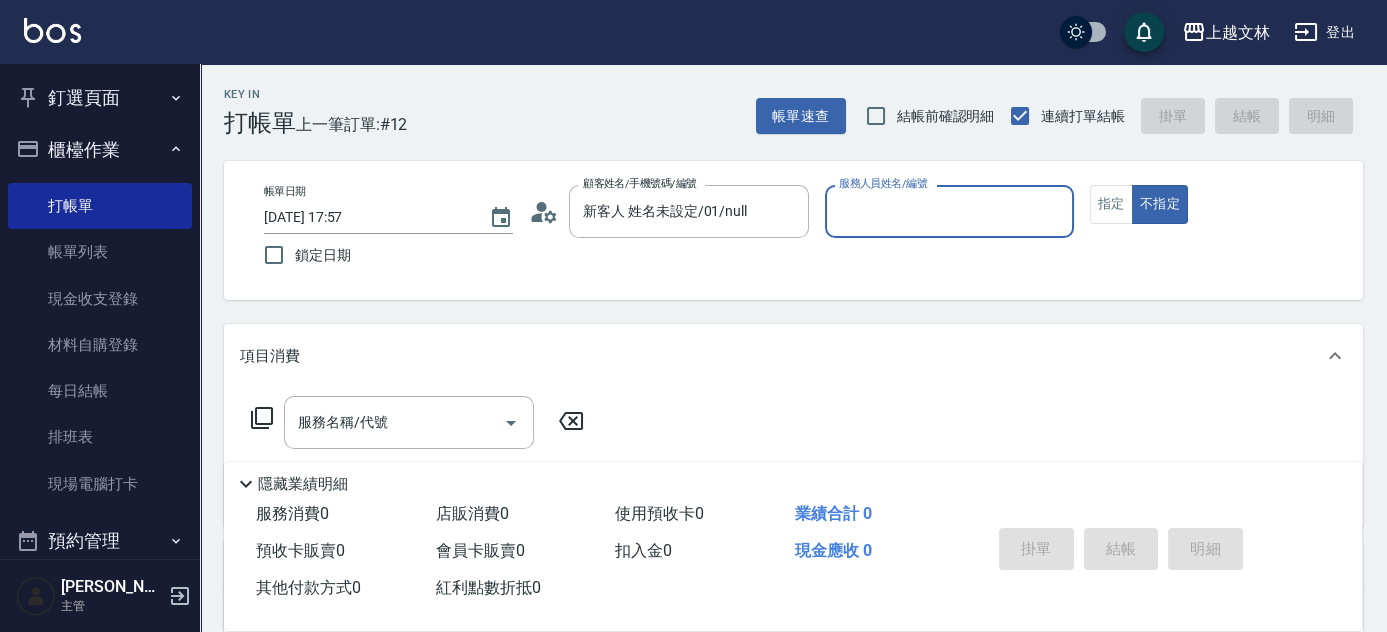 click on "服務人員姓名/編號" at bounding box center [949, 211] 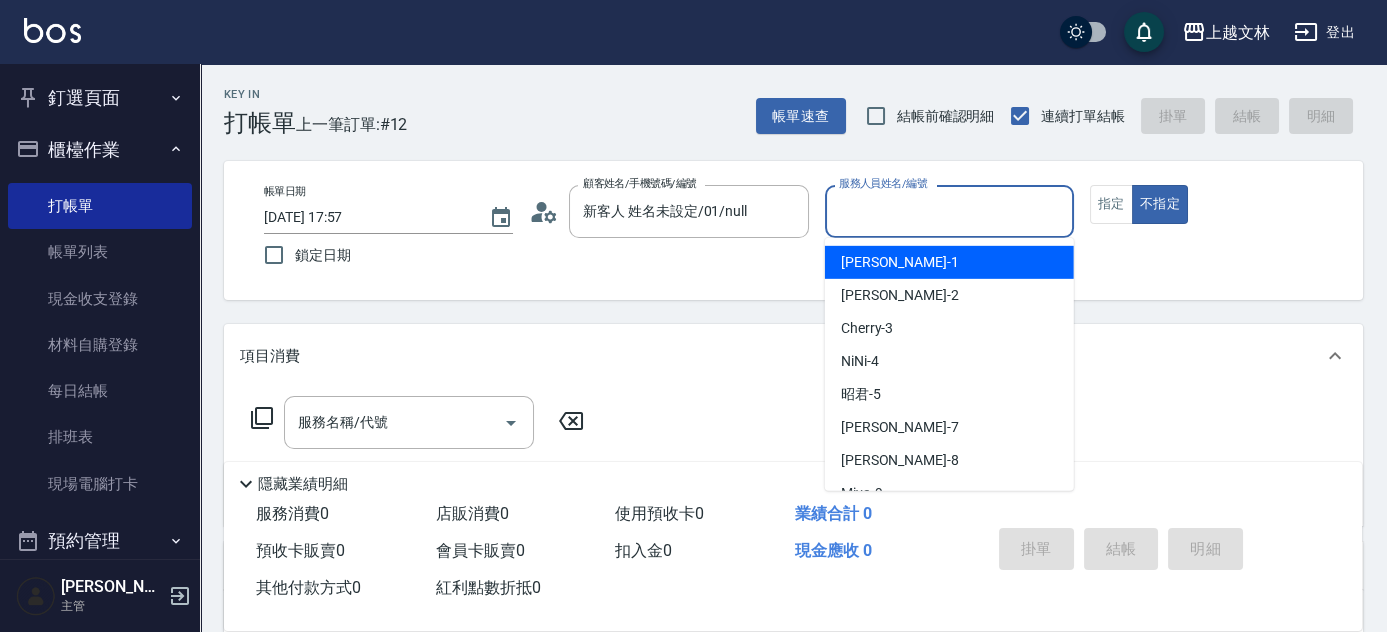 click on "服務人員姓名/編號" at bounding box center (949, 211) 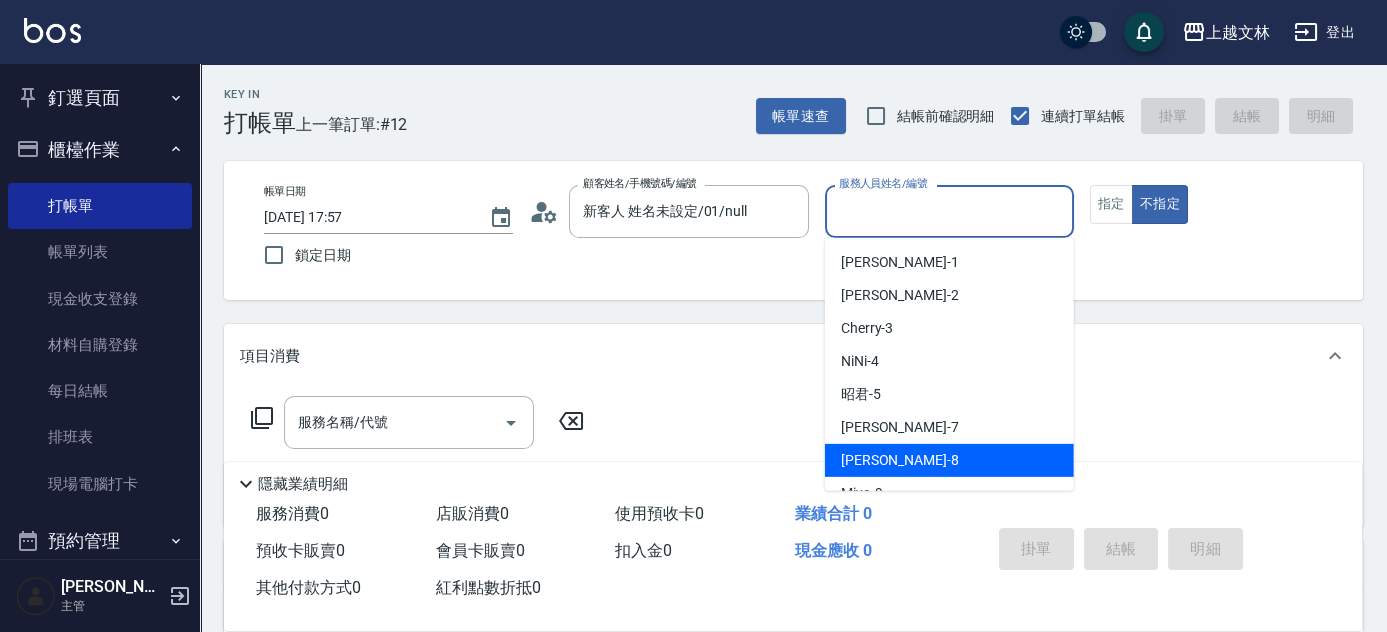 click on "Ella -8" at bounding box center [900, 460] 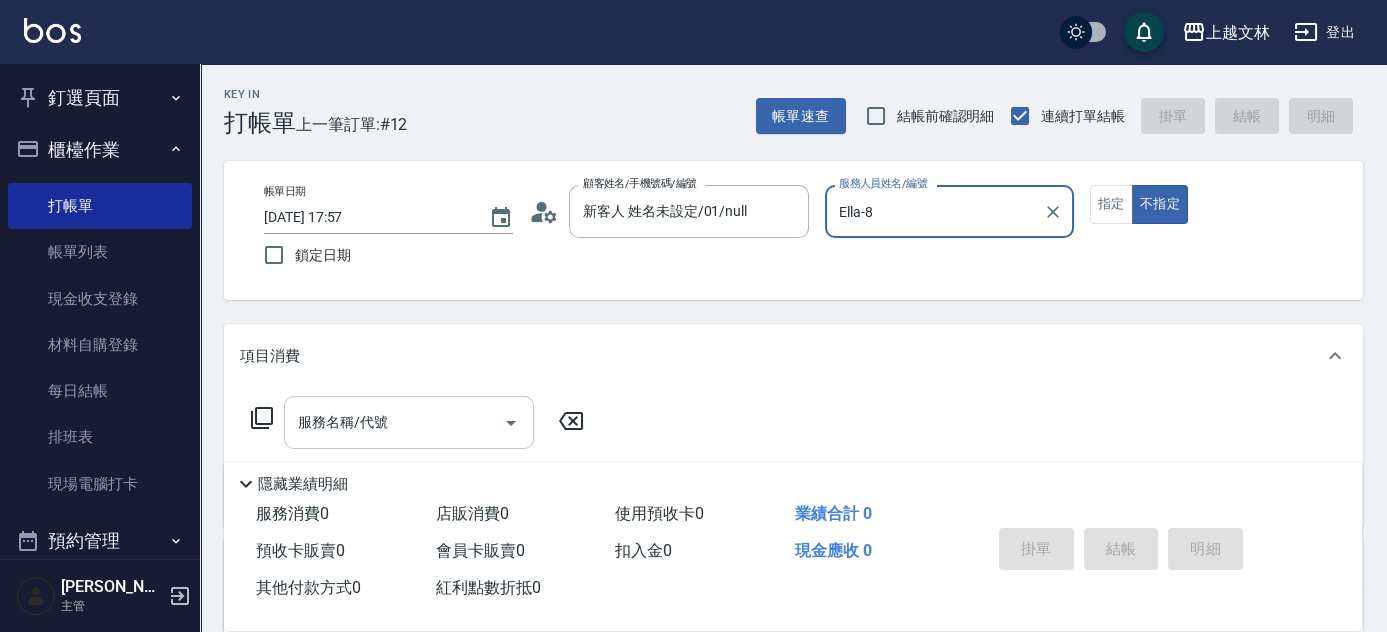 click on "服務名稱/代號" at bounding box center [394, 422] 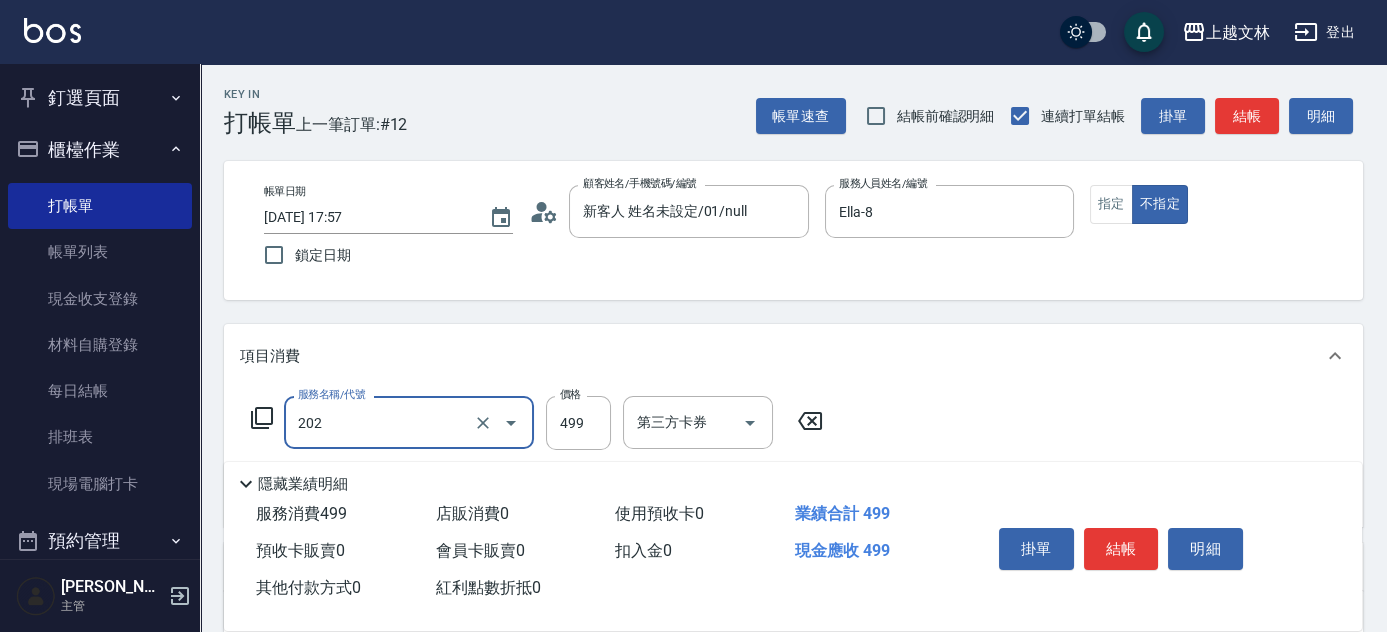 type on "A級單剪(202)" 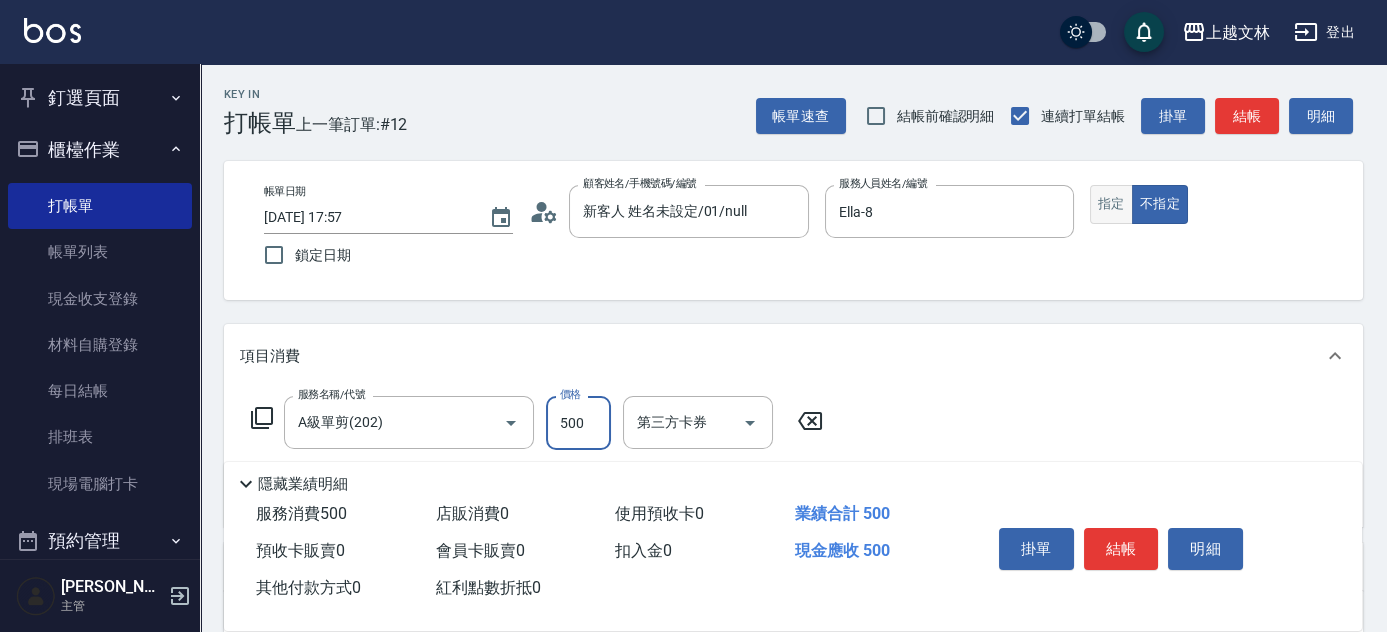 type on "500" 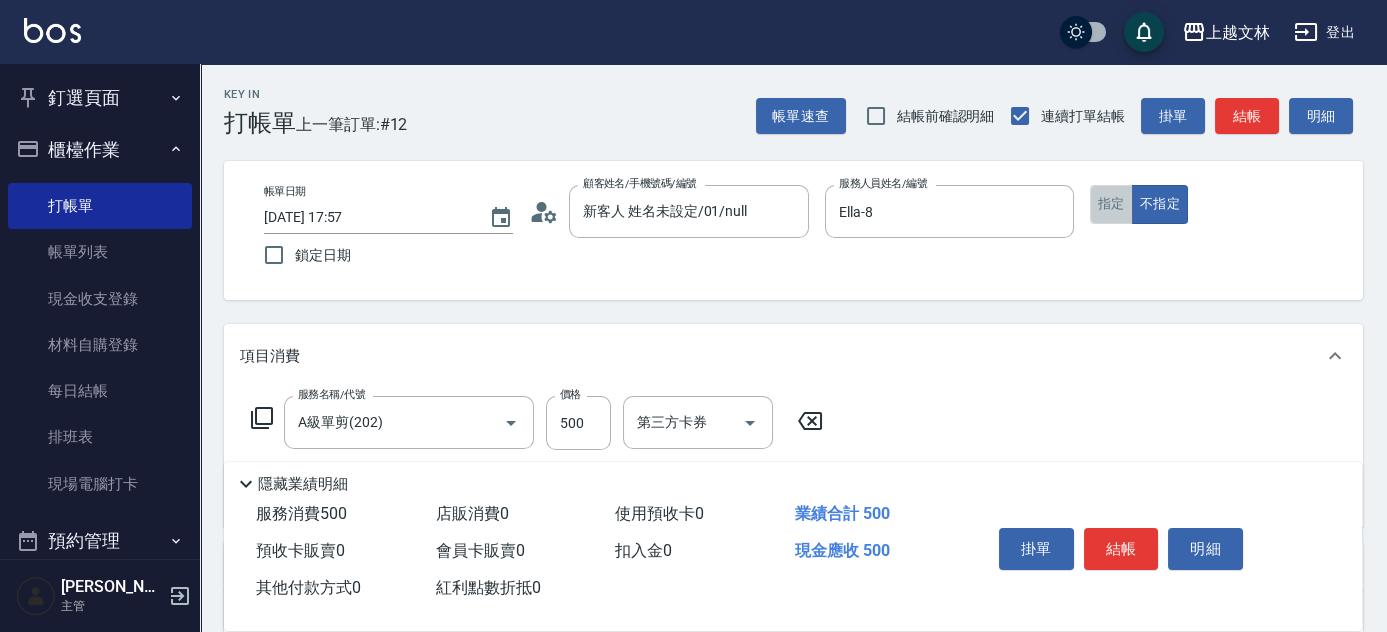 click on "指定" at bounding box center [1111, 204] 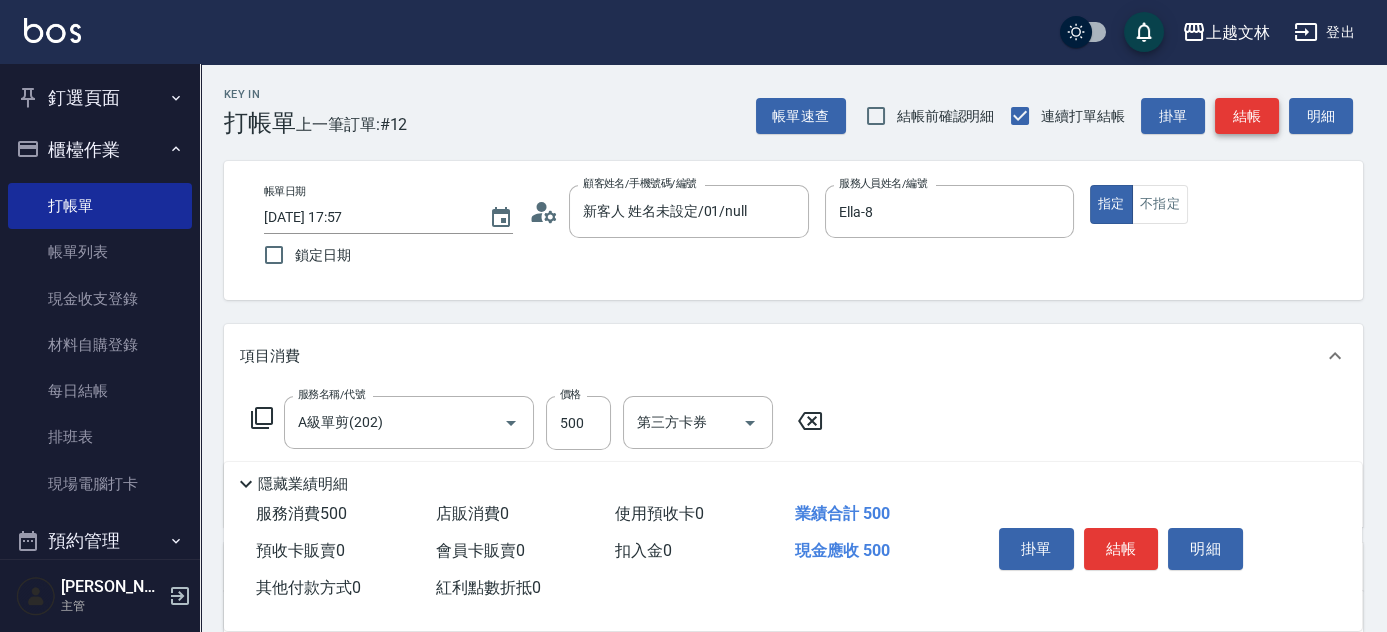 click on "結帳" at bounding box center [1247, 116] 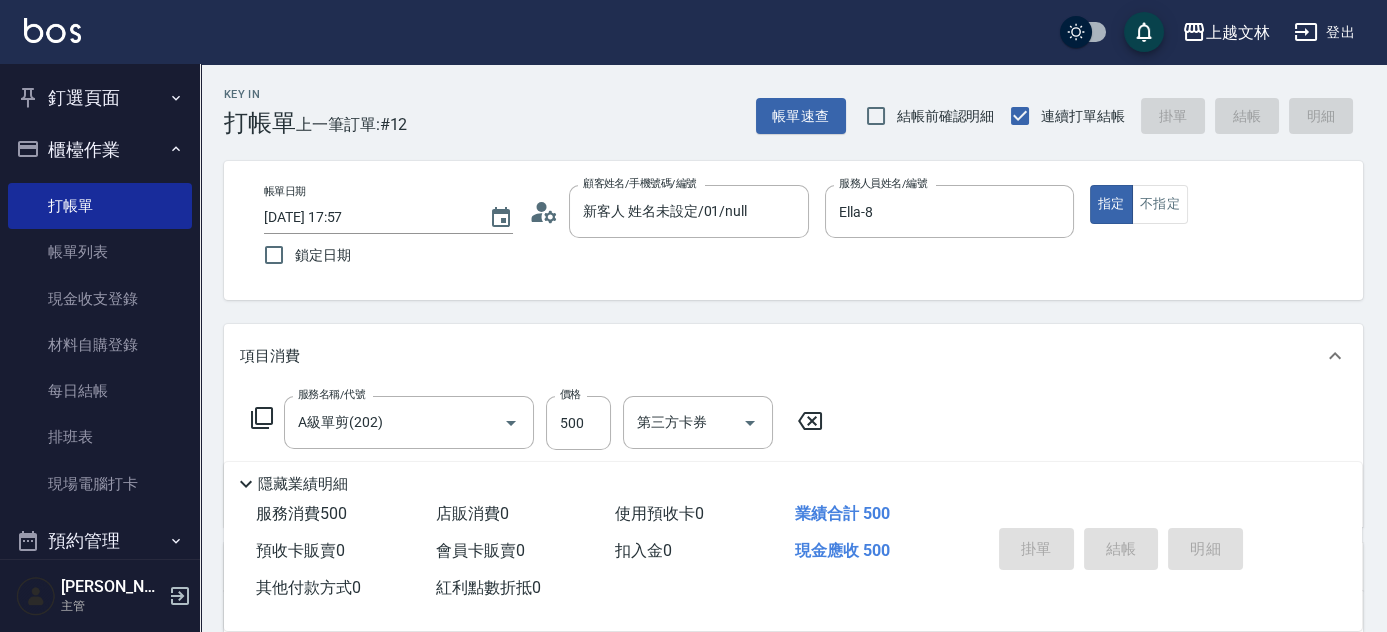 type on "[DATE] 17:58" 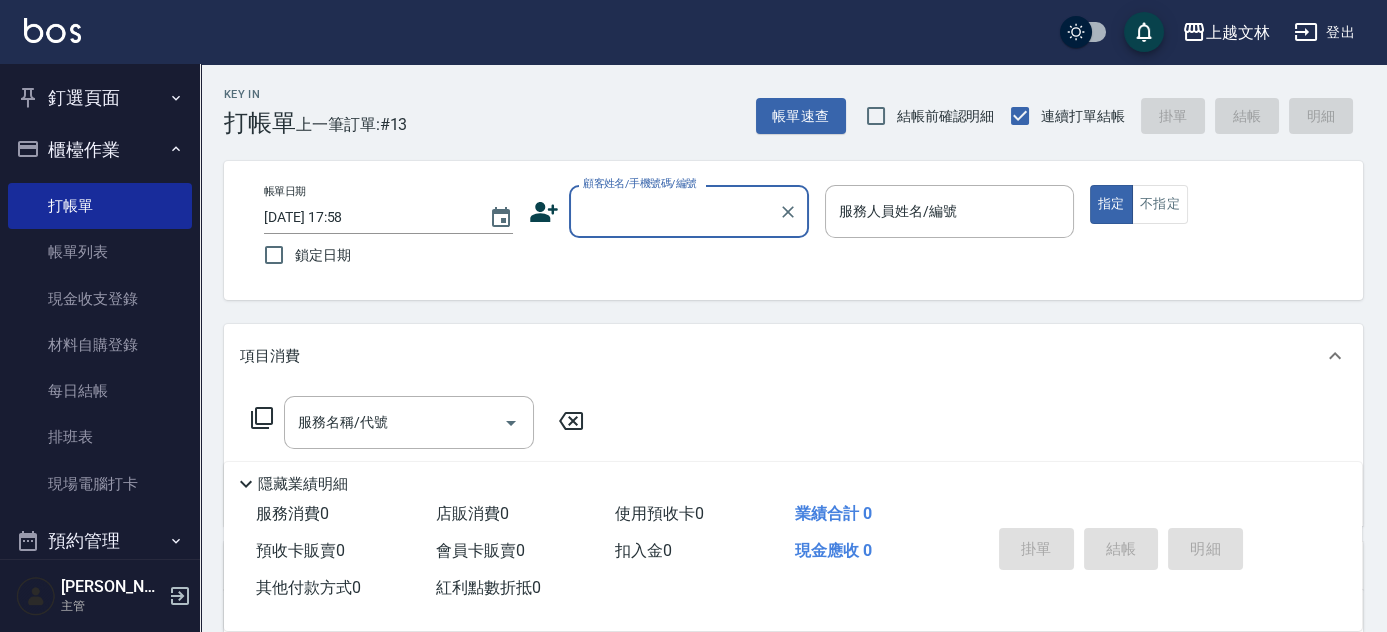 click on "顧客姓名/手機號碼/編號" at bounding box center [674, 211] 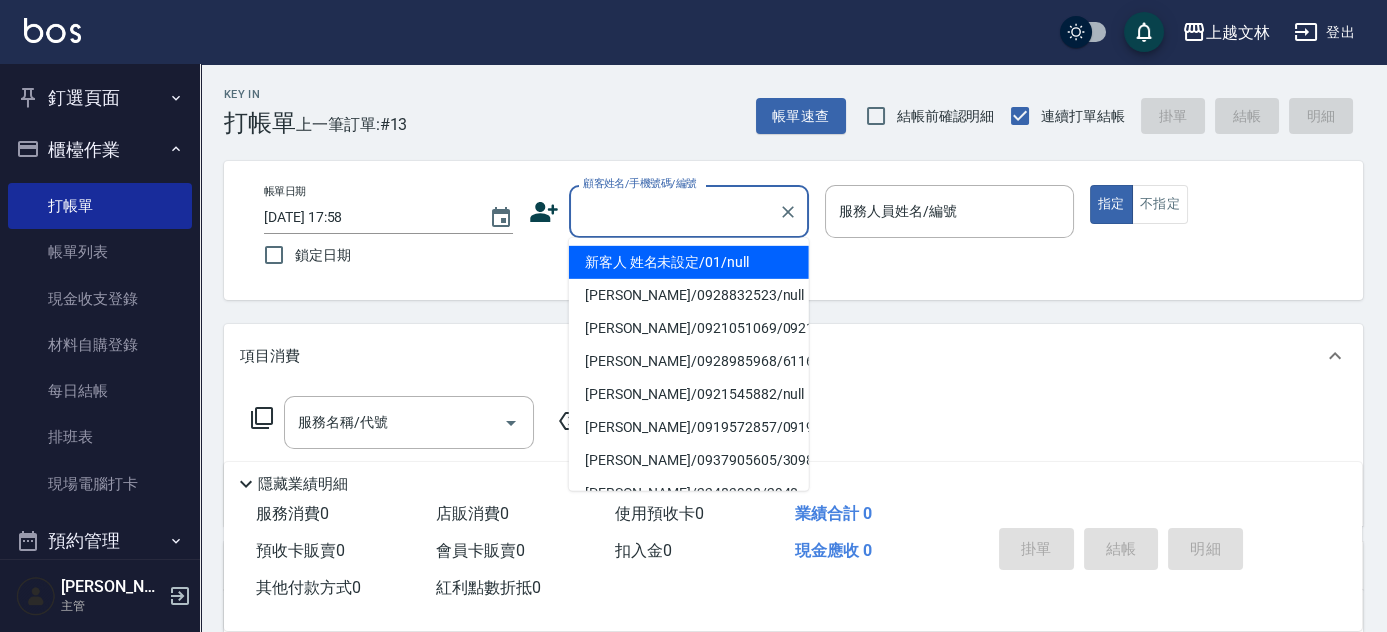 click on "新客人 姓名未設定/01/null" at bounding box center (689, 262) 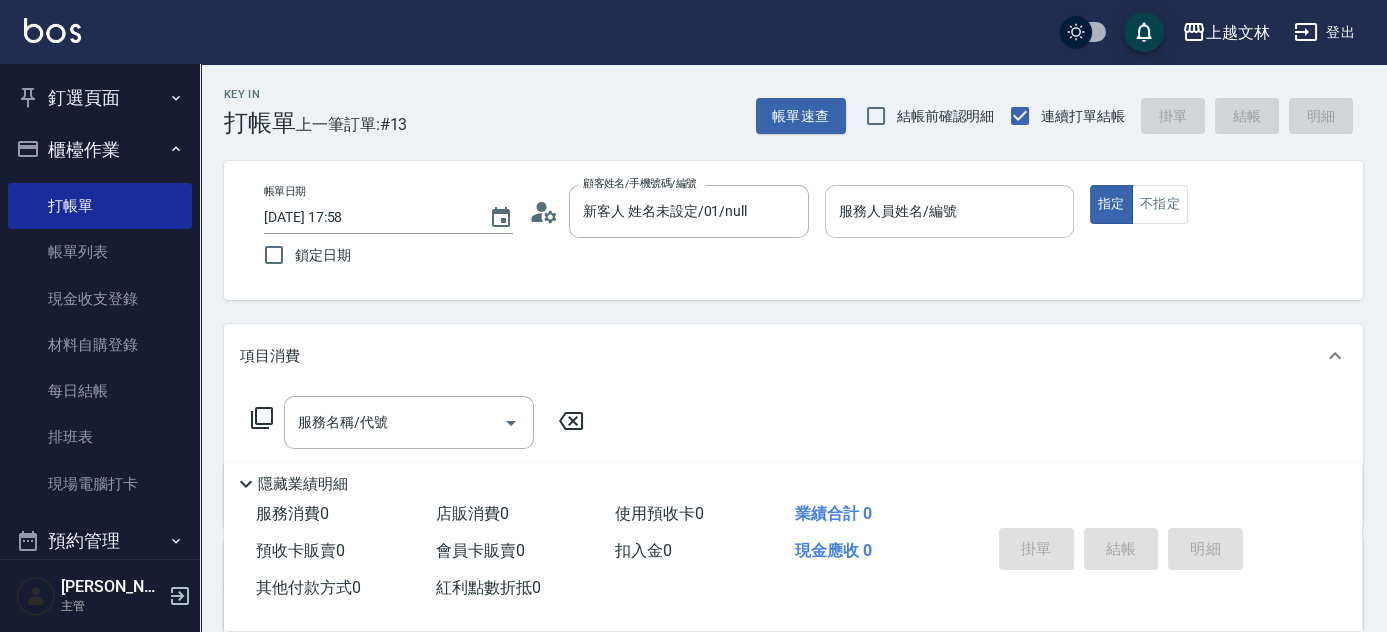 click on "服務人員姓名/編號" at bounding box center [949, 211] 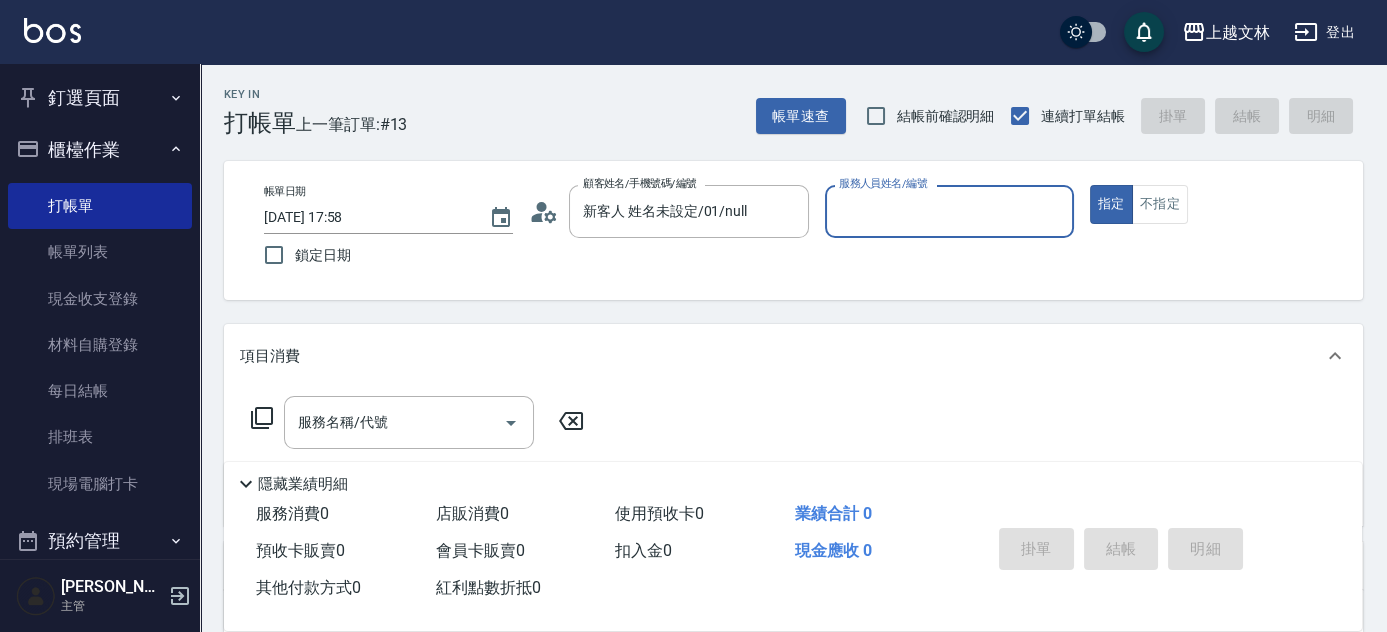 click on "服務人員姓名/編號" at bounding box center [949, 211] 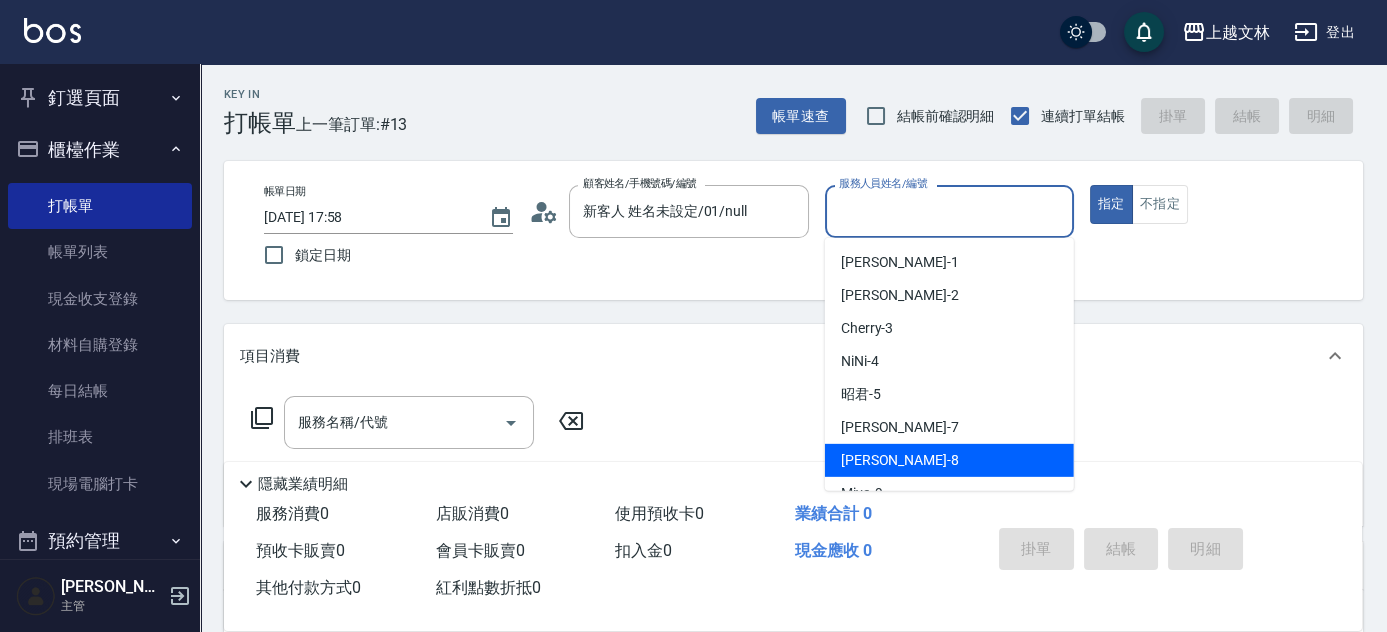 click on "Ella -8" at bounding box center (900, 460) 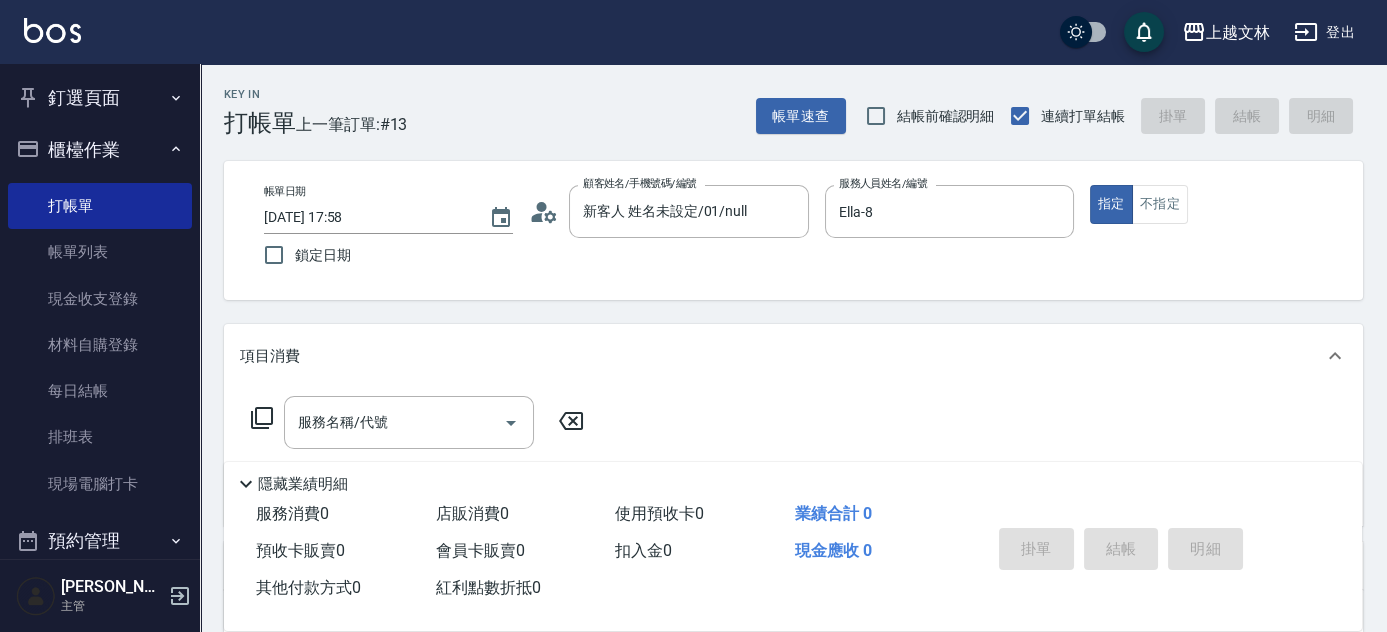 click 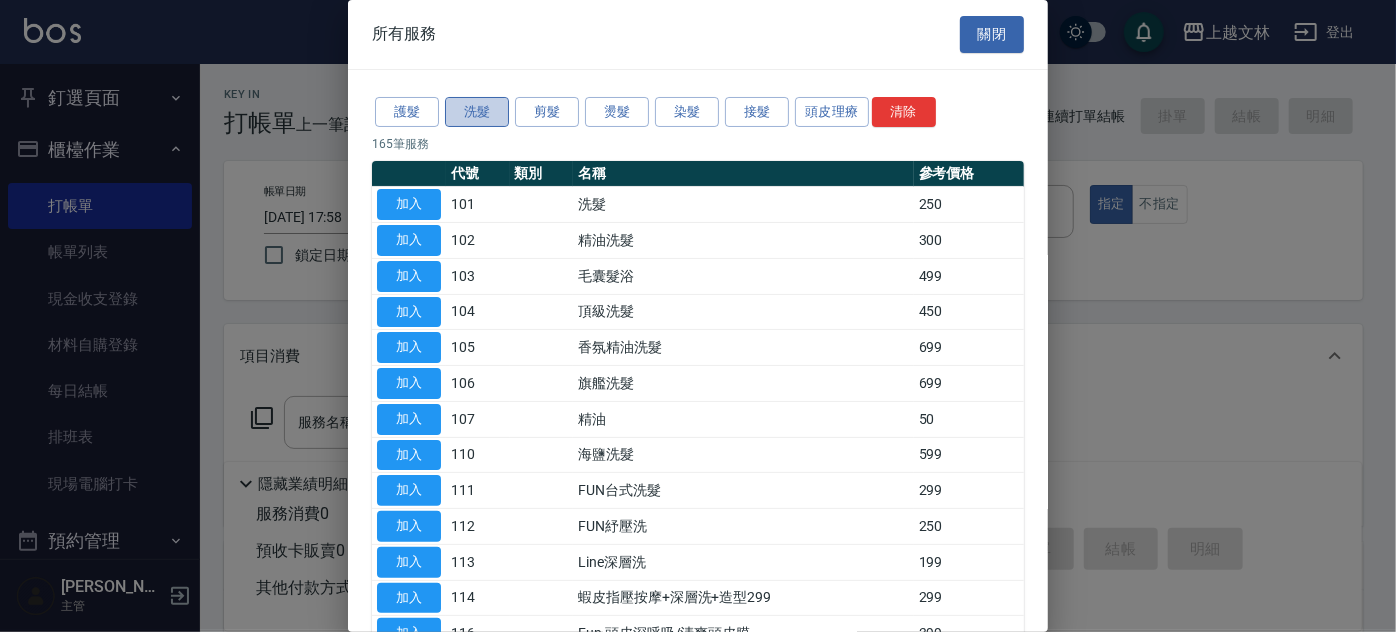 click on "洗髮" at bounding box center (477, 112) 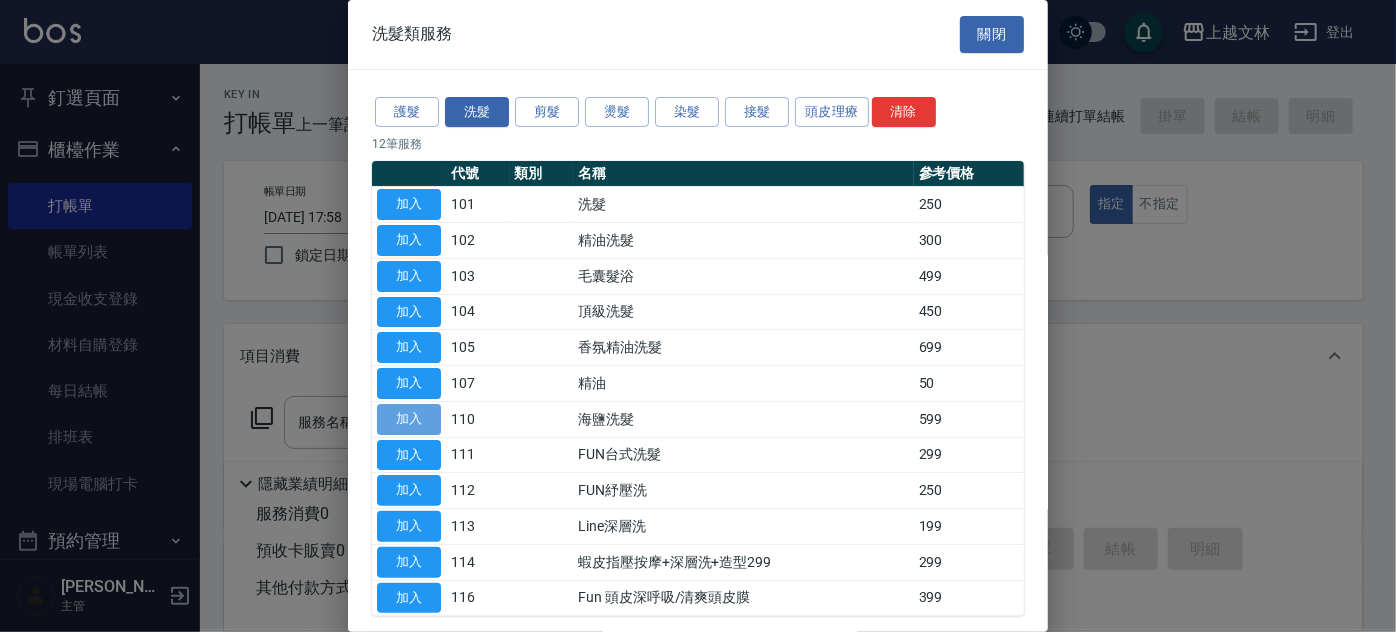 click on "加入" at bounding box center [409, 419] 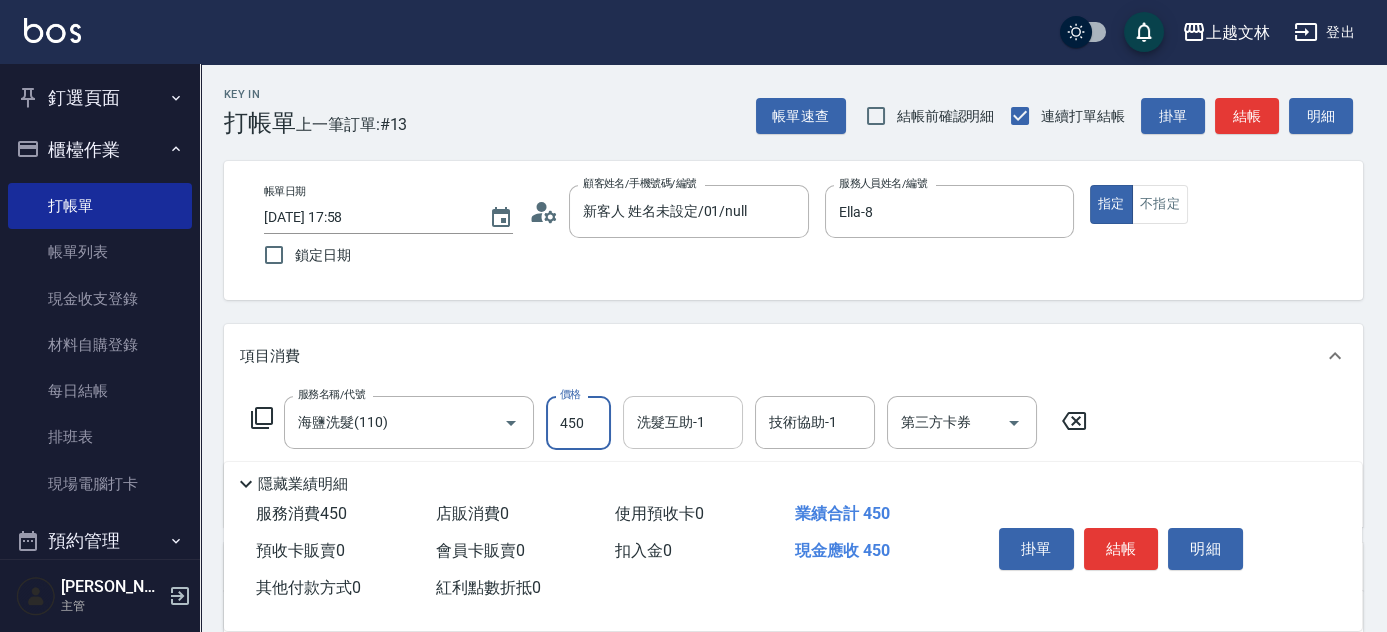 type on "450" 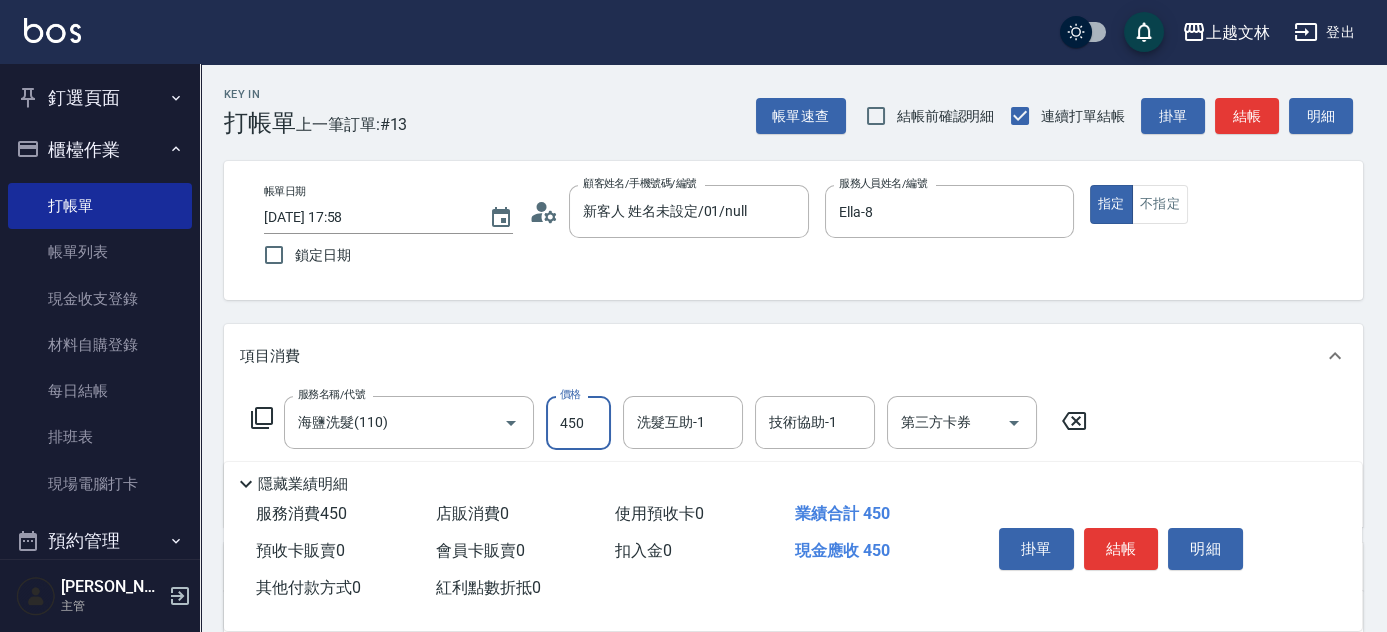 click on "洗髮互助-1 洗髮互助-1" at bounding box center (683, 422) 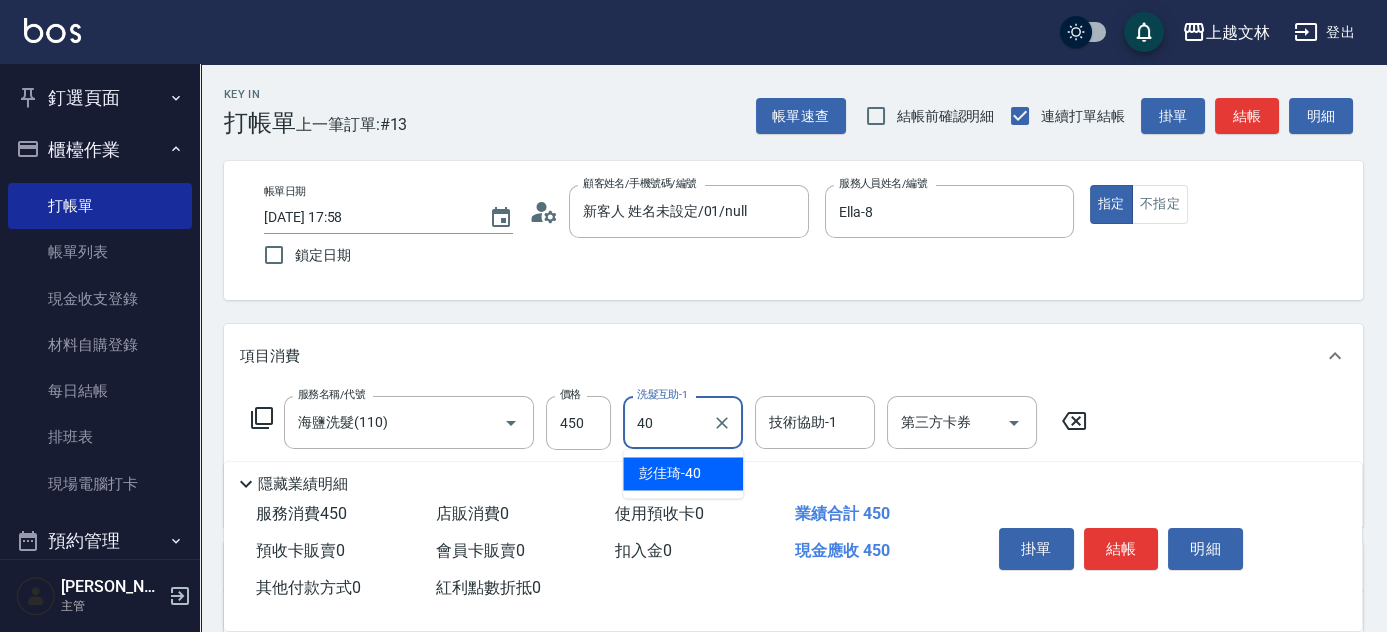 type on "[PERSON_NAME]-40" 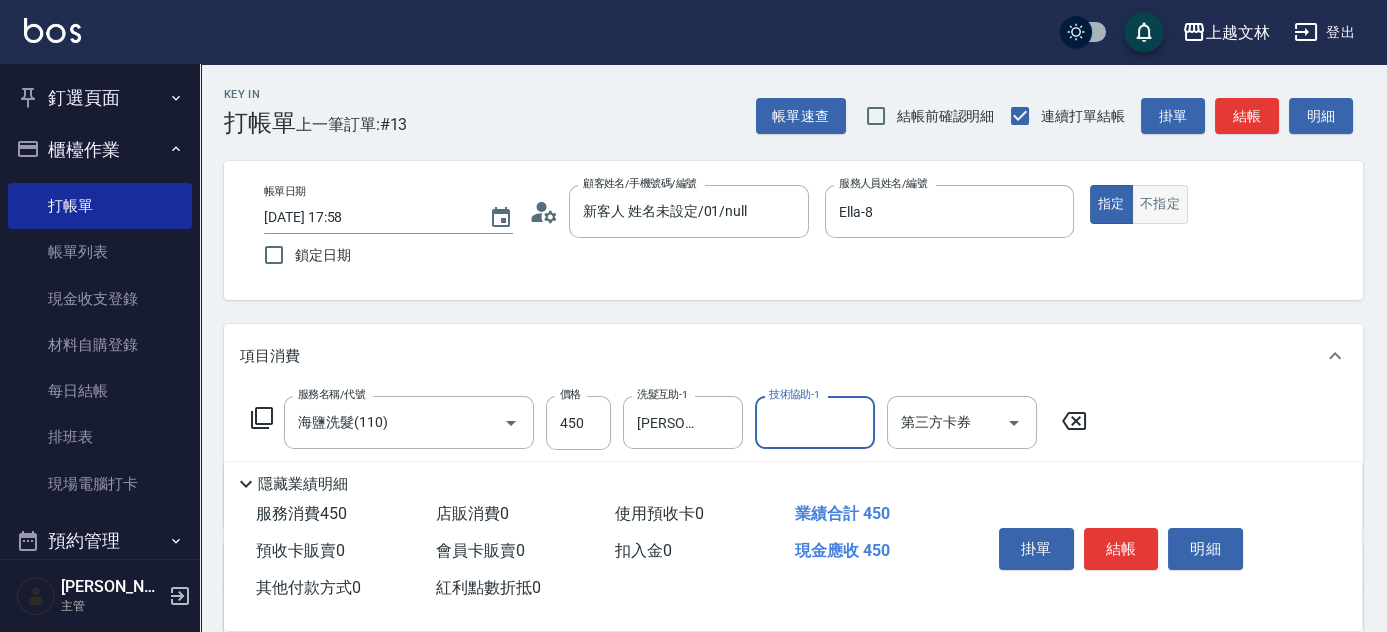 click on "不指定" at bounding box center [1160, 204] 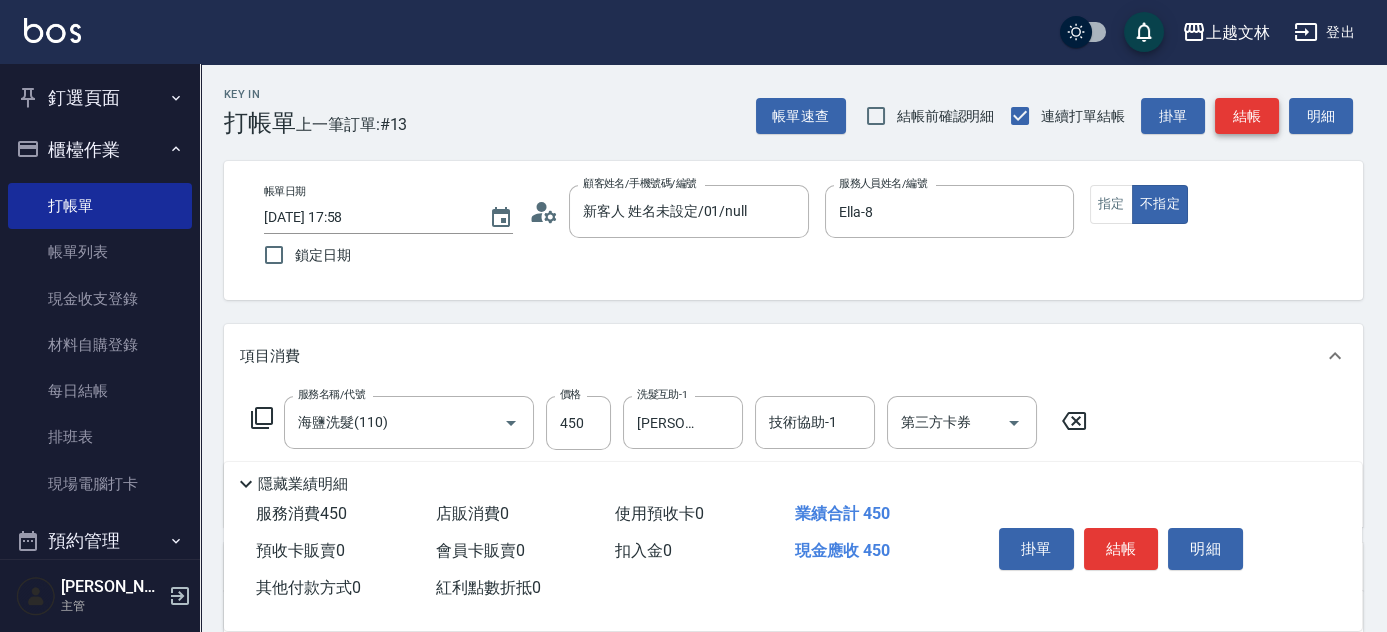 click on "結帳" at bounding box center (1247, 116) 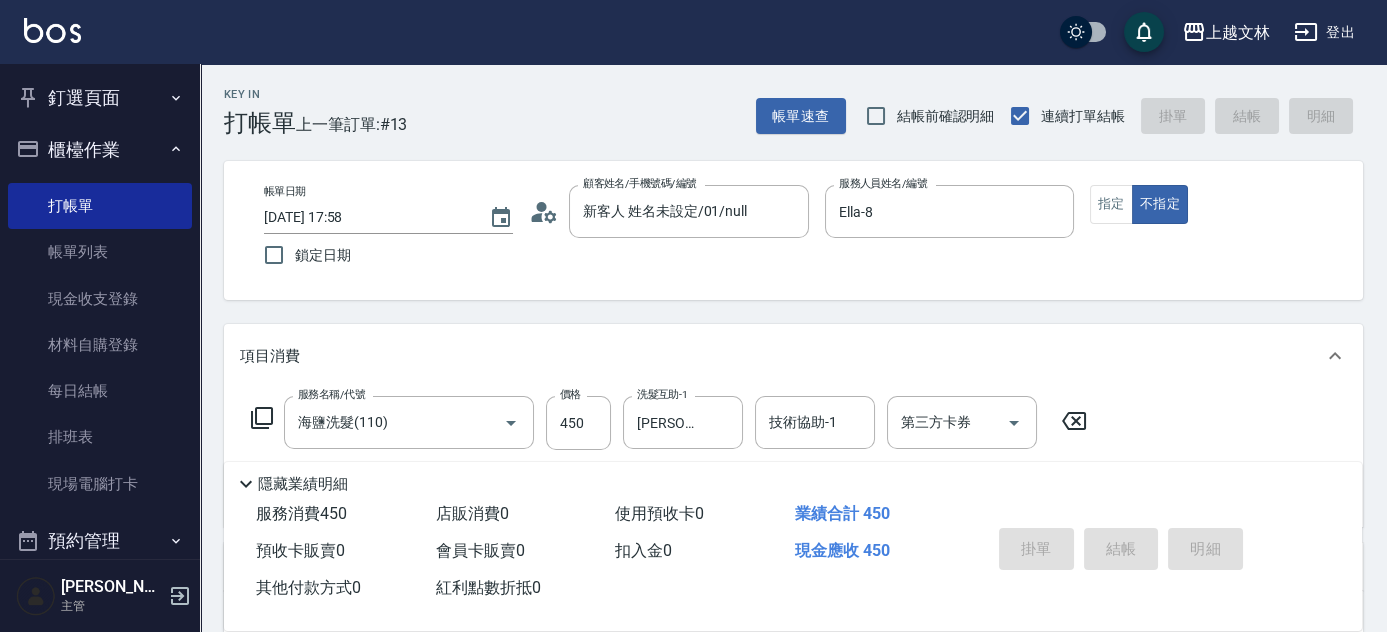 type 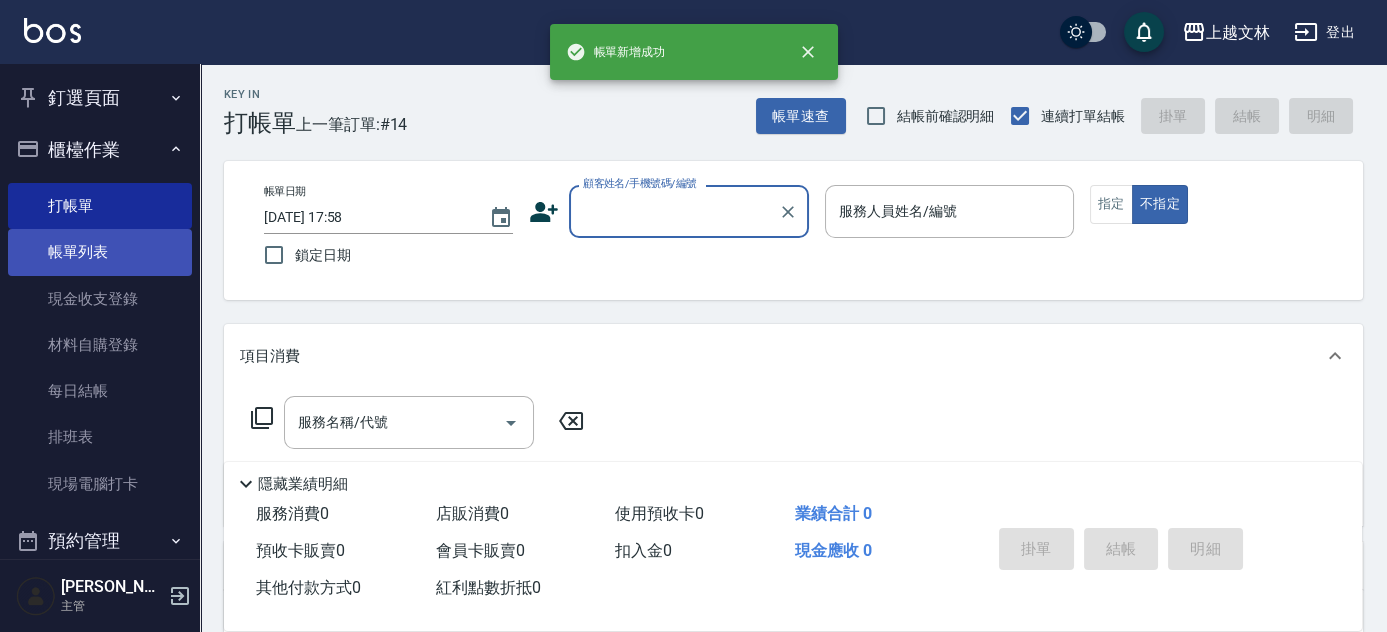 click on "帳單列表" at bounding box center [100, 252] 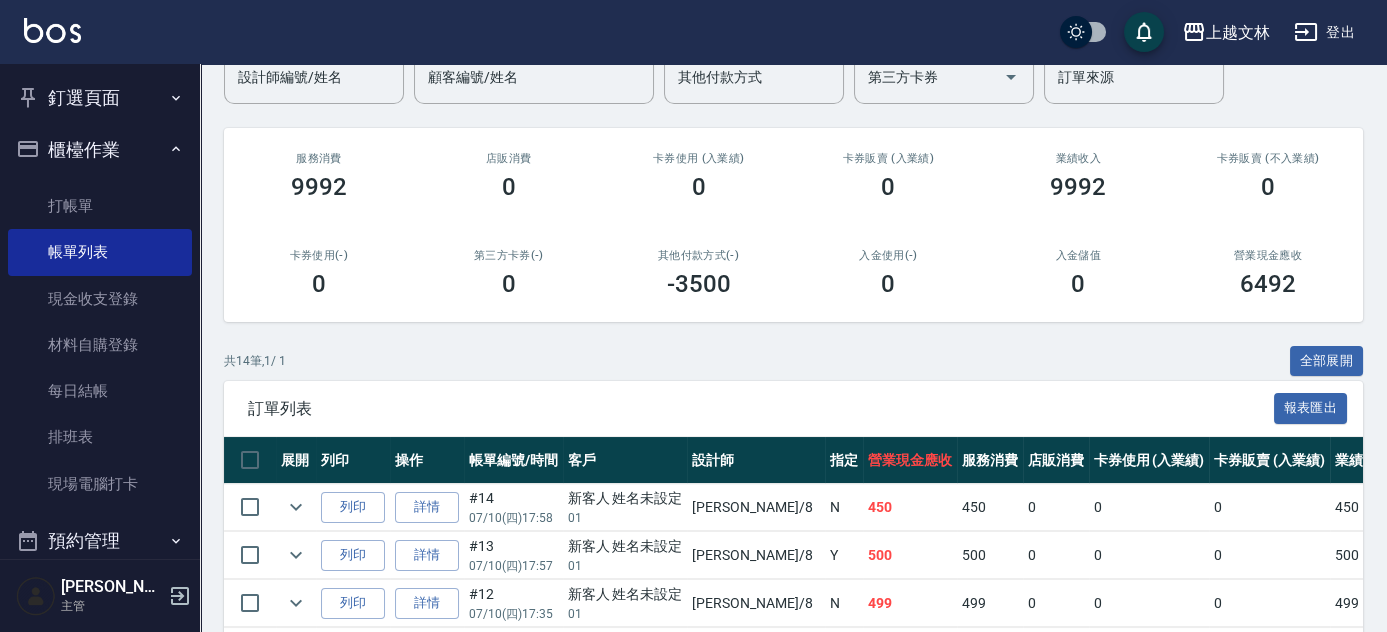 scroll, scrollTop: 240, scrollLeft: 0, axis: vertical 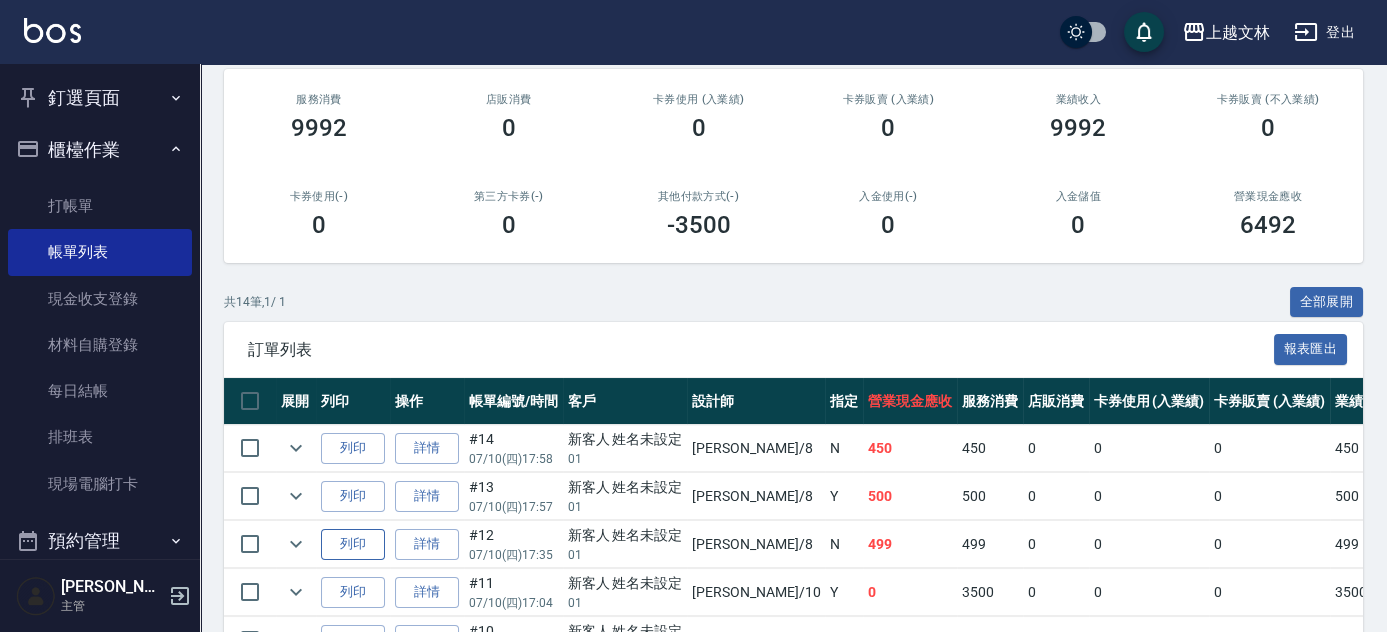 click on "列印" at bounding box center [353, 544] 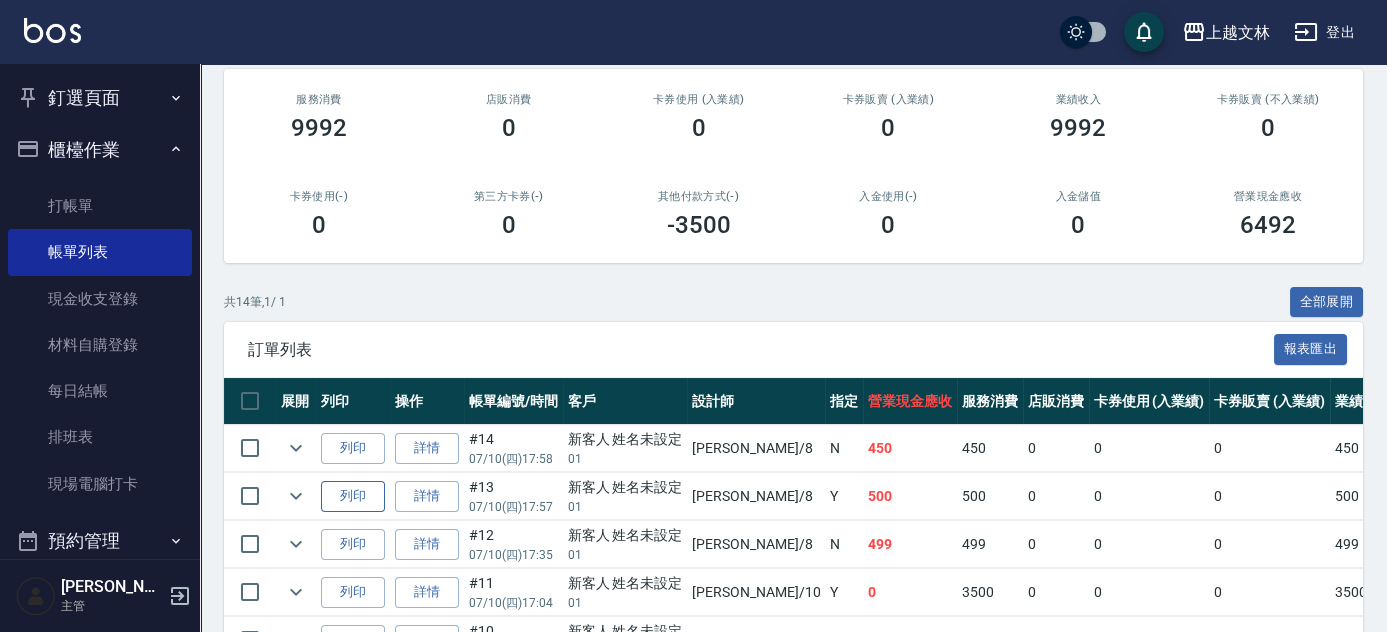 click on "列印" at bounding box center (353, 496) 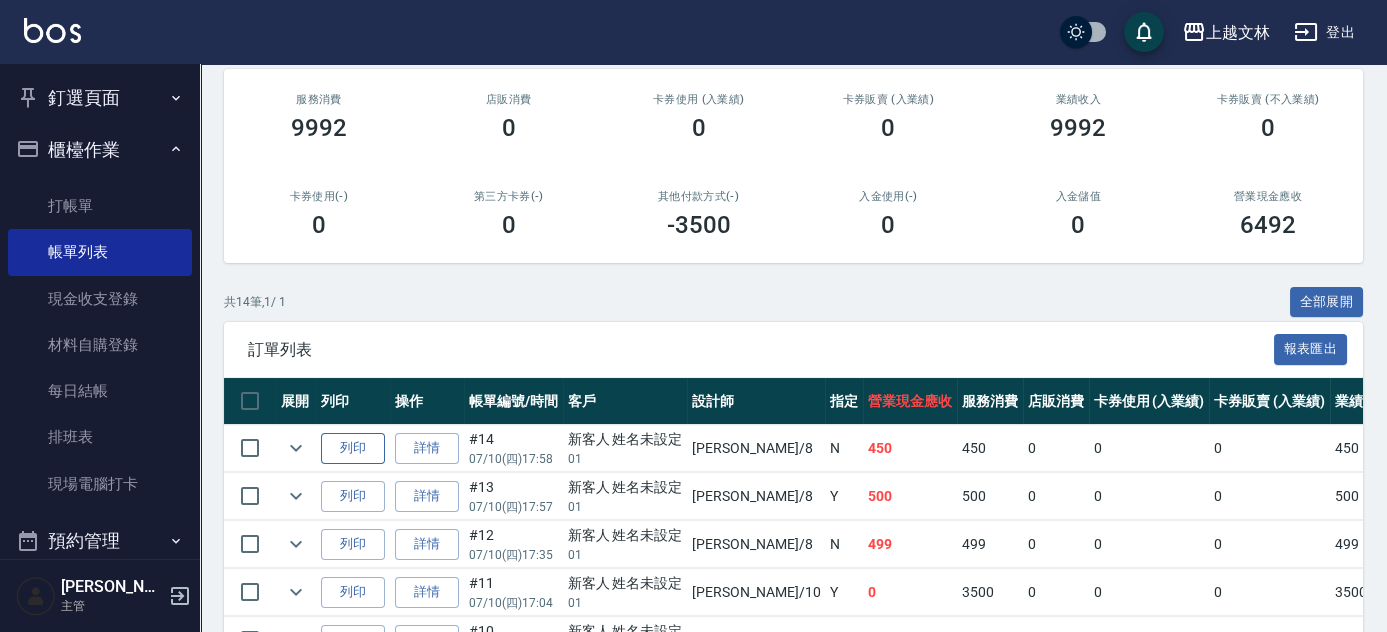 click on "列印" at bounding box center (353, 448) 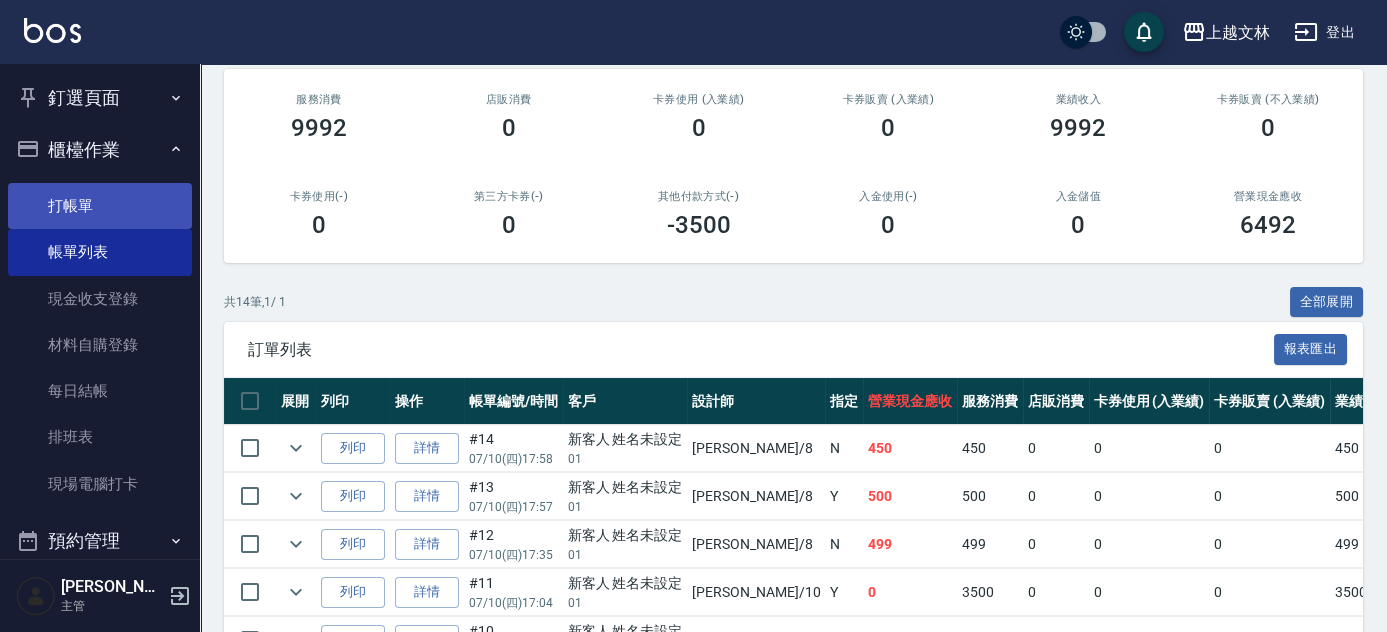 click on "打帳單" at bounding box center (100, 206) 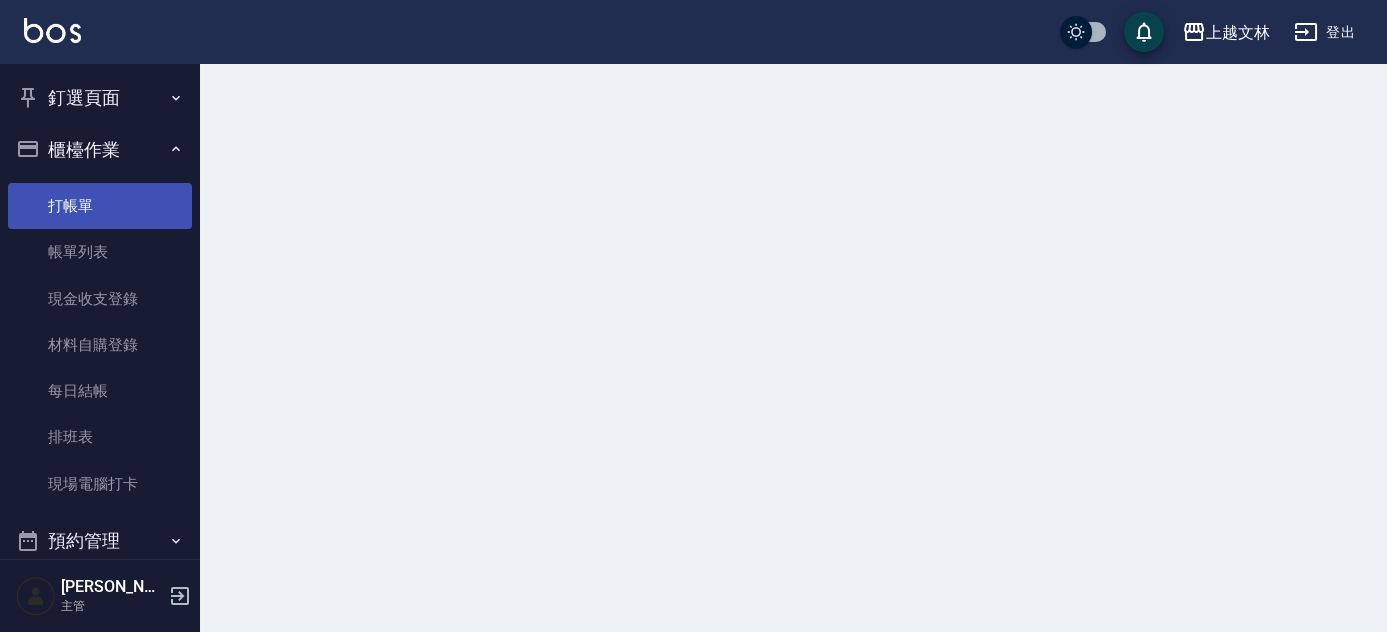 scroll, scrollTop: 0, scrollLeft: 0, axis: both 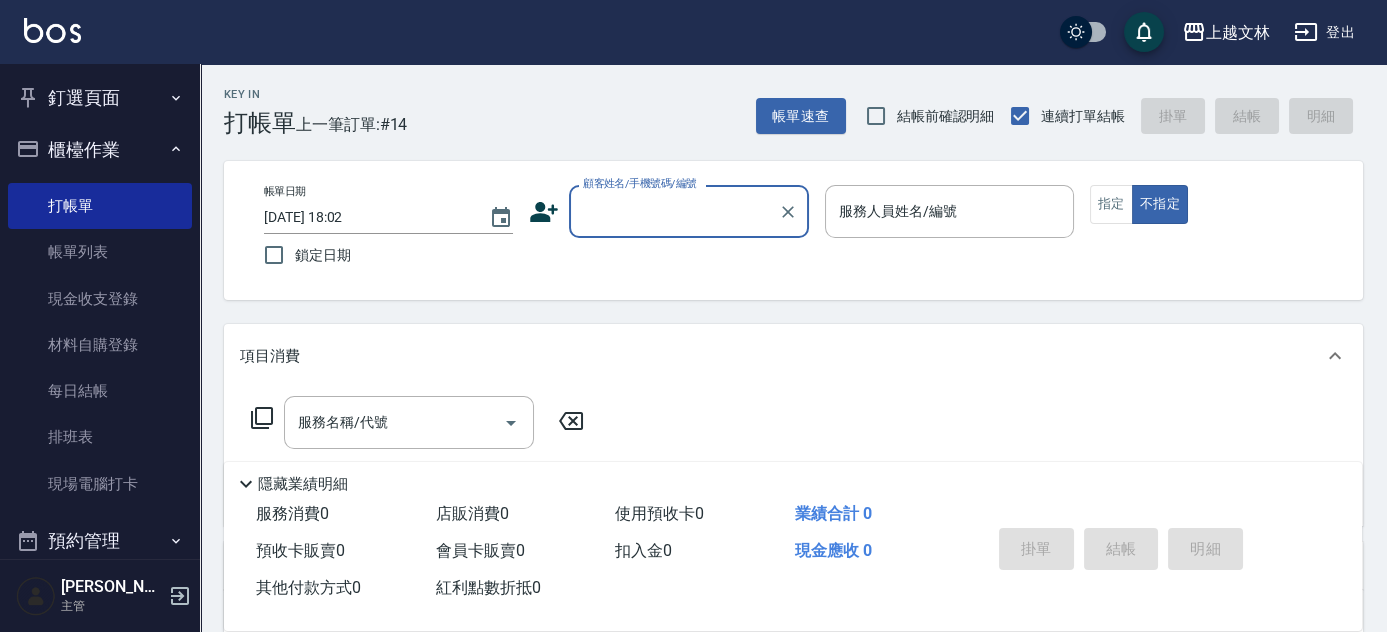 click on "顧客姓名/手機號碼/編號" at bounding box center (674, 211) 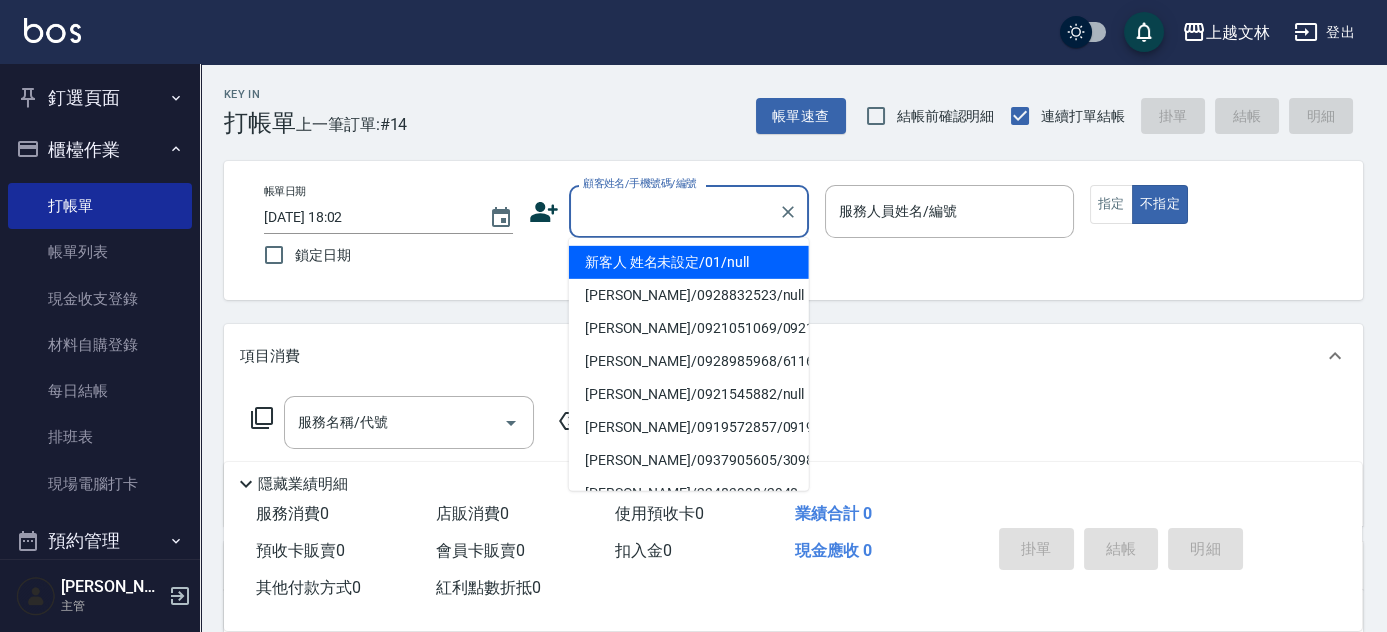 click on "新客人 姓名未設定/01/null" at bounding box center (689, 262) 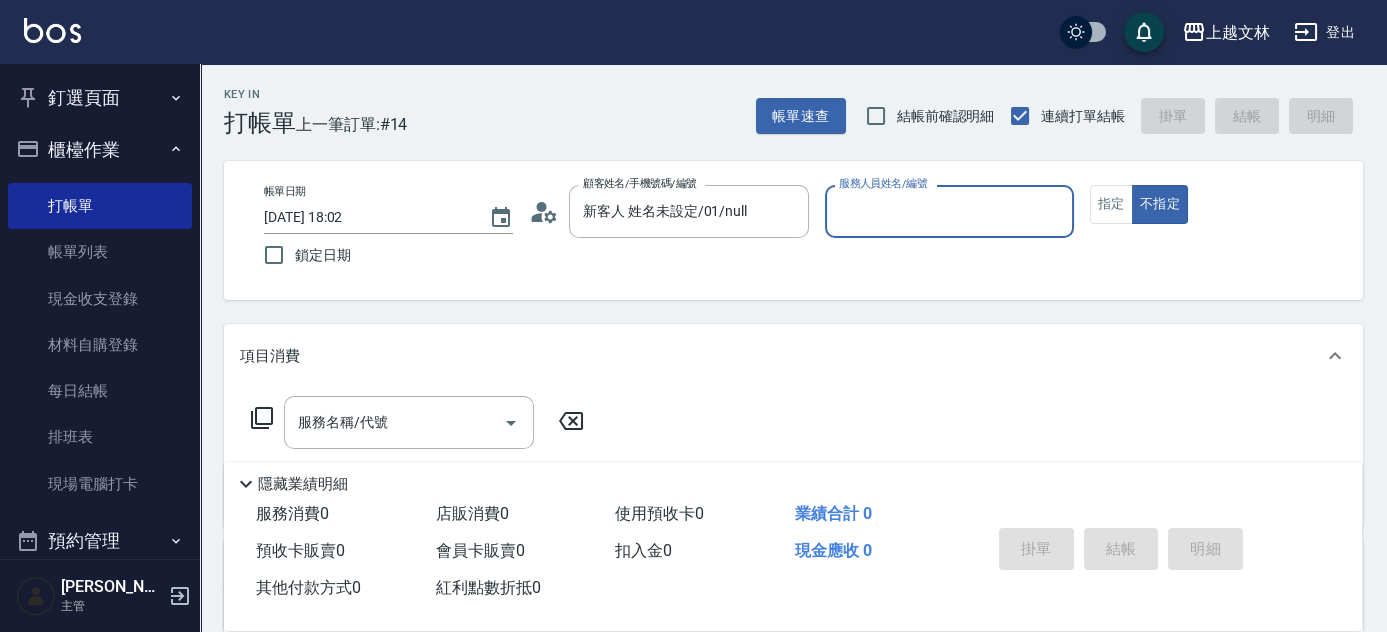 click on "服務人員姓名/編號" at bounding box center [949, 211] 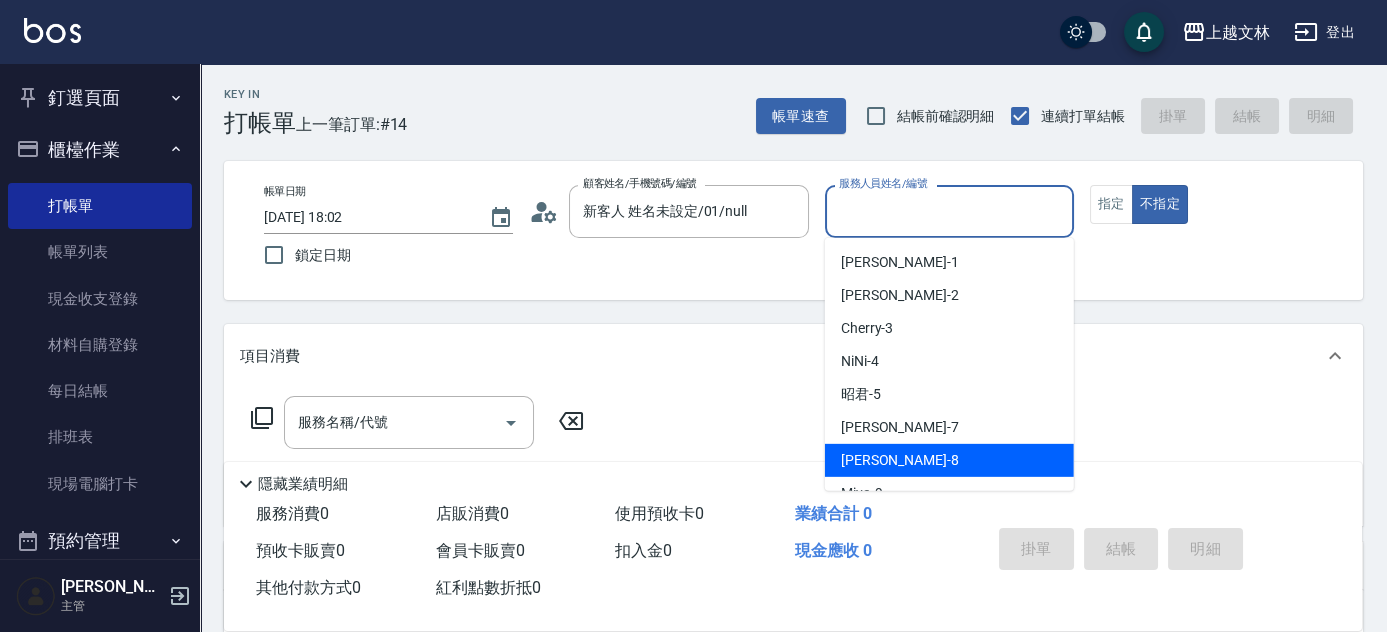 click on "Ella -8" at bounding box center (949, 460) 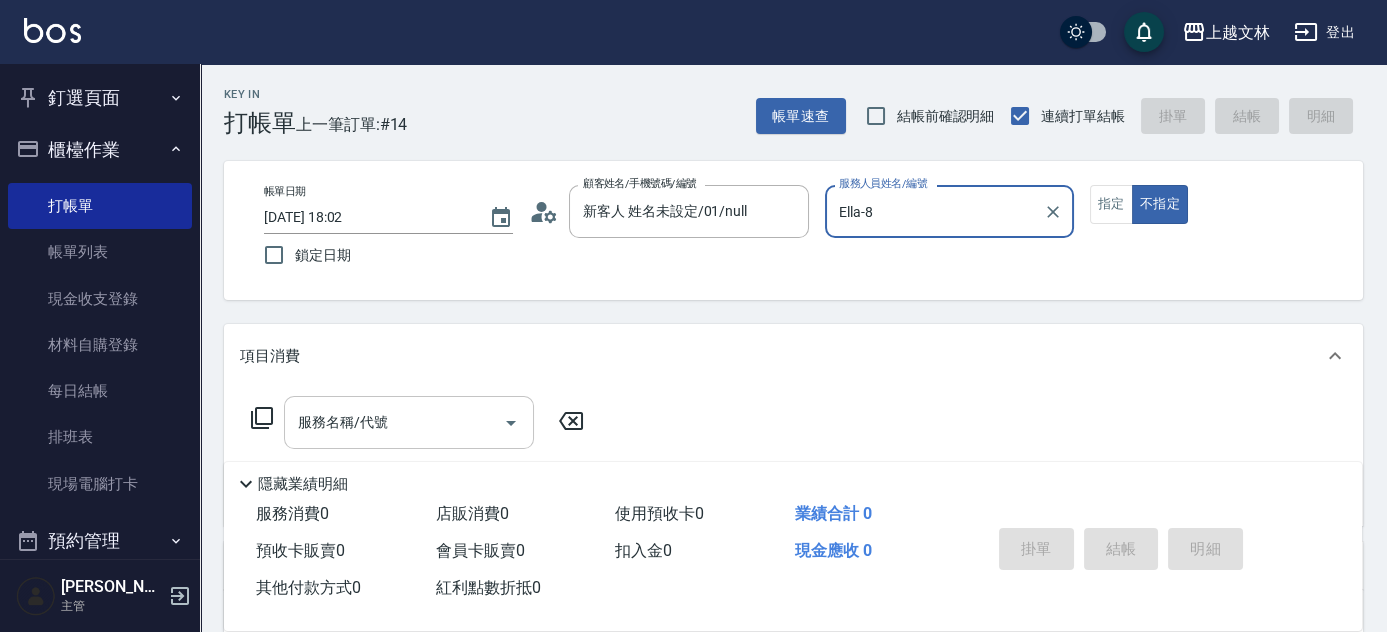 click on "服務名稱/代號" at bounding box center [394, 422] 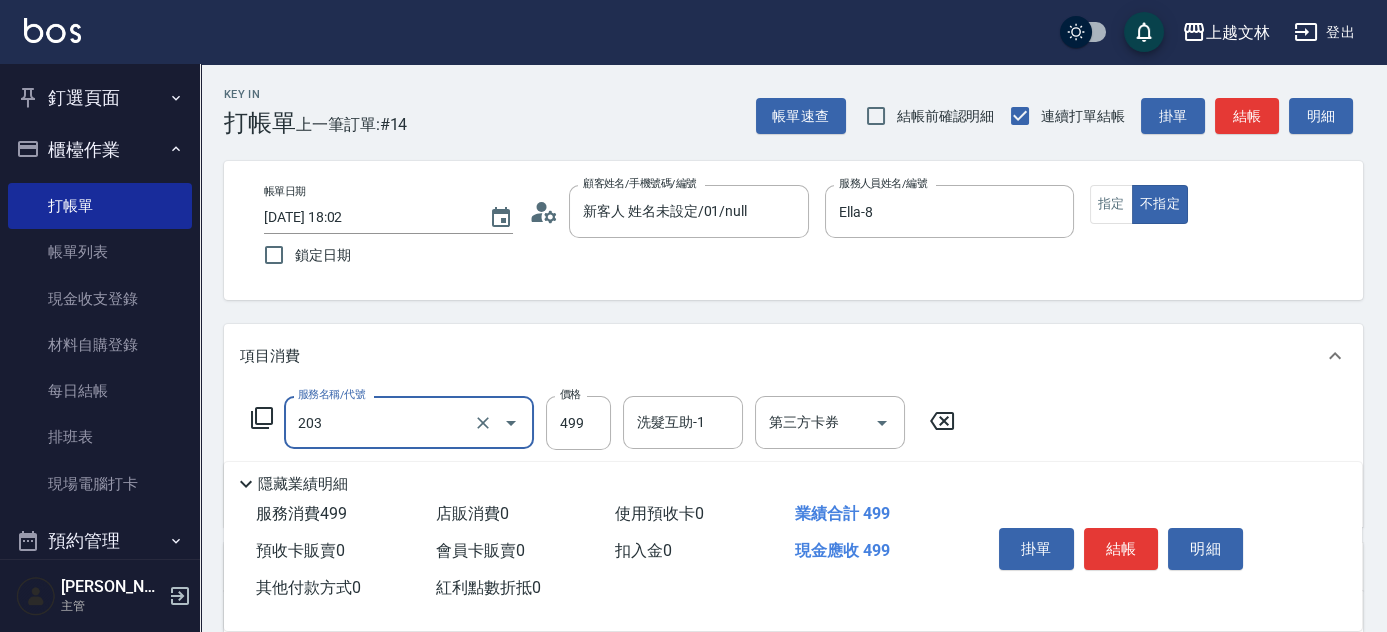 type on "B級洗+剪(203)" 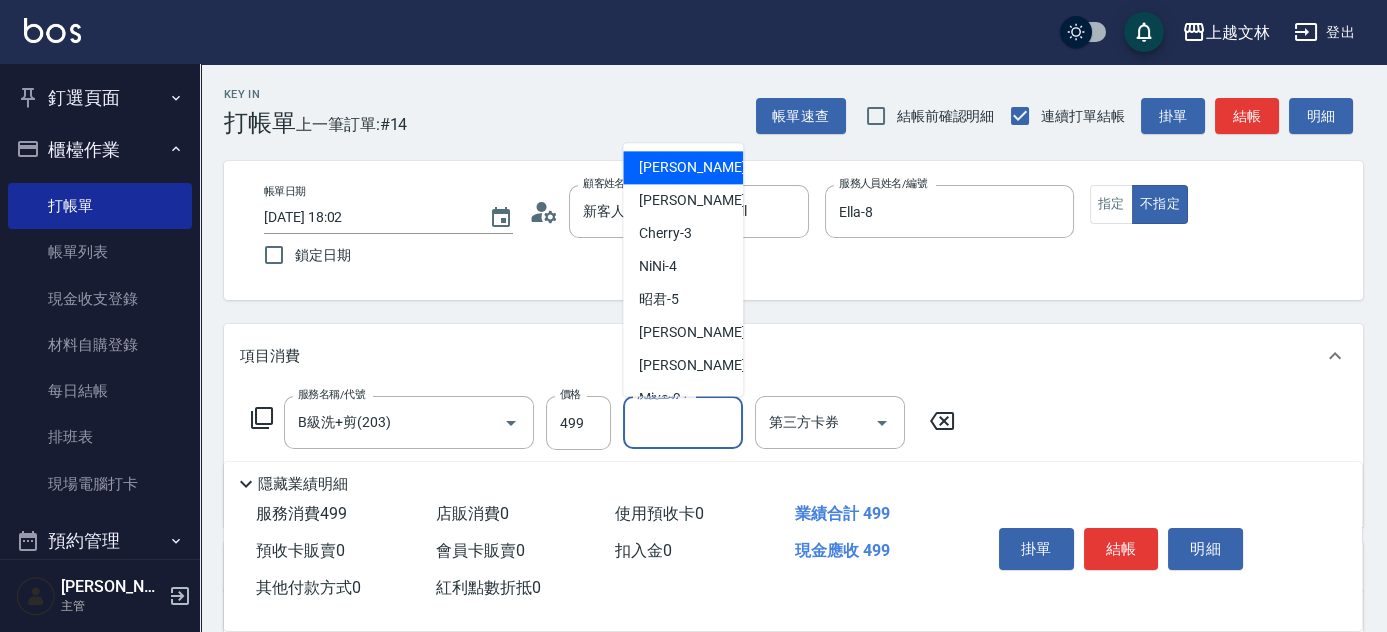 click on "洗髮互助-1 洗髮互助-1" at bounding box center (683, 422) 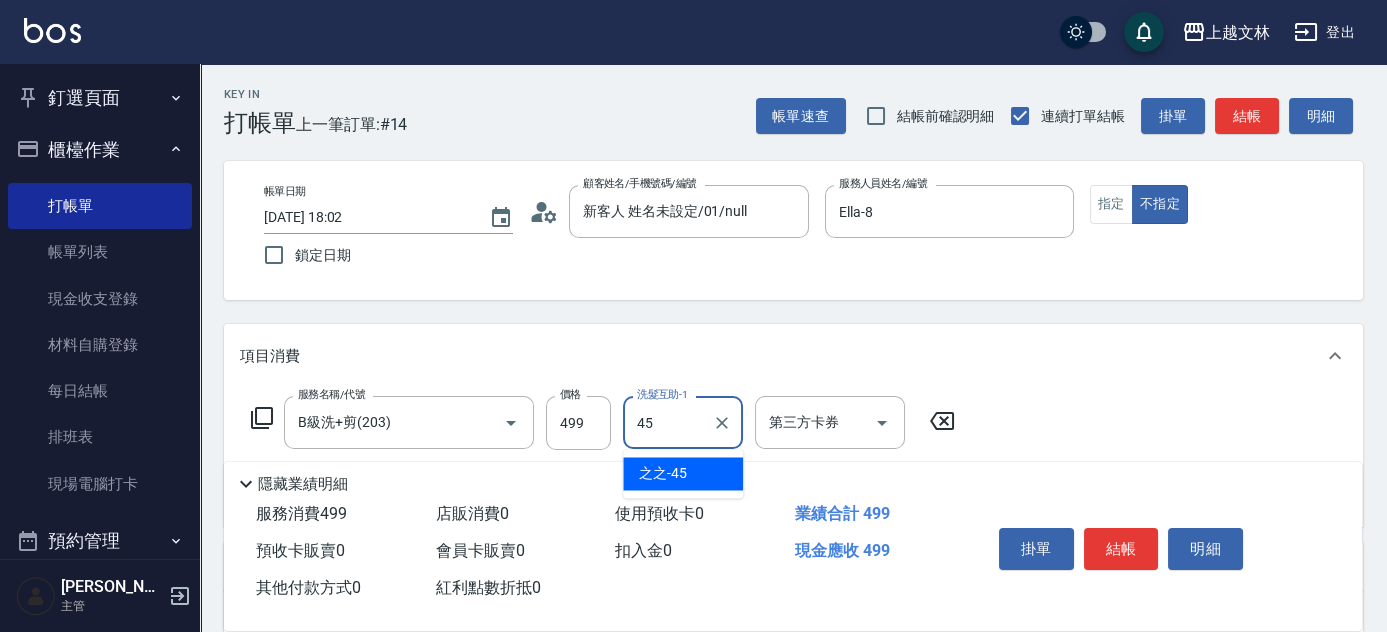 type on "之之-45" 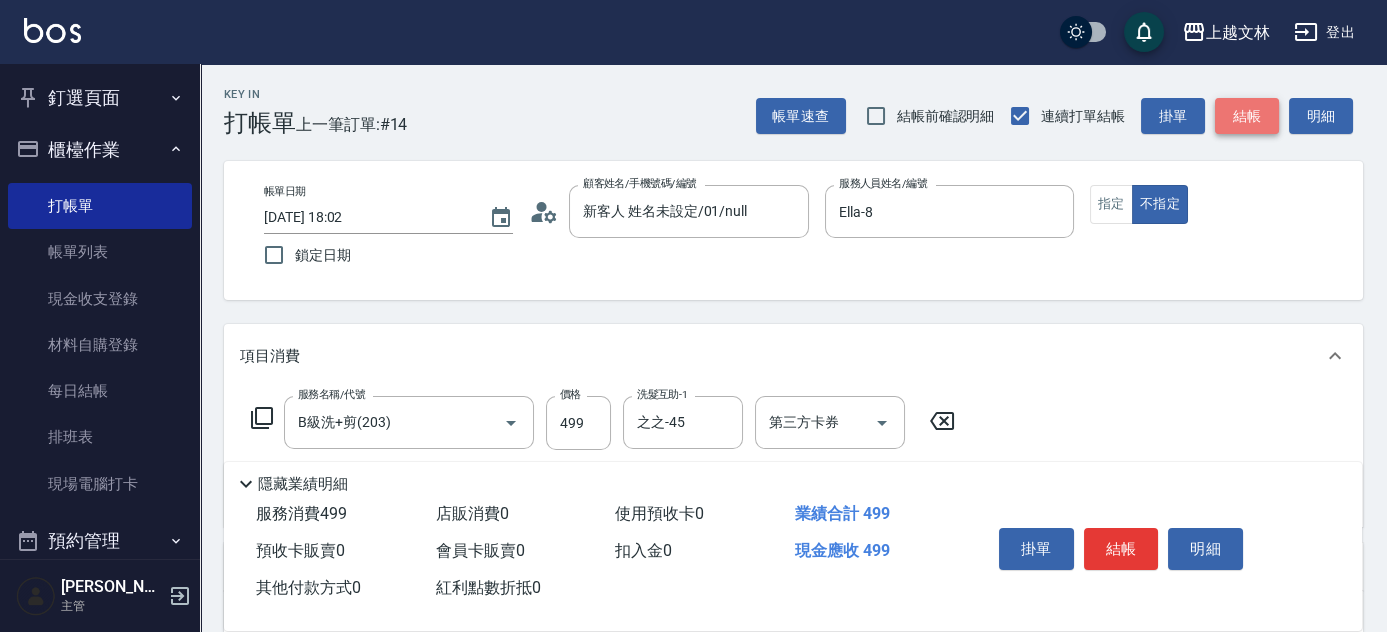 click on "結帳" at bounding box center [1247, 116] 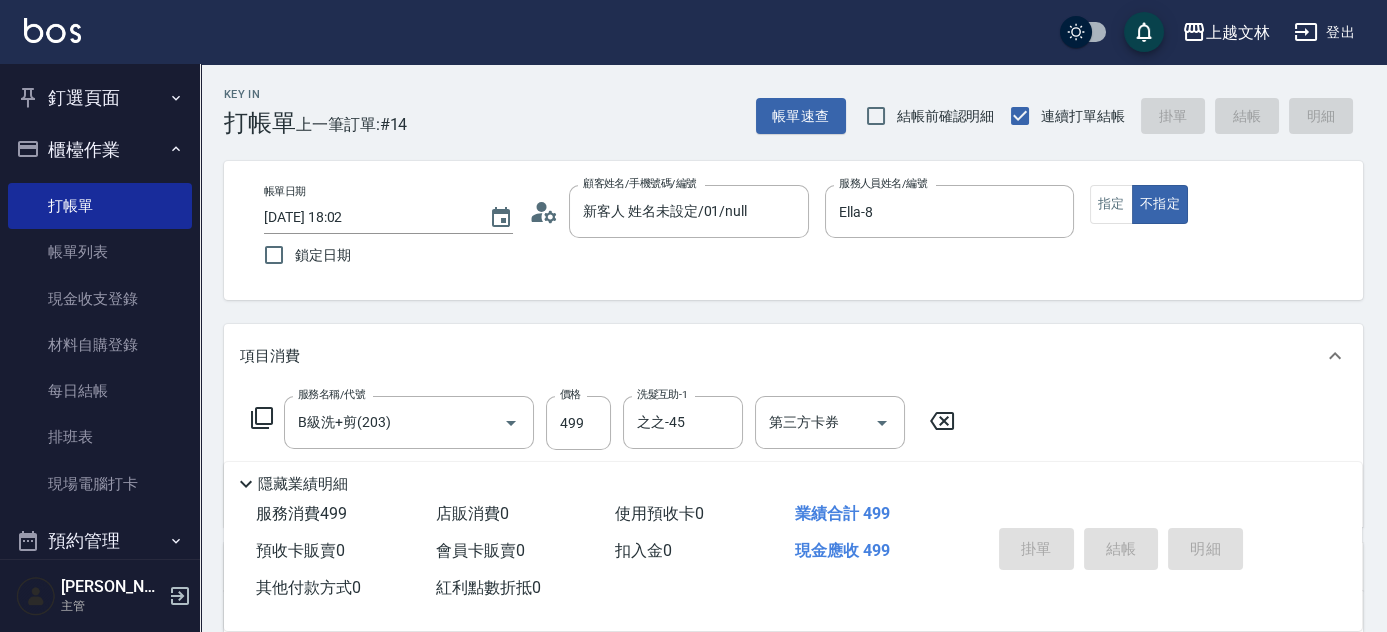 type 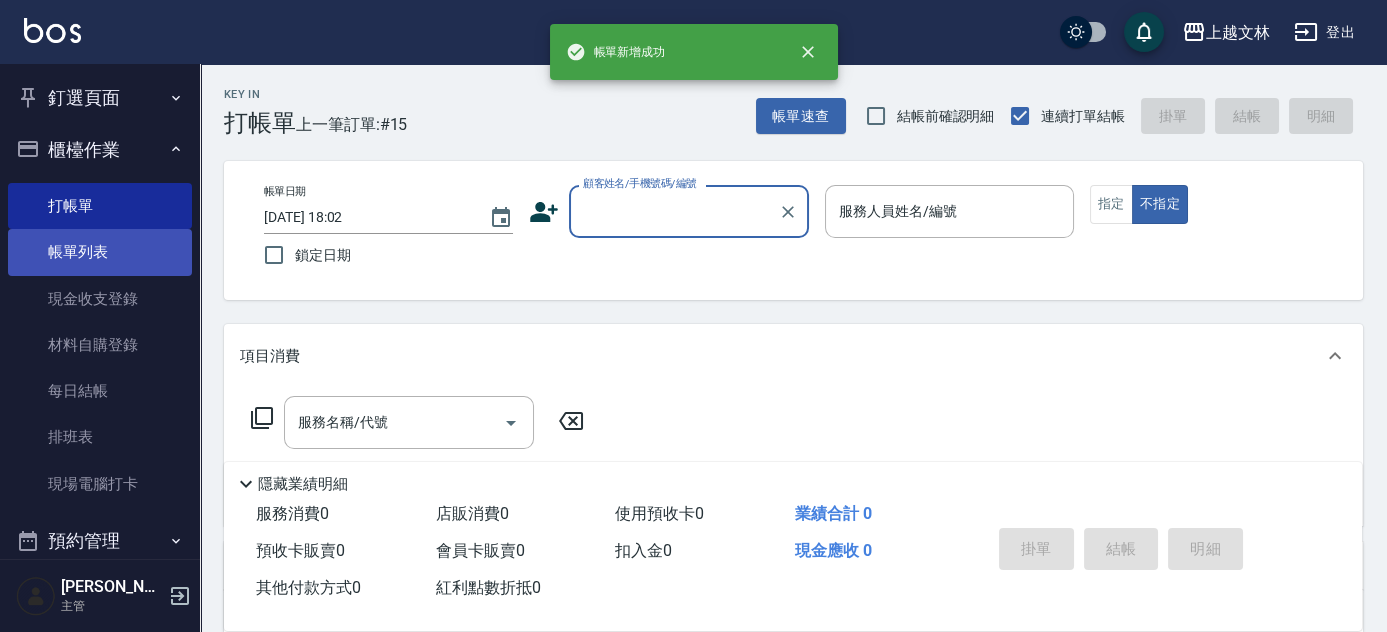 click on "帳單列表" at bounding box center [100, 252] 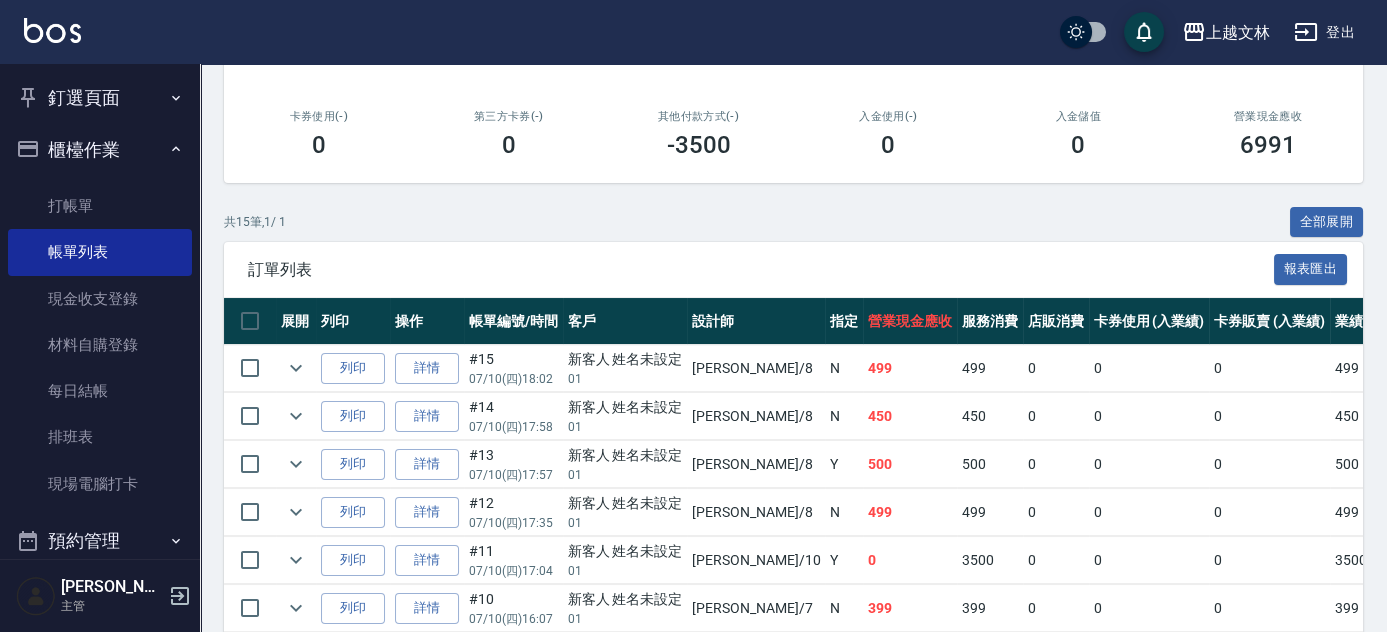 scroll, scrollTop: 339, scrollLeft: 0, axis: vertical 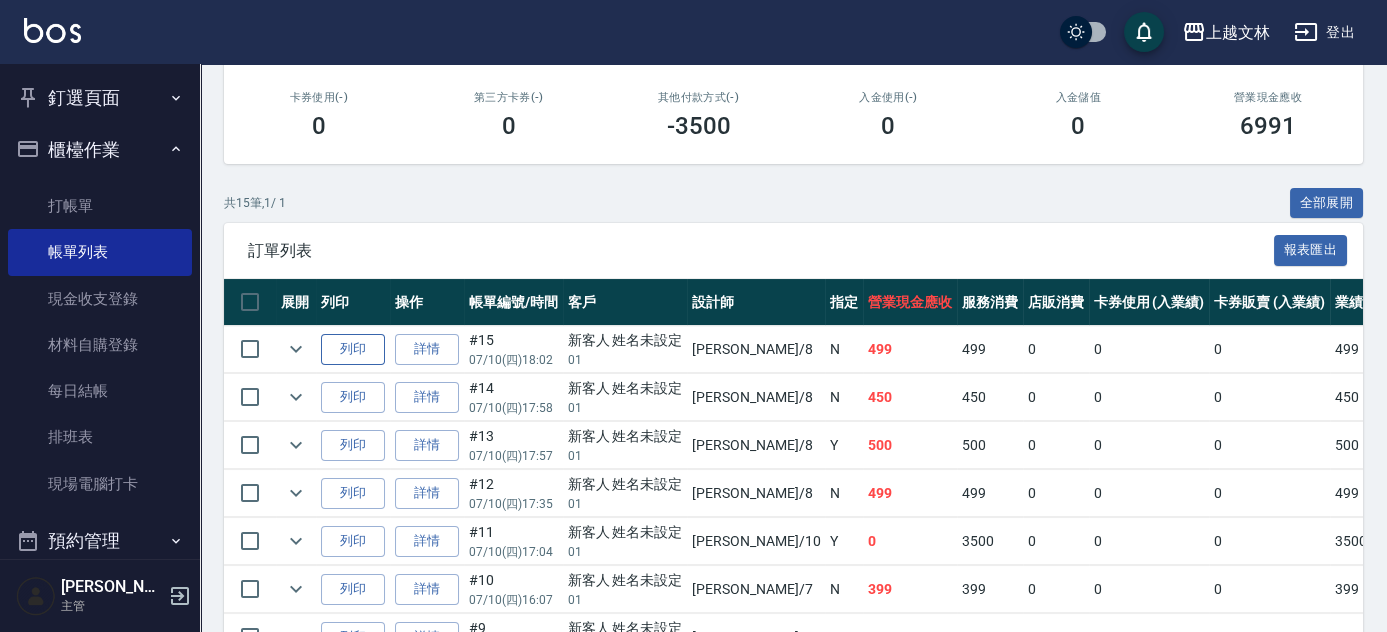 click on "列印" at bounding box center (353, 349) 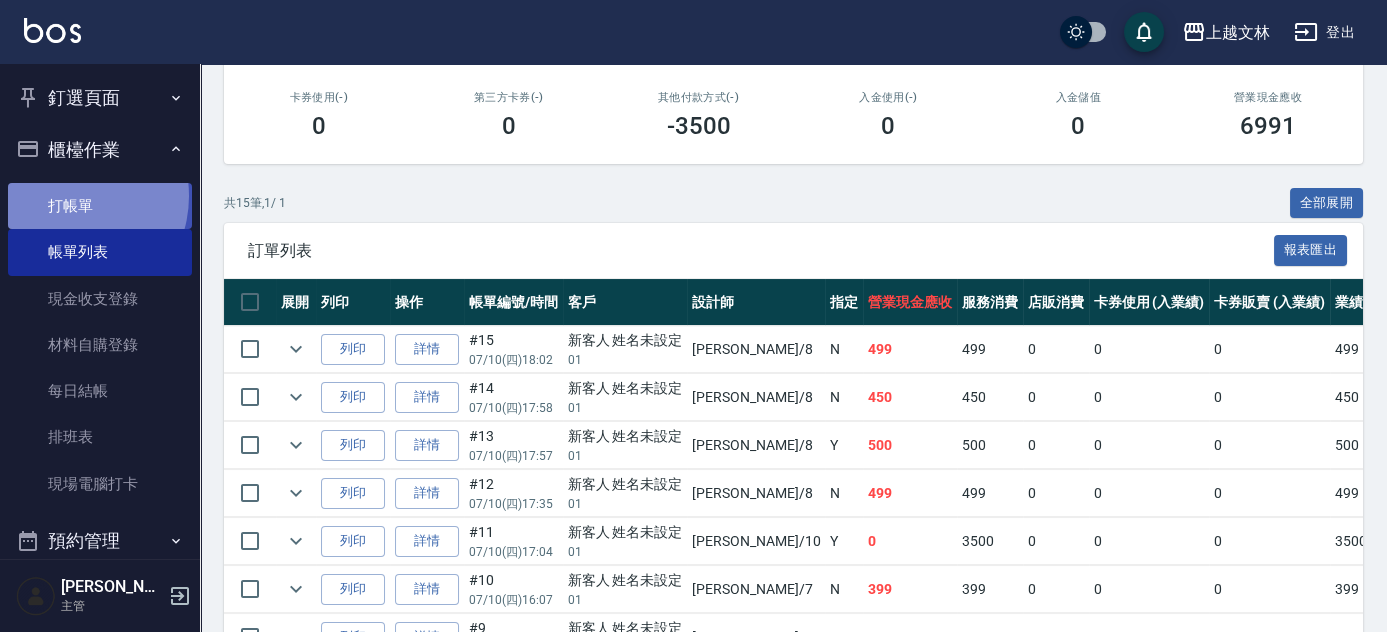 click on "打帳單" at bounding box center [100, 206] 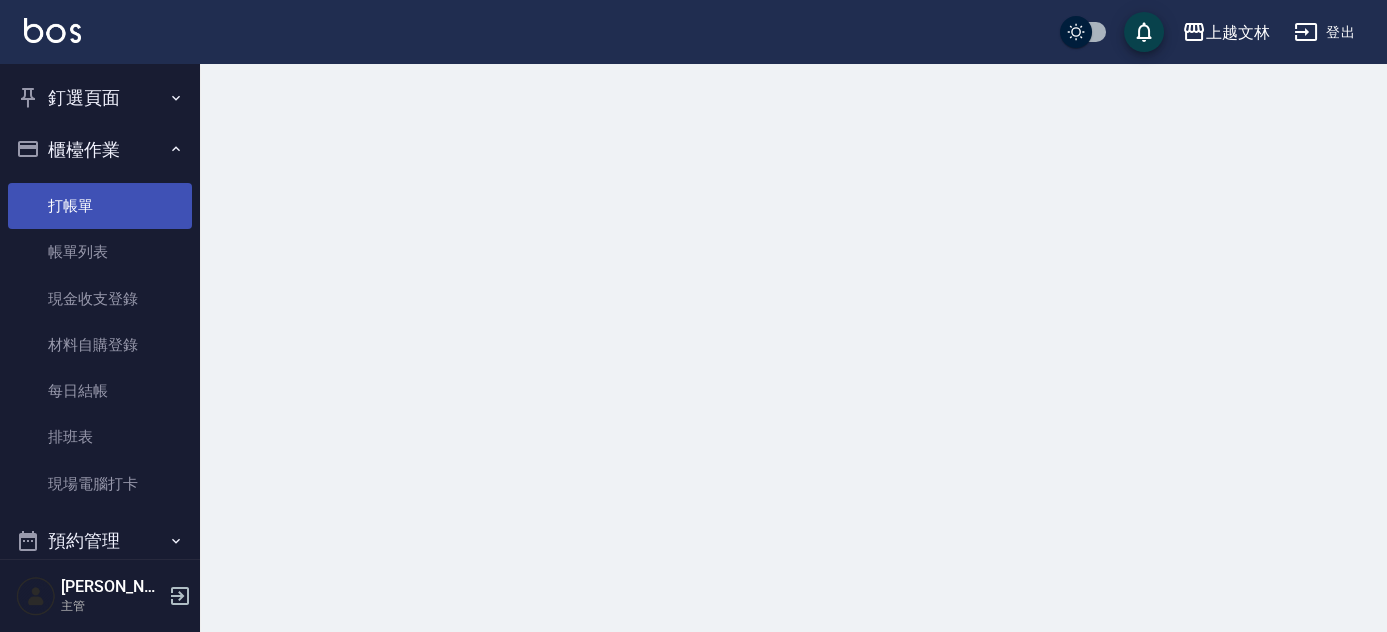 scroll, scrollTop: 0, scrollLeft: 0, axis: both 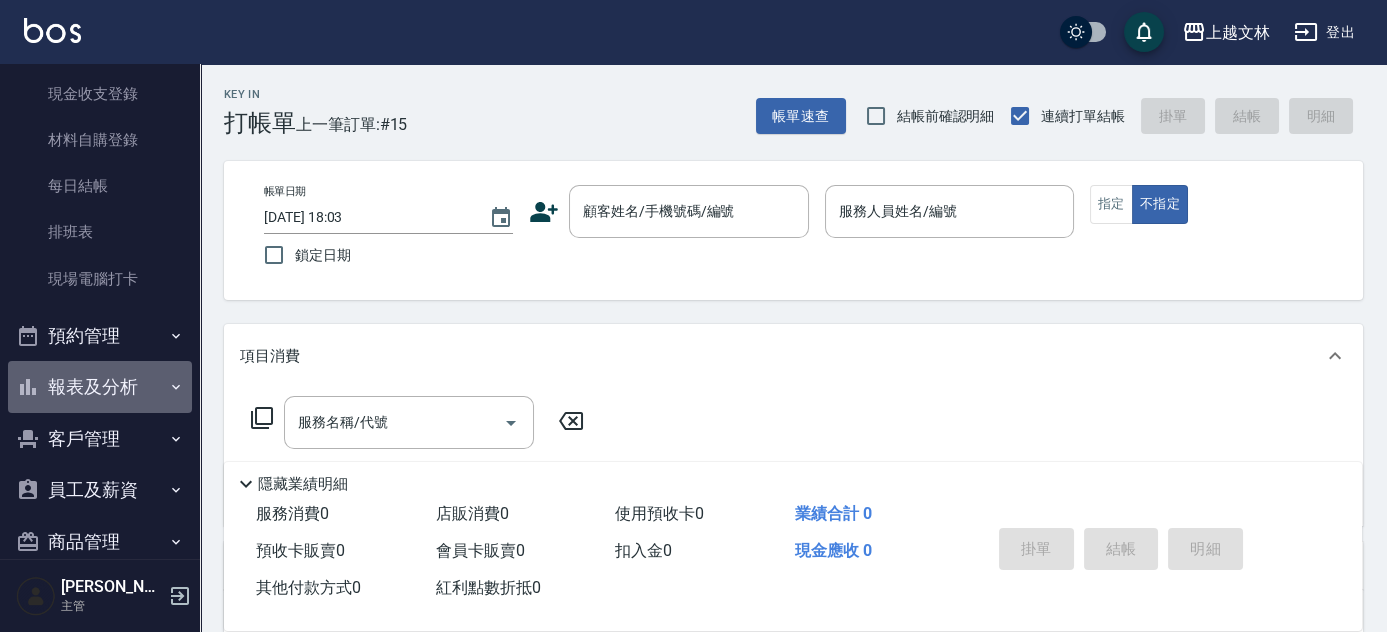 click on "報表及分析" at bounding box center (100, 387) 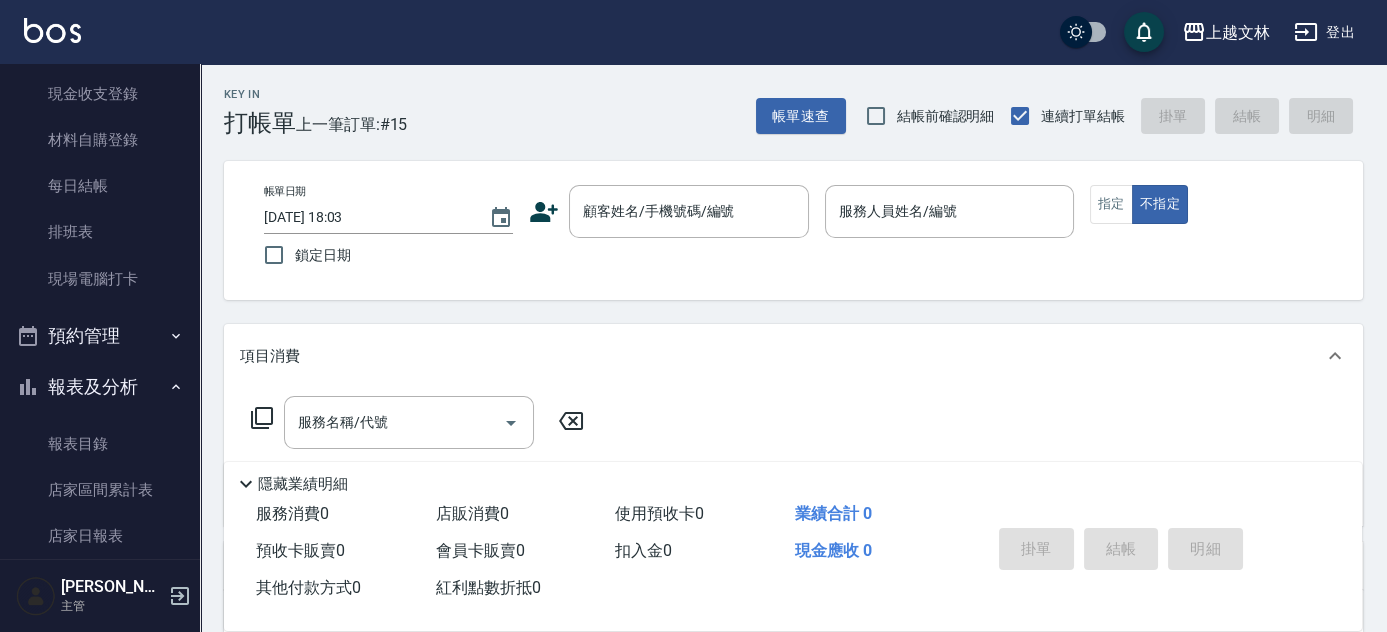 scroll, scrollTop: 207, scrollLeft: 0, axis: vertical 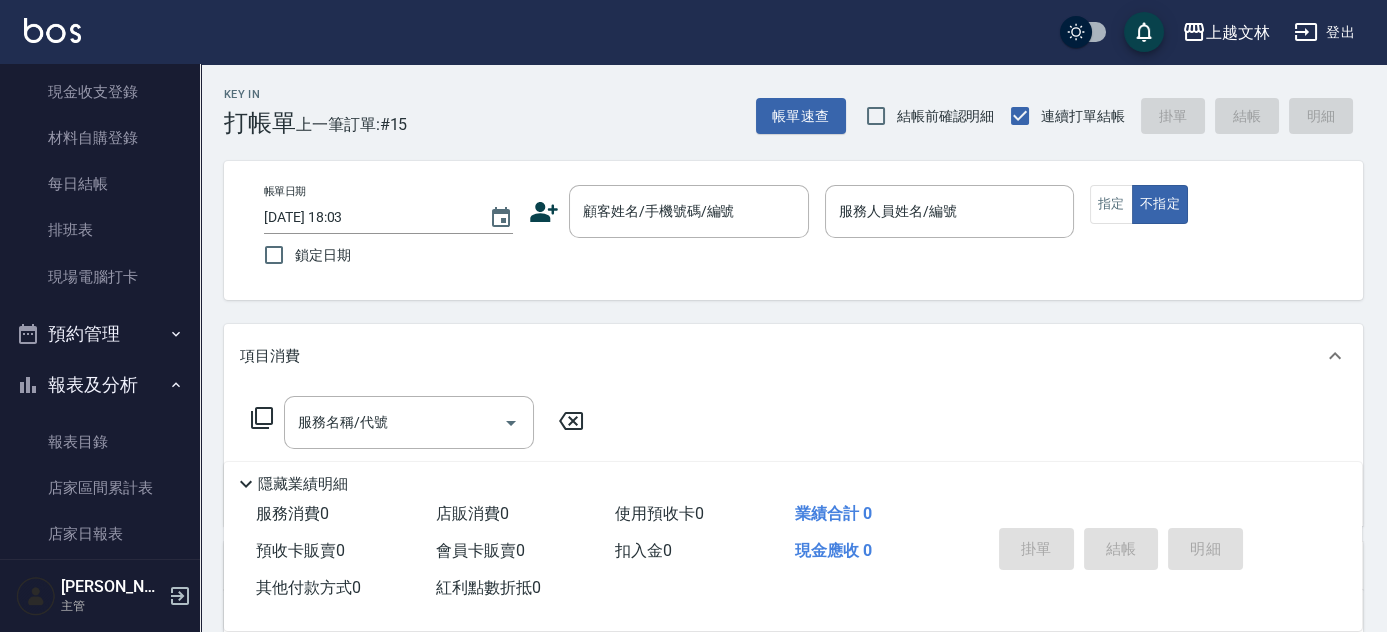 drag, startPoint x: 189, startPoint y: 250, endPoint x: 189, endPoint y: 228, distance: 22 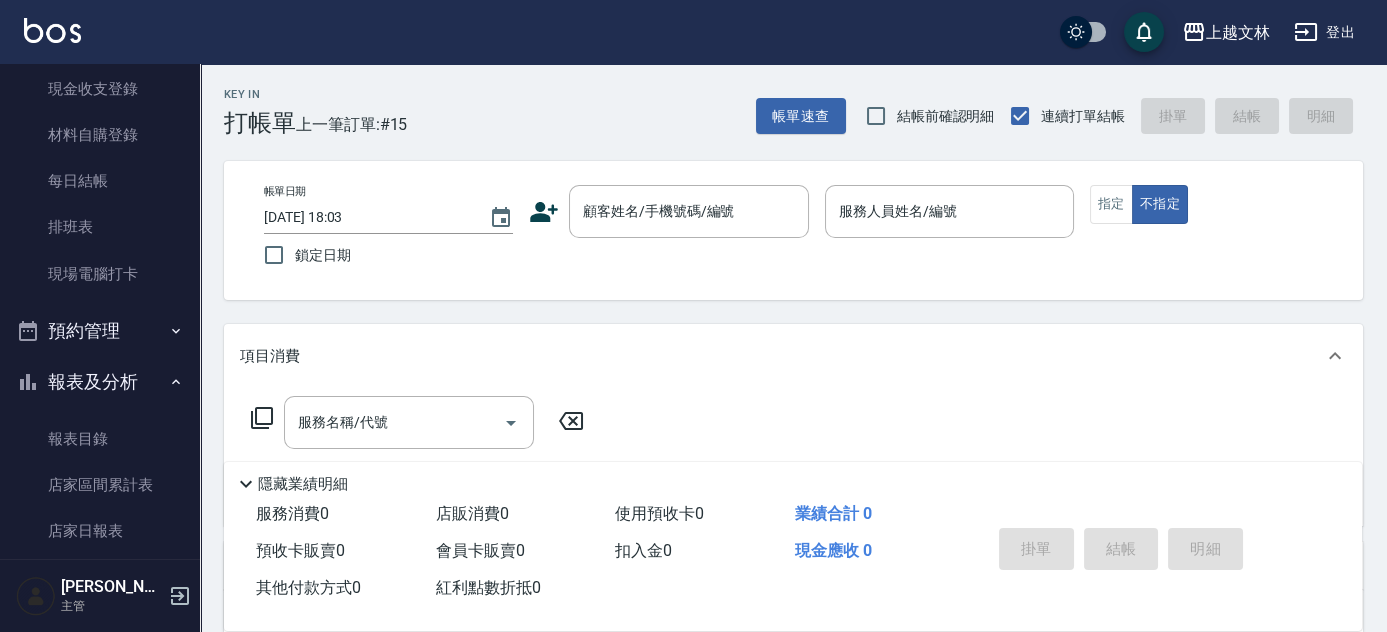 scroll, scrollTop: 643, scrollLeft: 0, axis: vertical 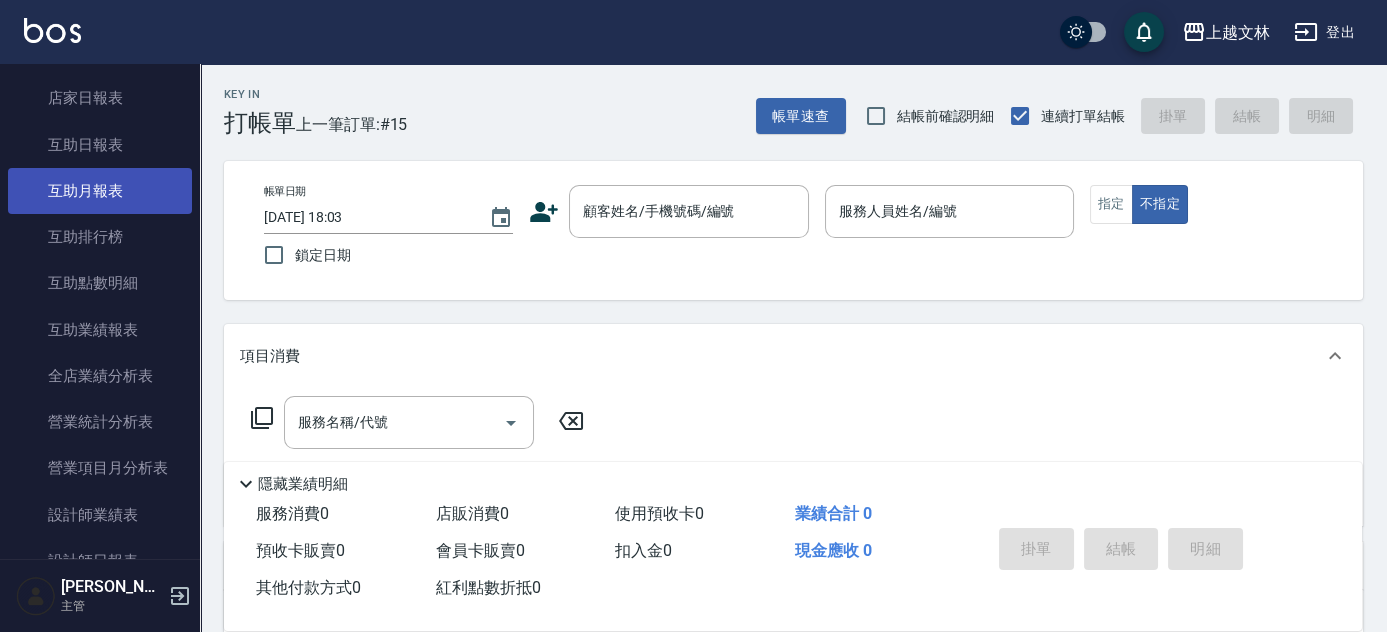 click on "互助月報表" at bounding box center [100, 191] 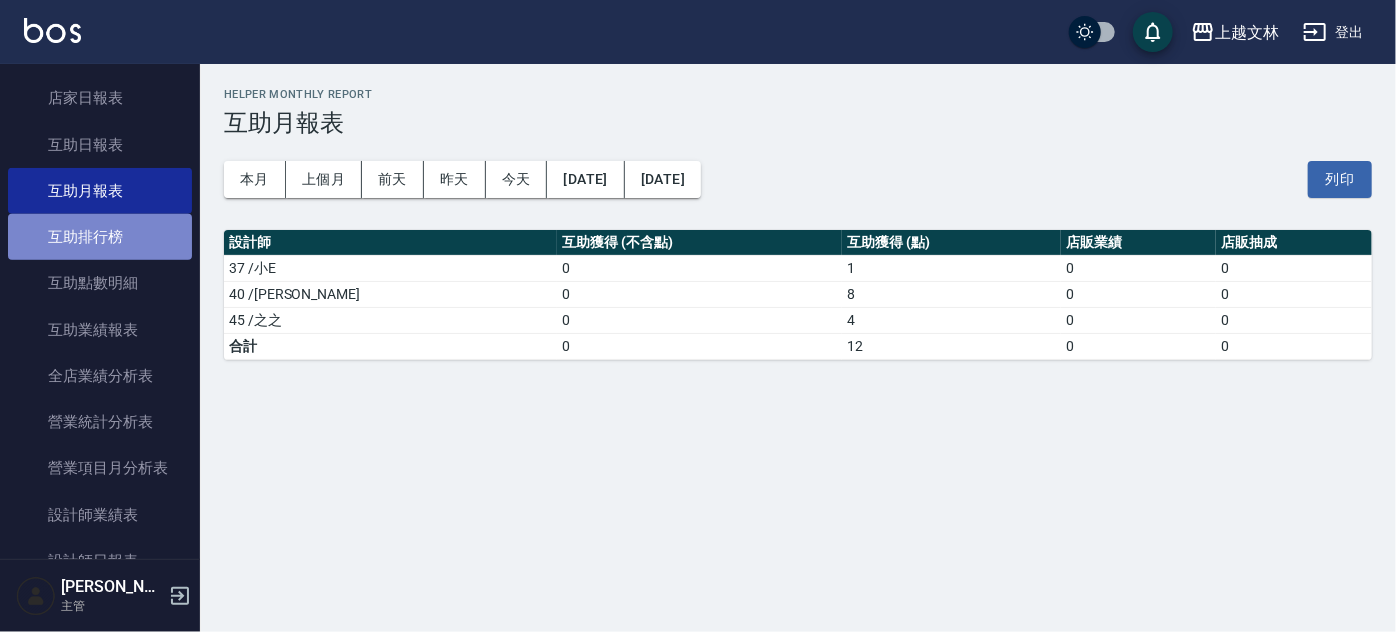 click on "互助排行榜" at bounding box center (100, 237) 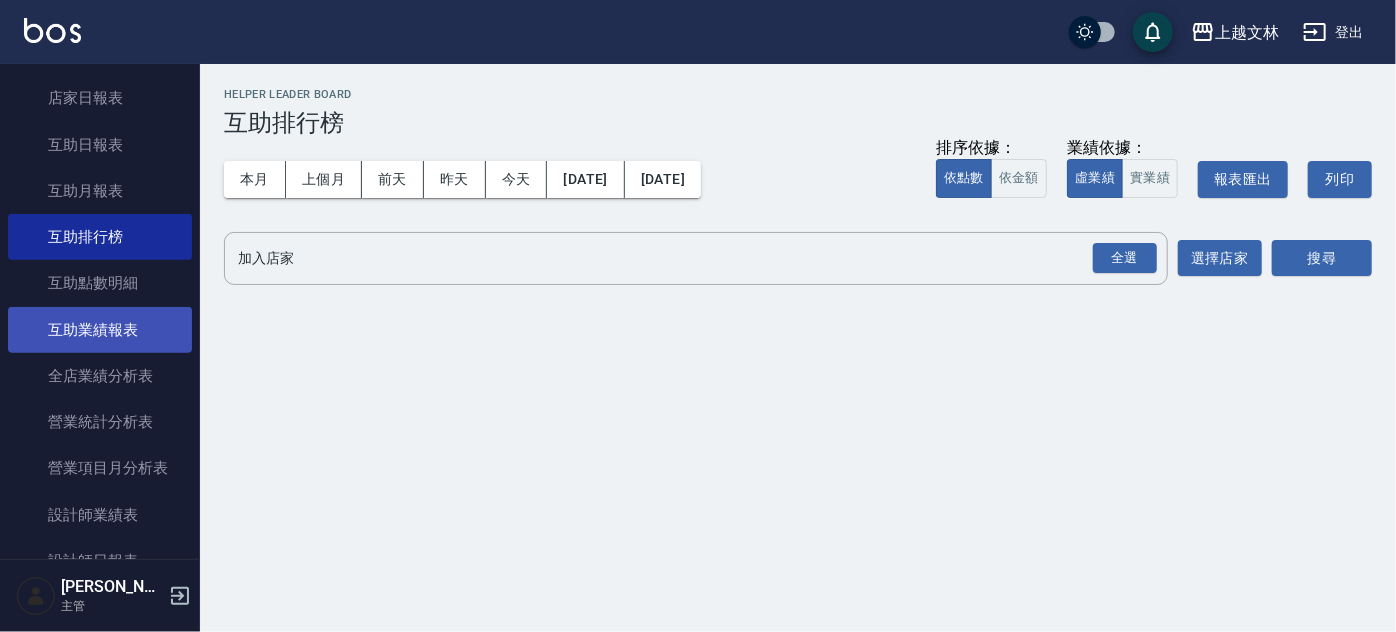 click on "互助業績報表" at bounding box center [100, 330] 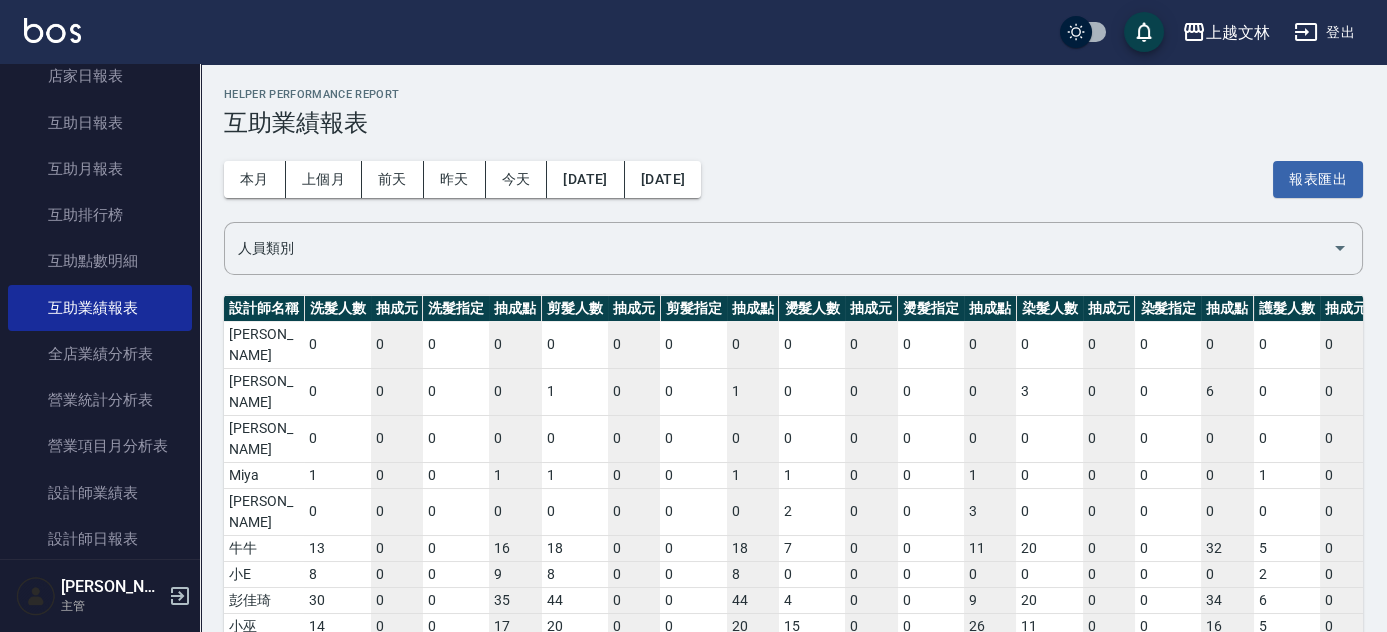 scroll, scrollTop: 677, scrollLeft: 0, axis: vertical 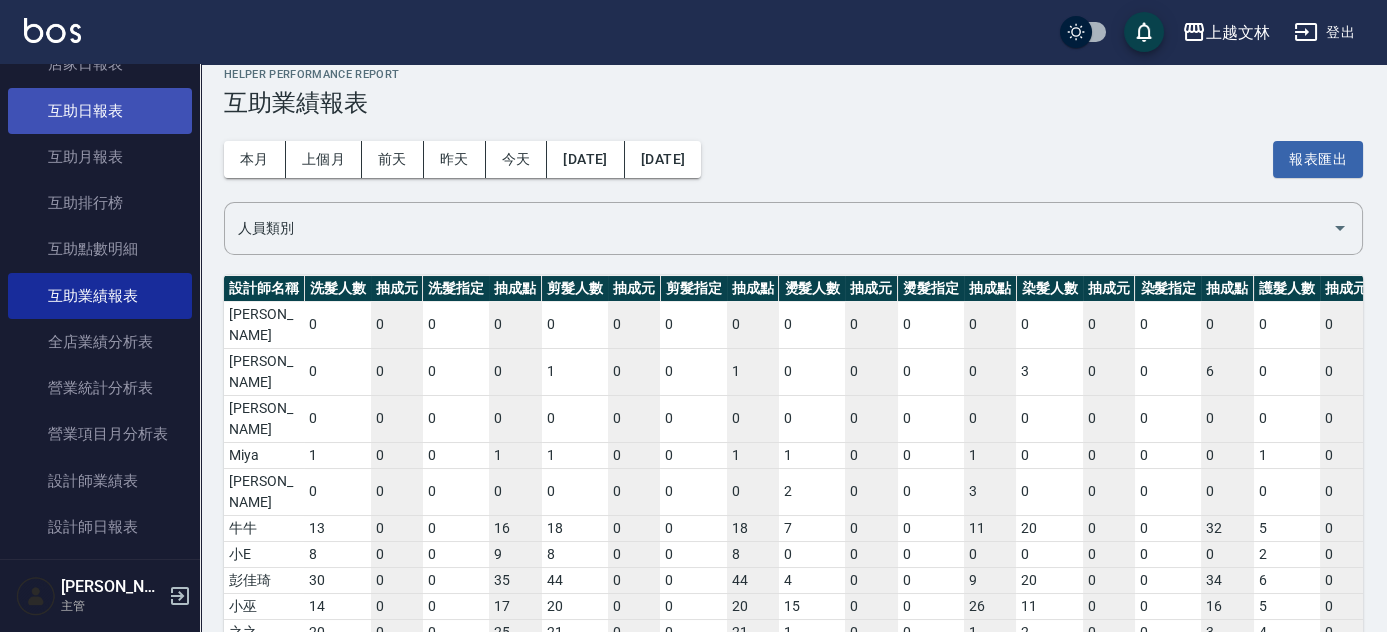 click on "互助日報表" at bounding box center (100, 111) 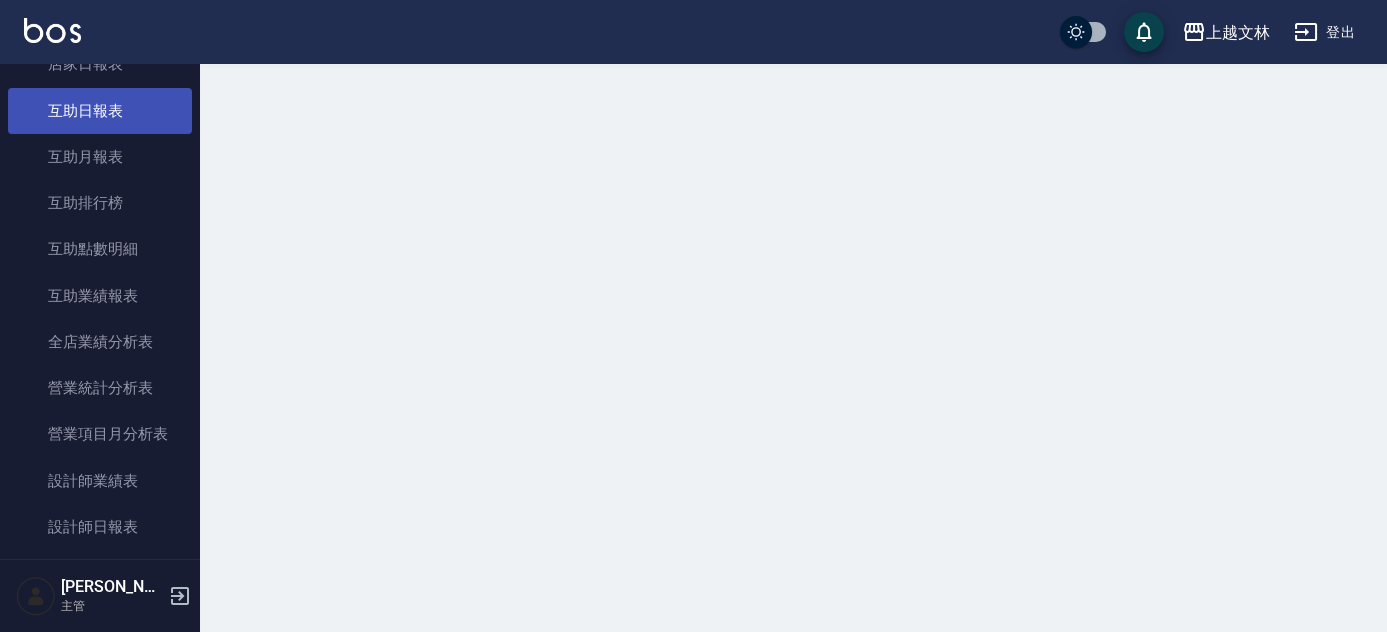 scroll, scrollTop: 0, scrollLeft: 0, axis: both 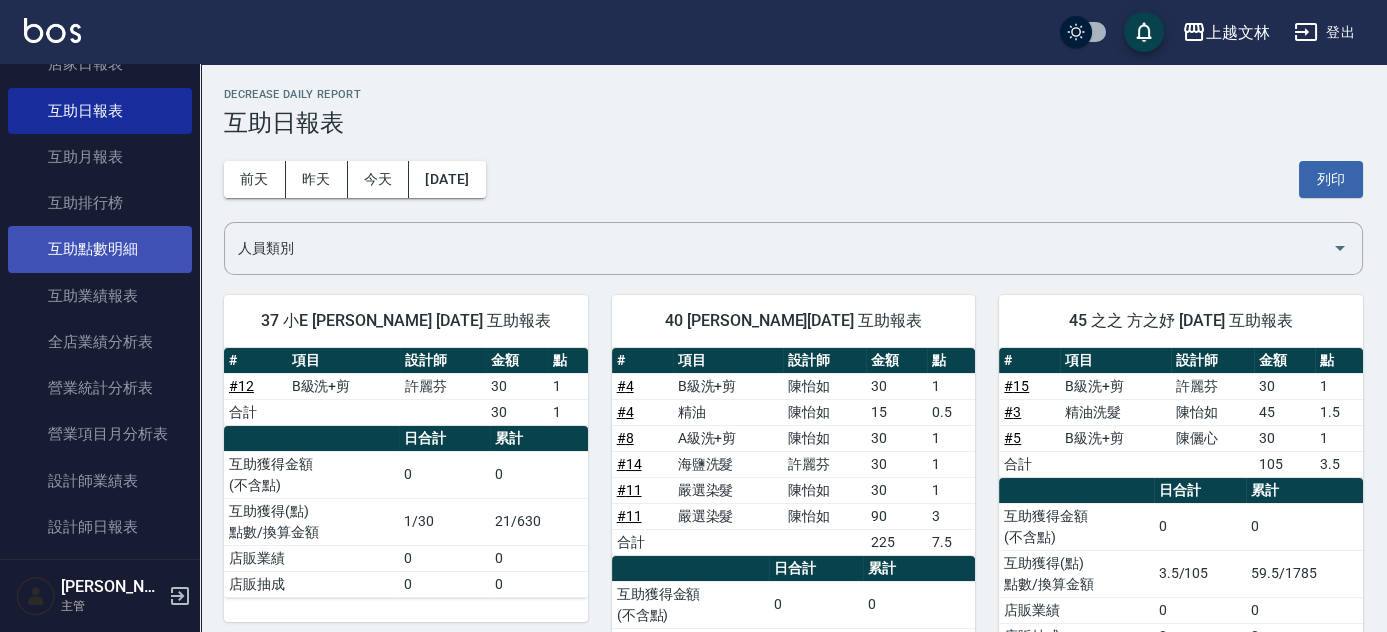 click on "互助點數明細" at bounding box center (100, 249) 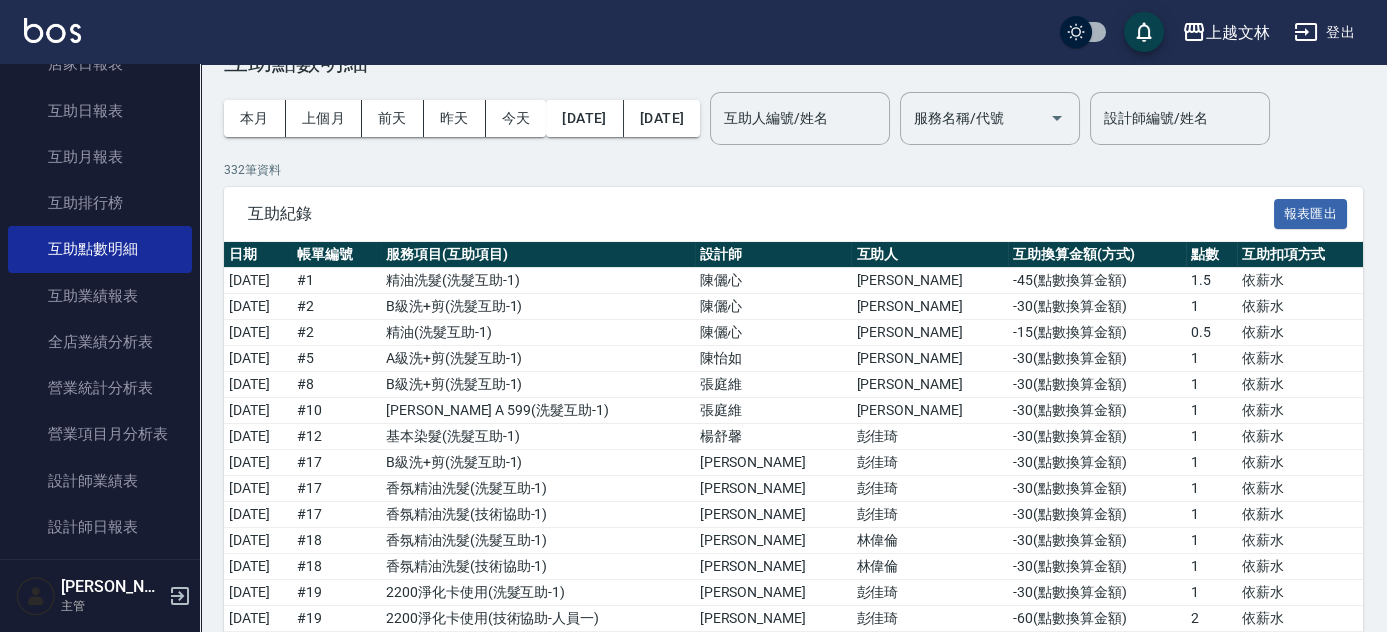 scroll, scrollTop: 111, scrollLeft: 0, axis: vertical 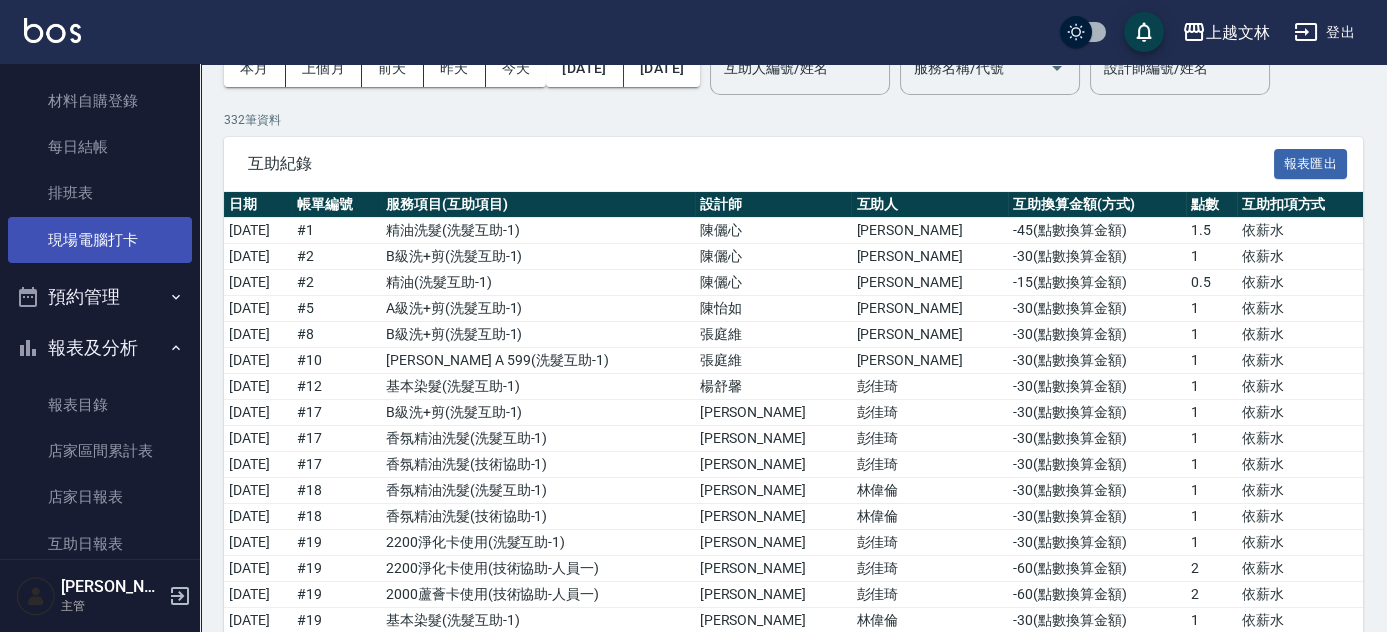 click on "現場電腦打卡" at bounding box center [100, 240] 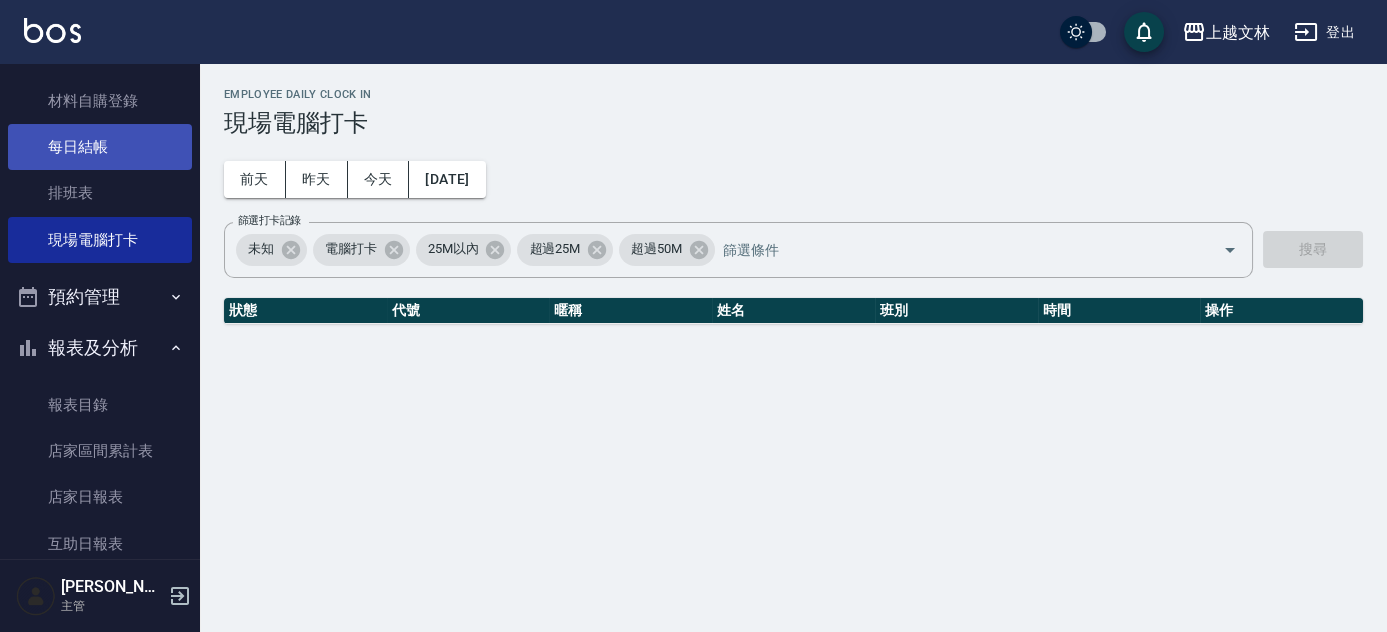 scroll, scrollTop: 0, scrollLeft: 0, axis: both 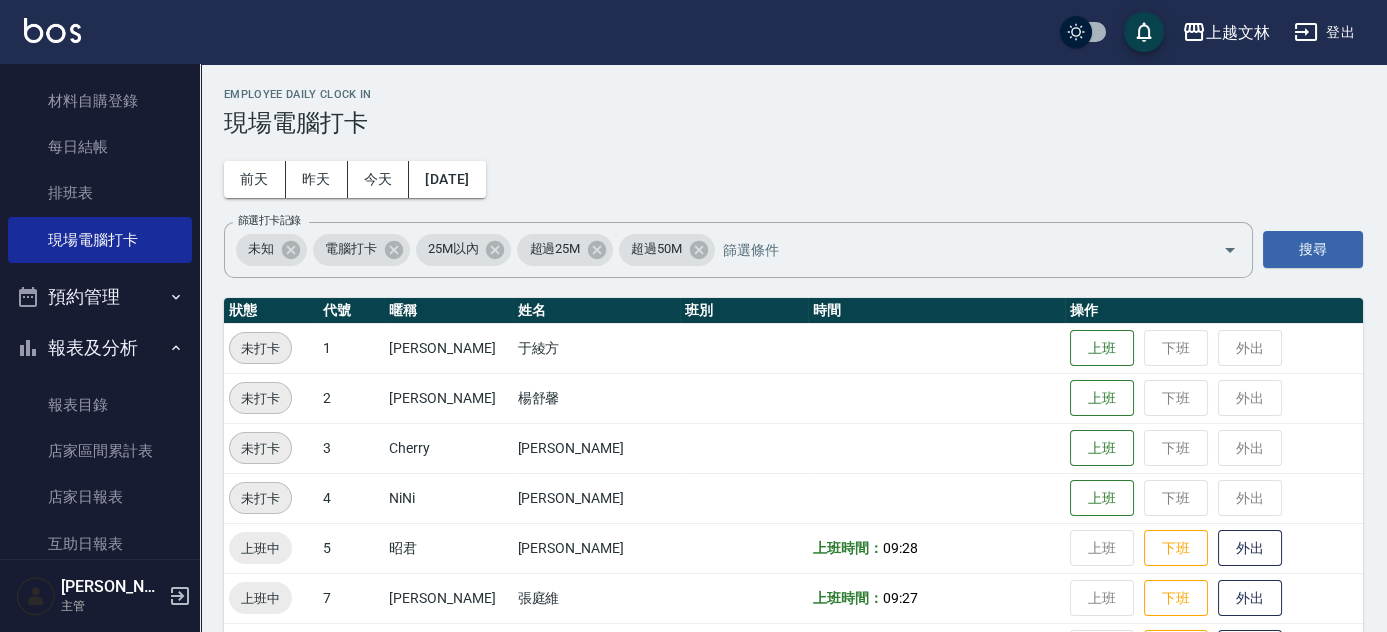 click on "釘選頁面 店家日報表 設計師排行榜 每日結帳 櫃檯作業 打帳單 帳單列表 現金收支登錄 材料自購登錄 每日結帳 排班表 現場電腦打卡 預約管理 預約管理 單日預約紀錄 單週預約紀錄 報表及分析 報表目錄 店家區間累計表 店家日報表 互助日報表 互助月報表 互助排行榜 互助點數明細 互助業績報表 全店業績分析表 營業統計分析表 營業項目月分析表 設計師業績表 設計師日報表 設計師業績分析表 設計師業績月報表 設計師排行榜 商品銷售排行榜 商品消耗明細 單一服務項目查詢 店販抽成明細 店販分類抽成明細 顧客入金餘額表 顧客卡券餘額表 每日非現金明細 每日收支明細 收支分類明細表 非現金明細對帳單 客戶管理 客戶列表 客資篩選匯出 卡券管理 入金管理 員工及薪資 員工列表 全店打卡記錄 考勤排班總表 薪資條 薪資明細表 商品管理 商品分類設定 商品列表" at bounding box center [100, 311] 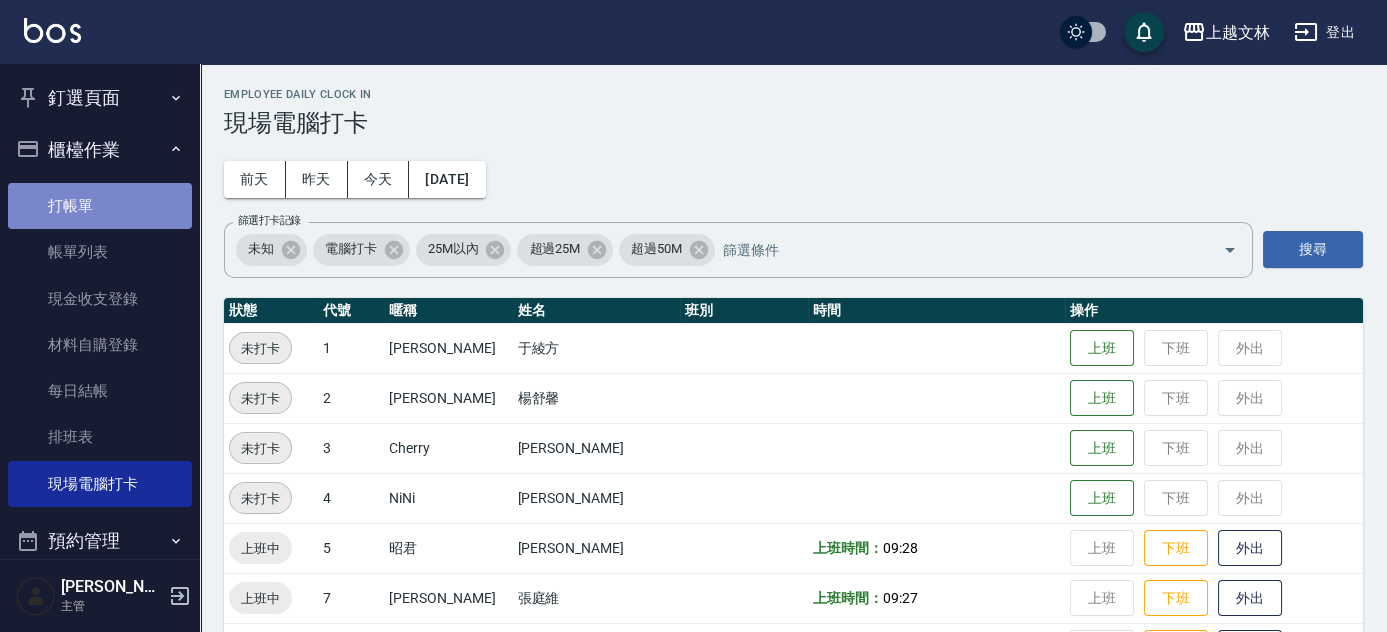 click on "打帳單" at bounding box center [100, 206] 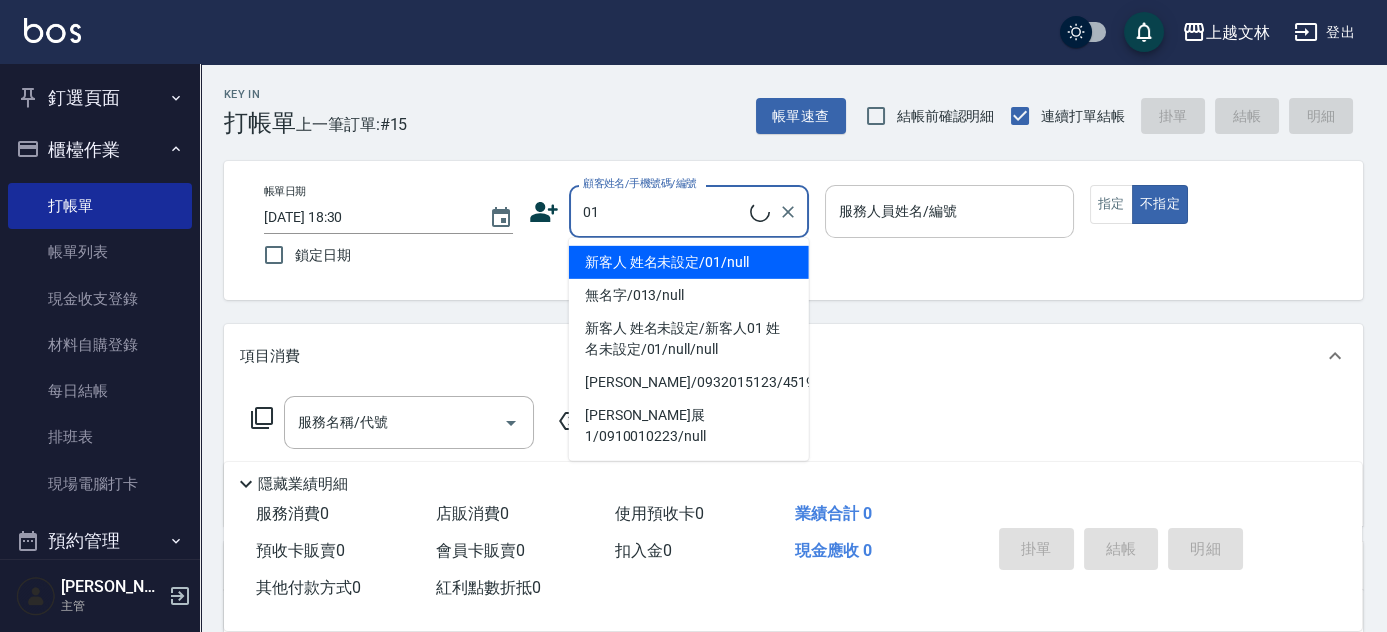 type on "新客人 姓名未設定/01/null" 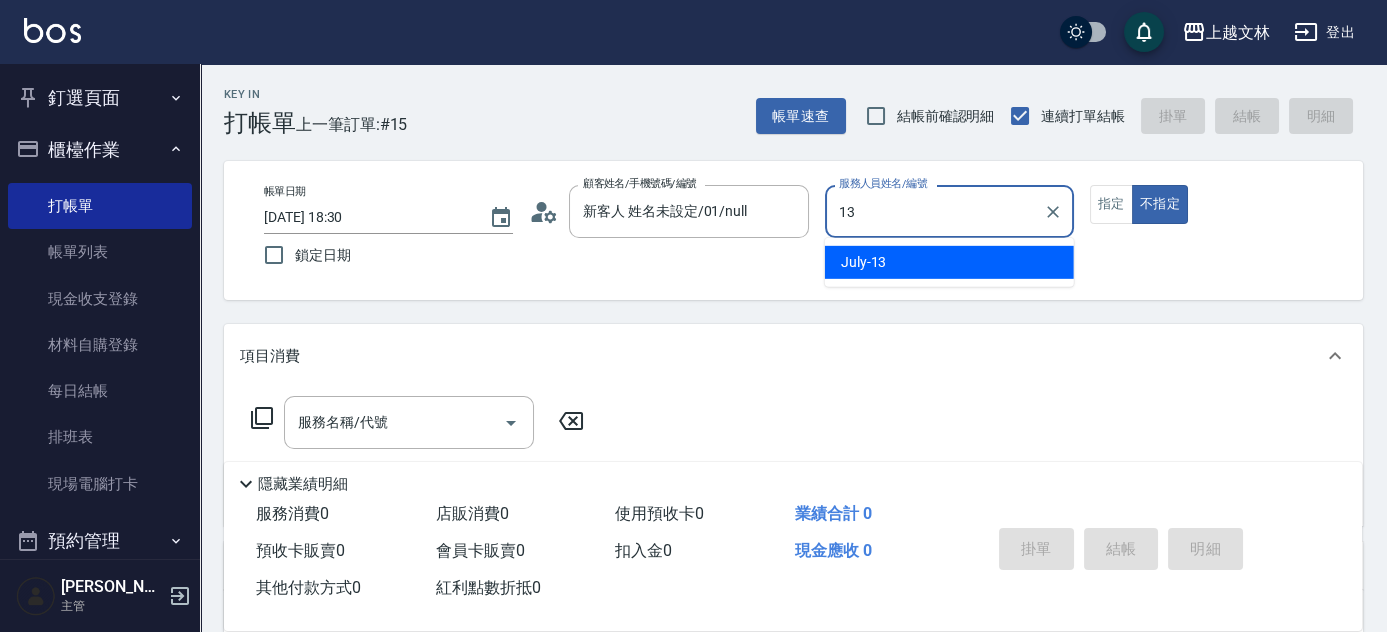 type on "July-13" 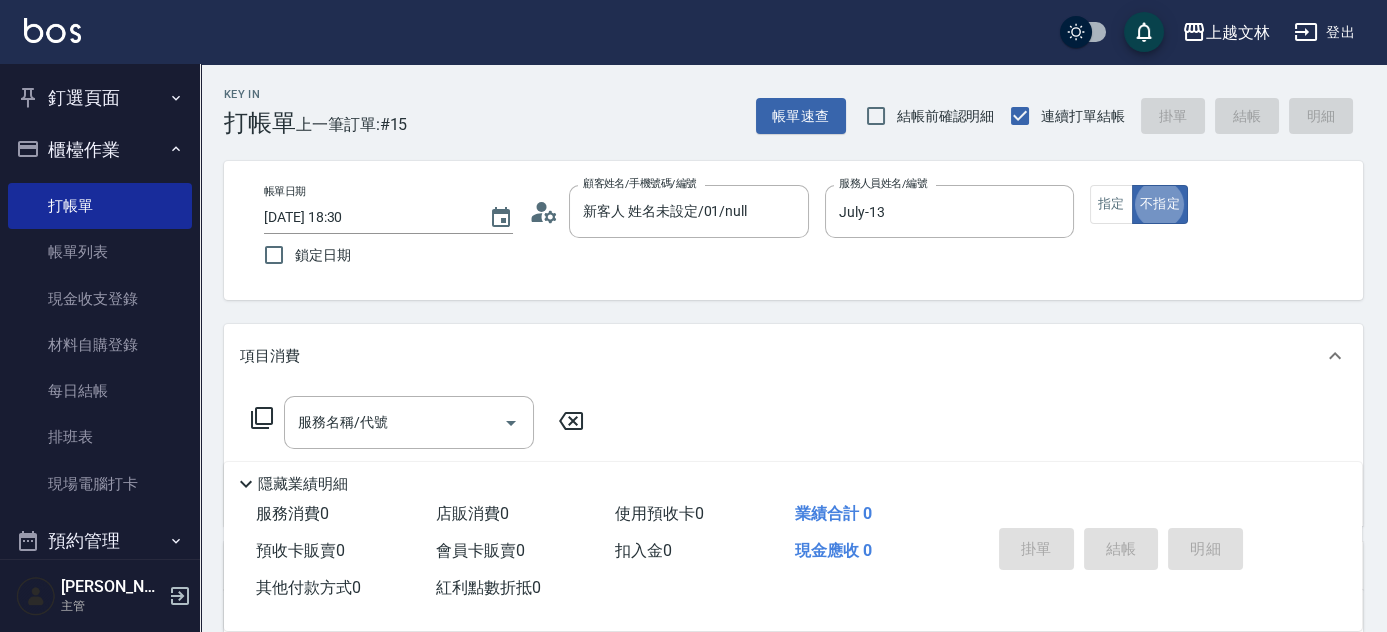 type on "false" 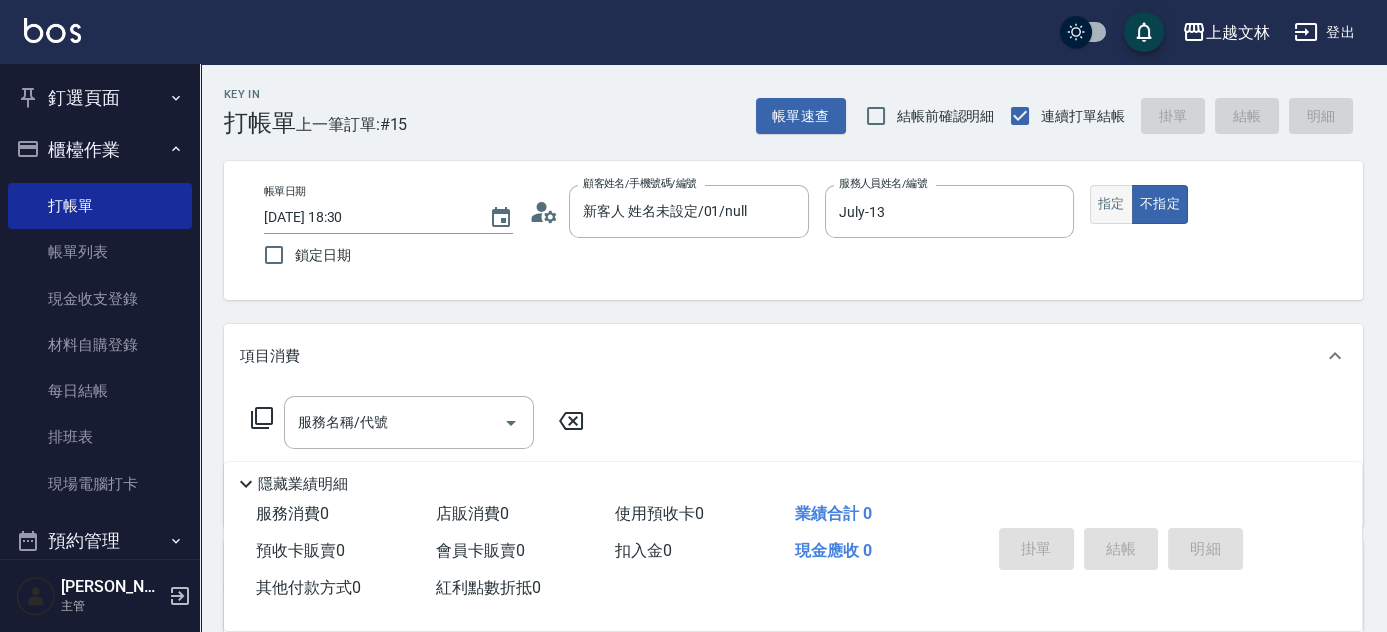 click on "指定" at bounding box center (1111, 204) 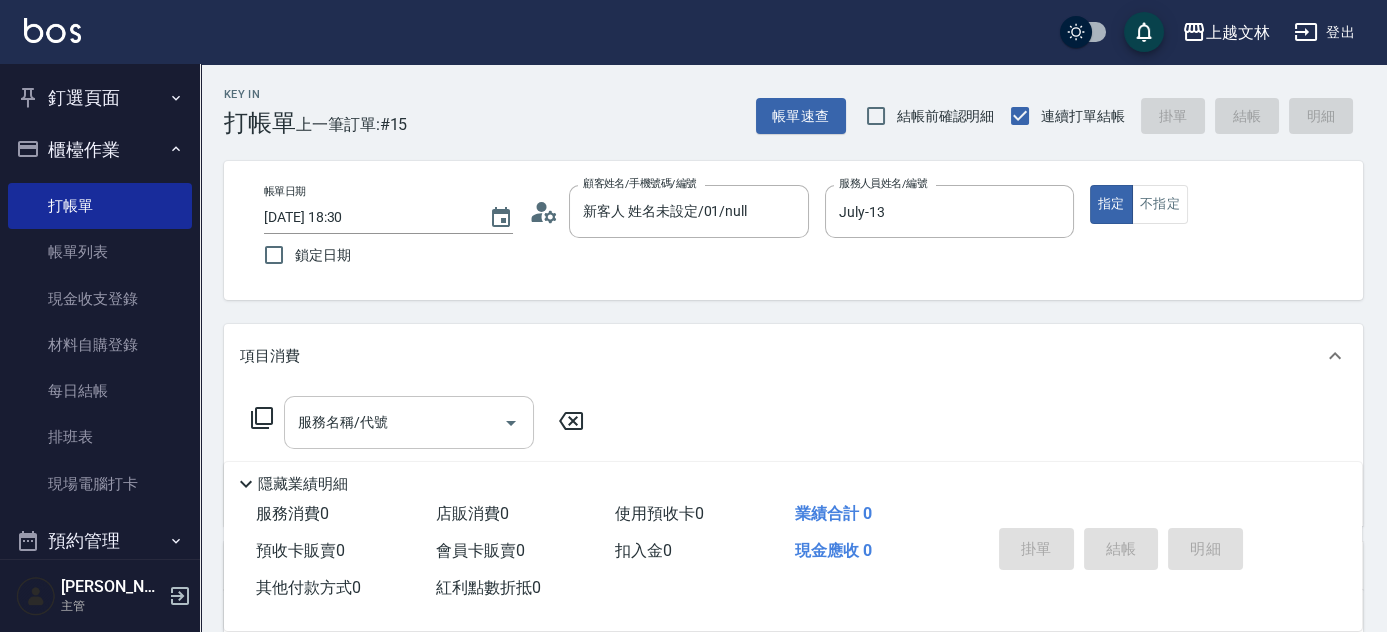 click on "服務名稱/代號" at bounding box center [394, 422] 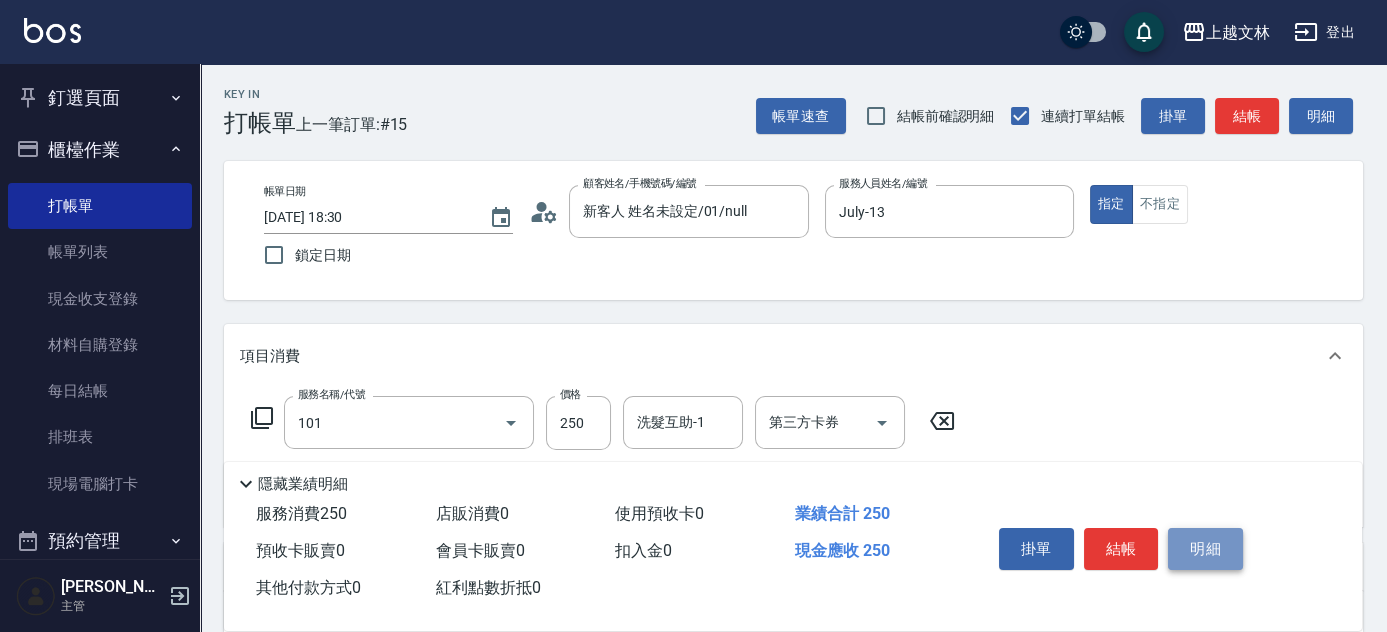 type on "洗髮(101)" 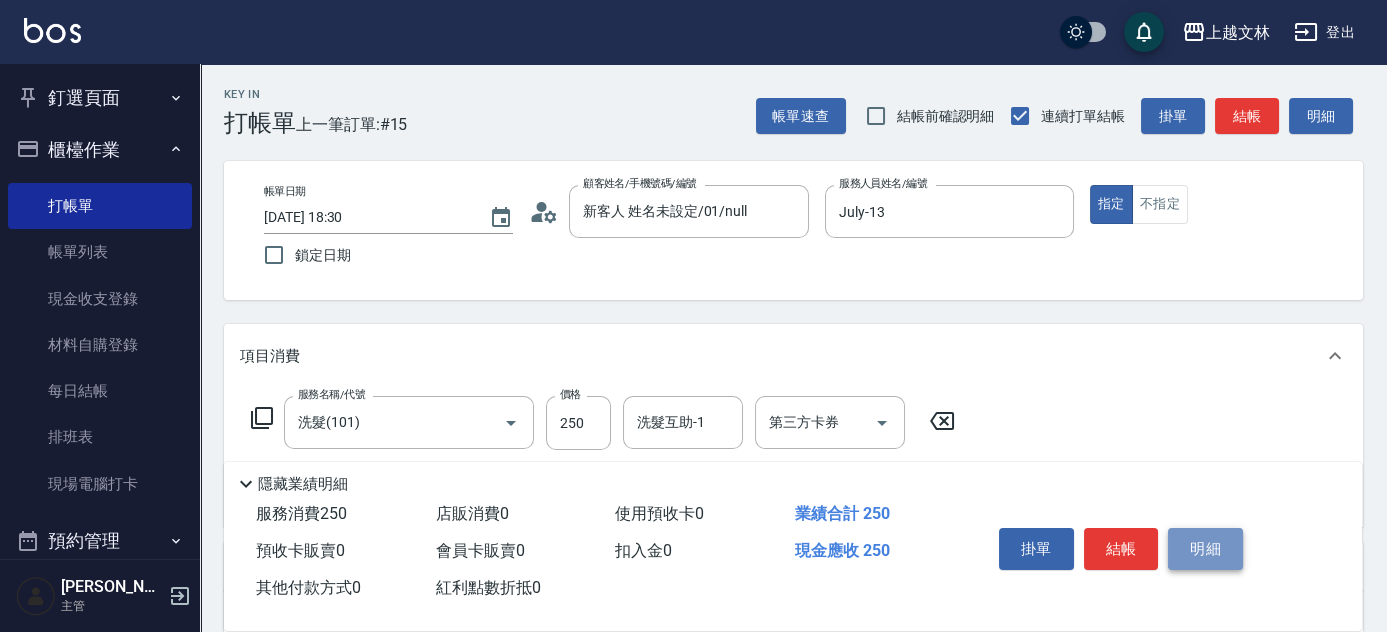 click on "明細" at bounding box center (1205, 549) 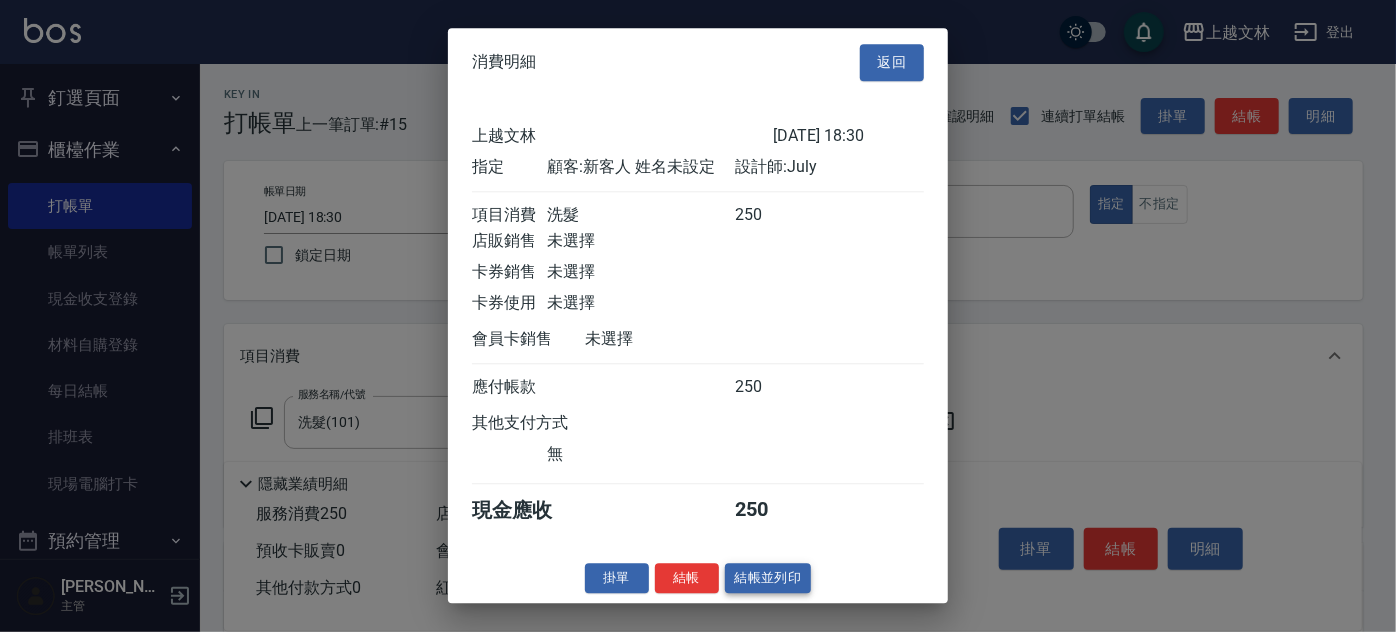 click on "結帳並列印" at bounding box center (768, 578) 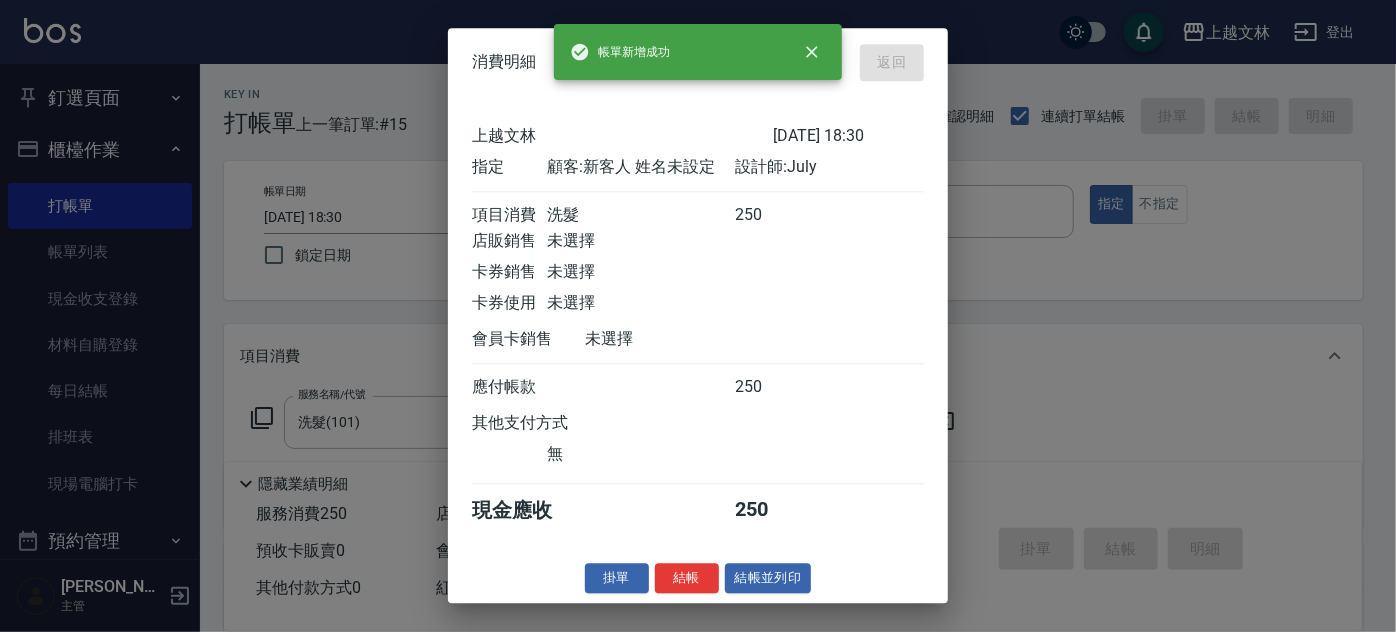 type on "[DATE] 18:31" 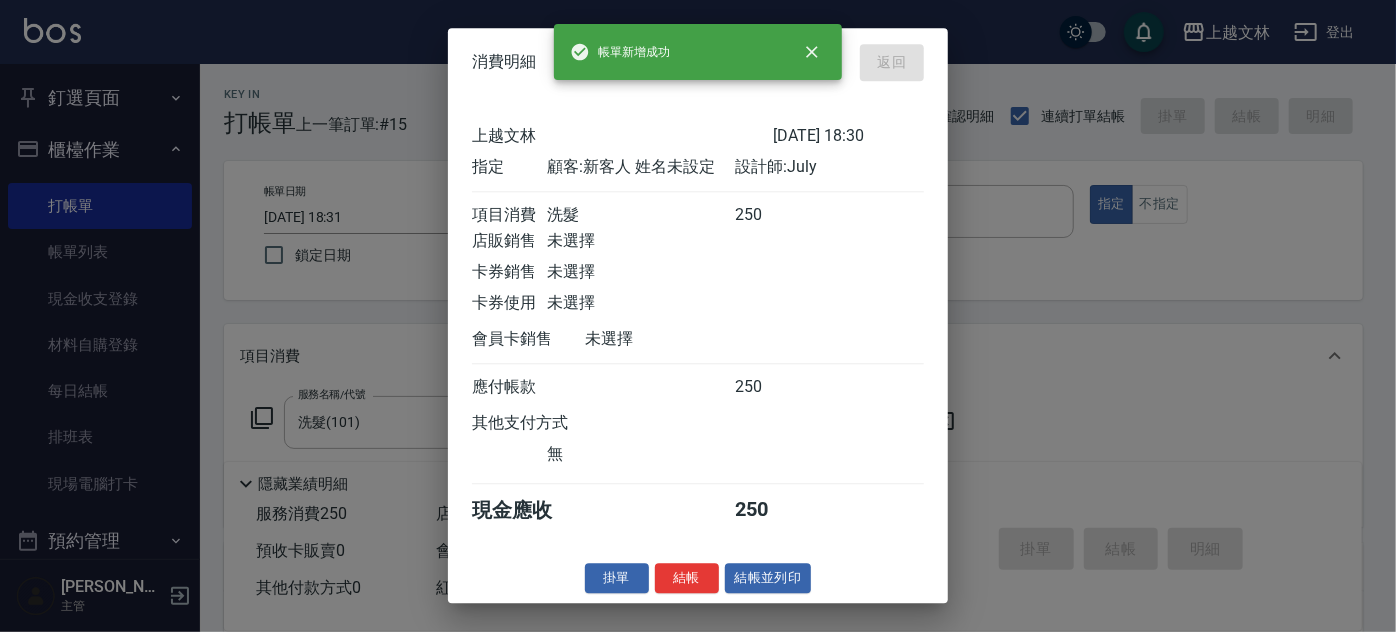 type 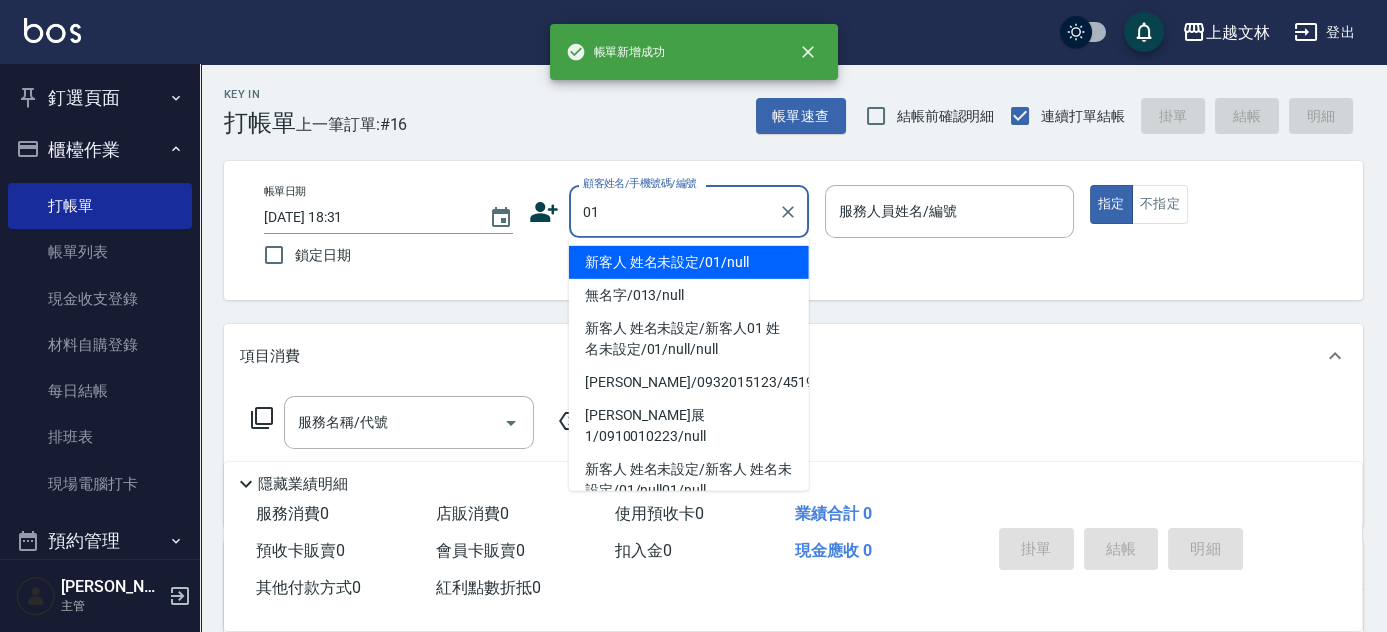 type on "新客人 姓名未設定/01/null" 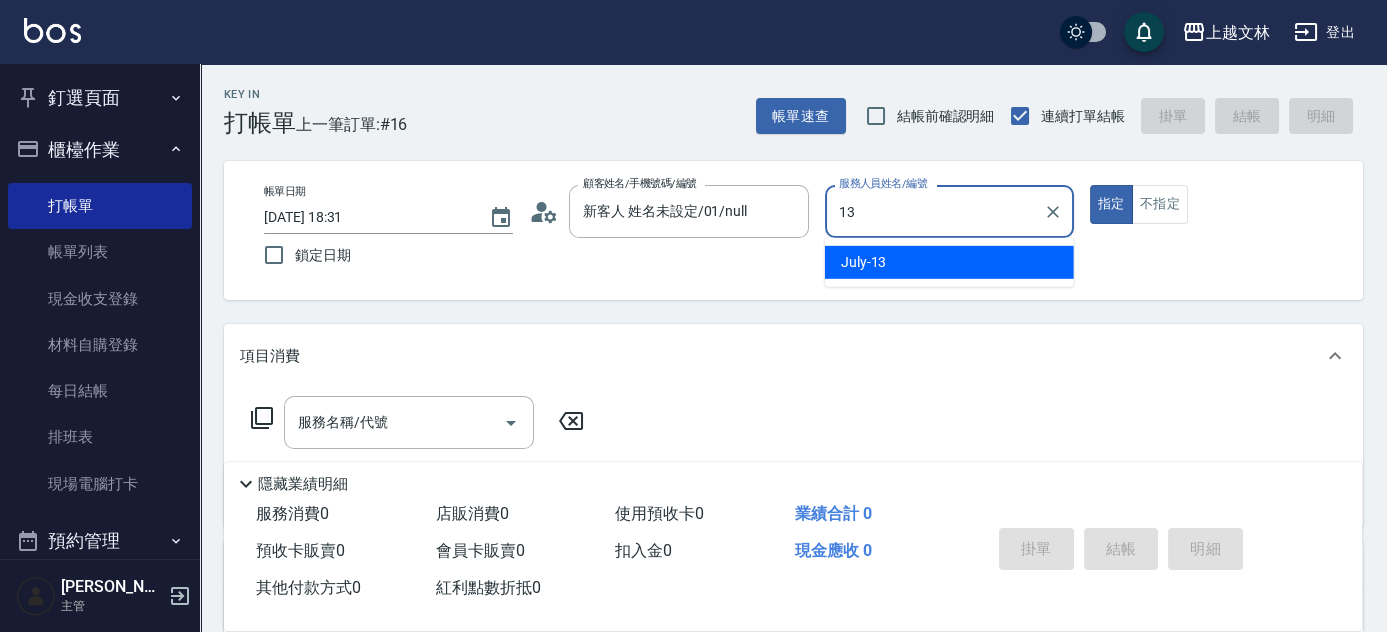 type on "July-13" 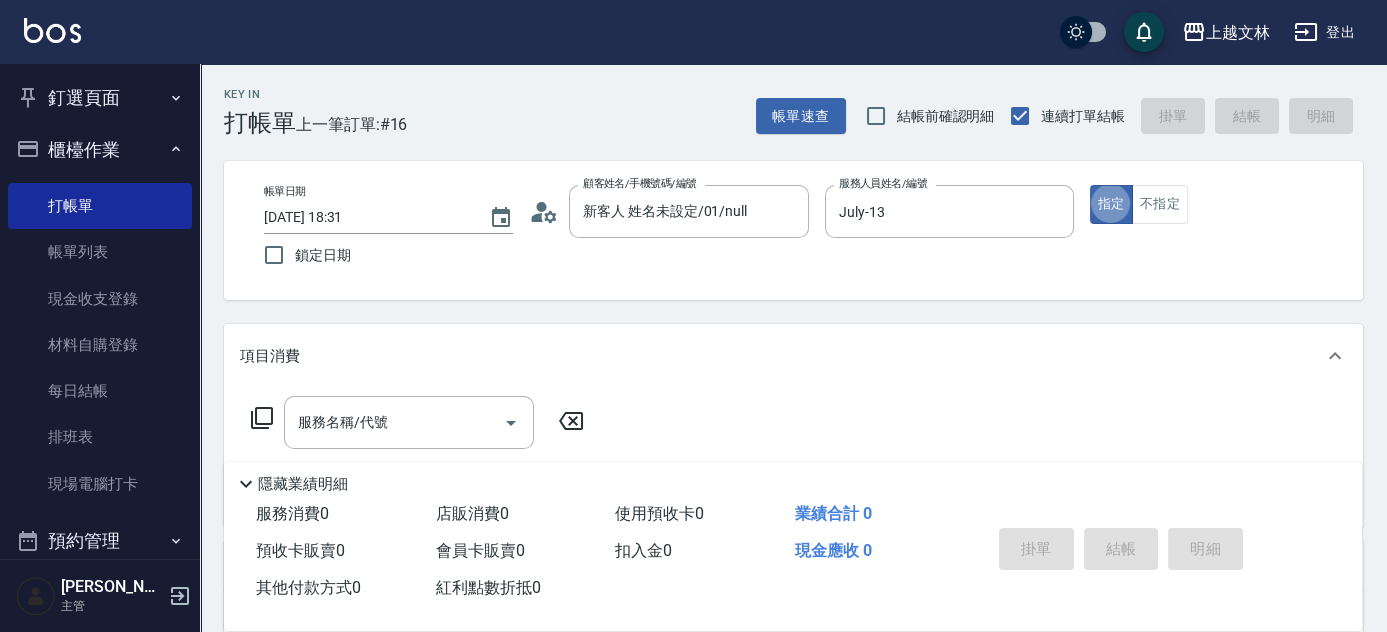 type on "true" 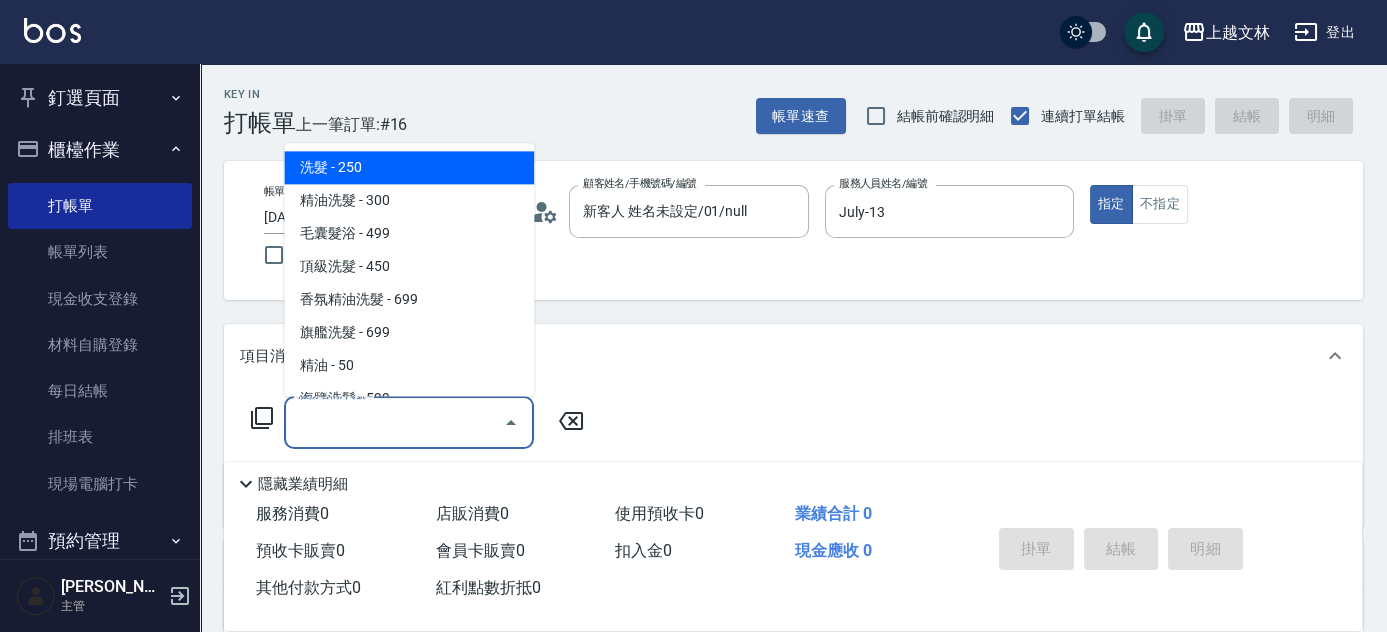 click on "服務名稱/代號 服務名稱/代號" at bounding box center [409, 422] 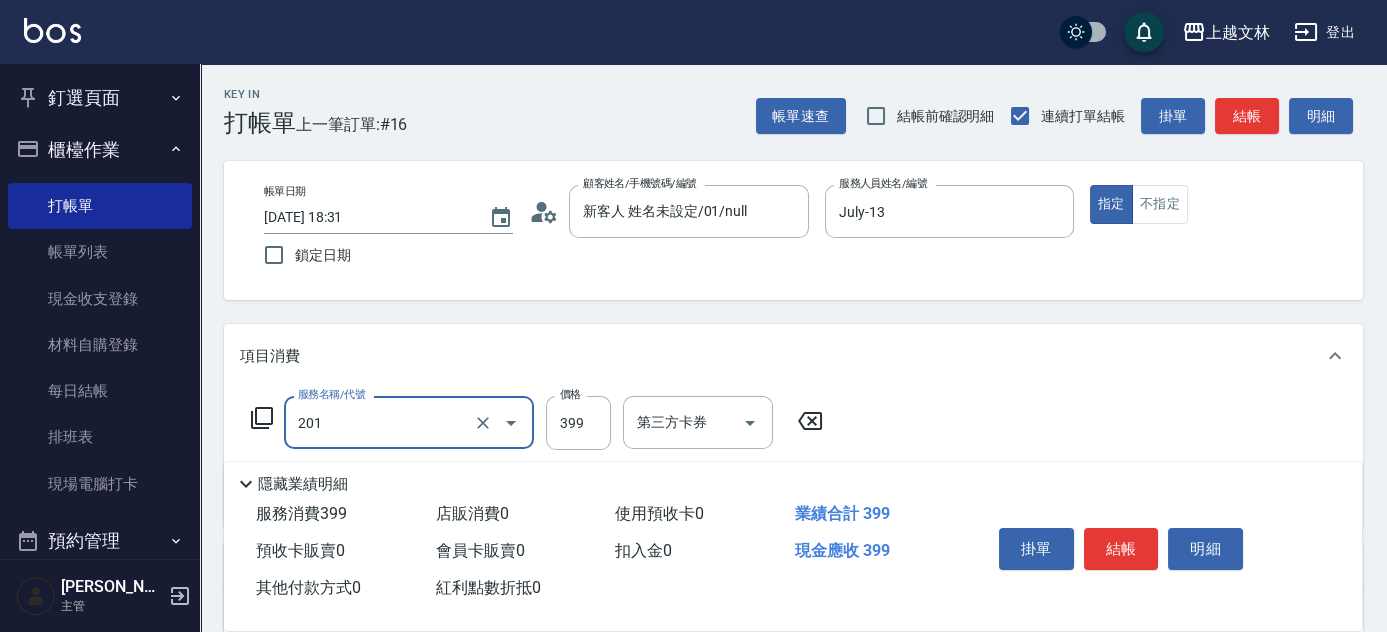 type on "B級單剪(201)" 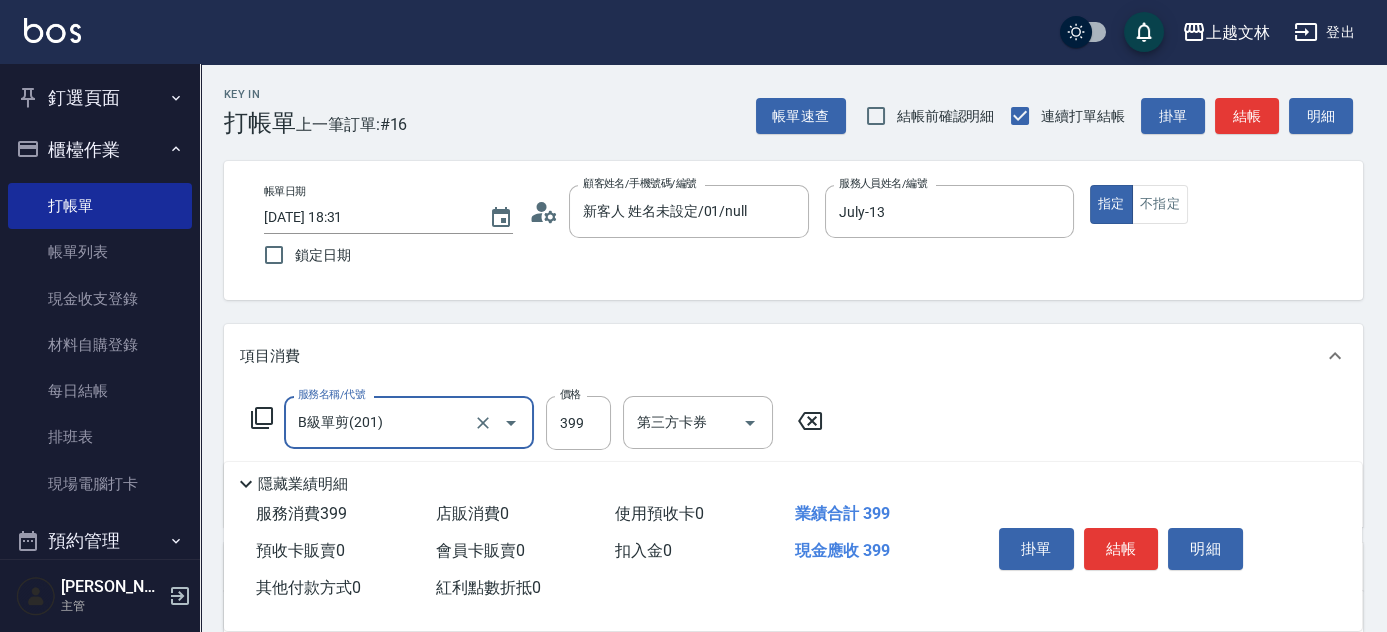 click on "掛單 結帳 明細" at bounding box center [1121, 551] 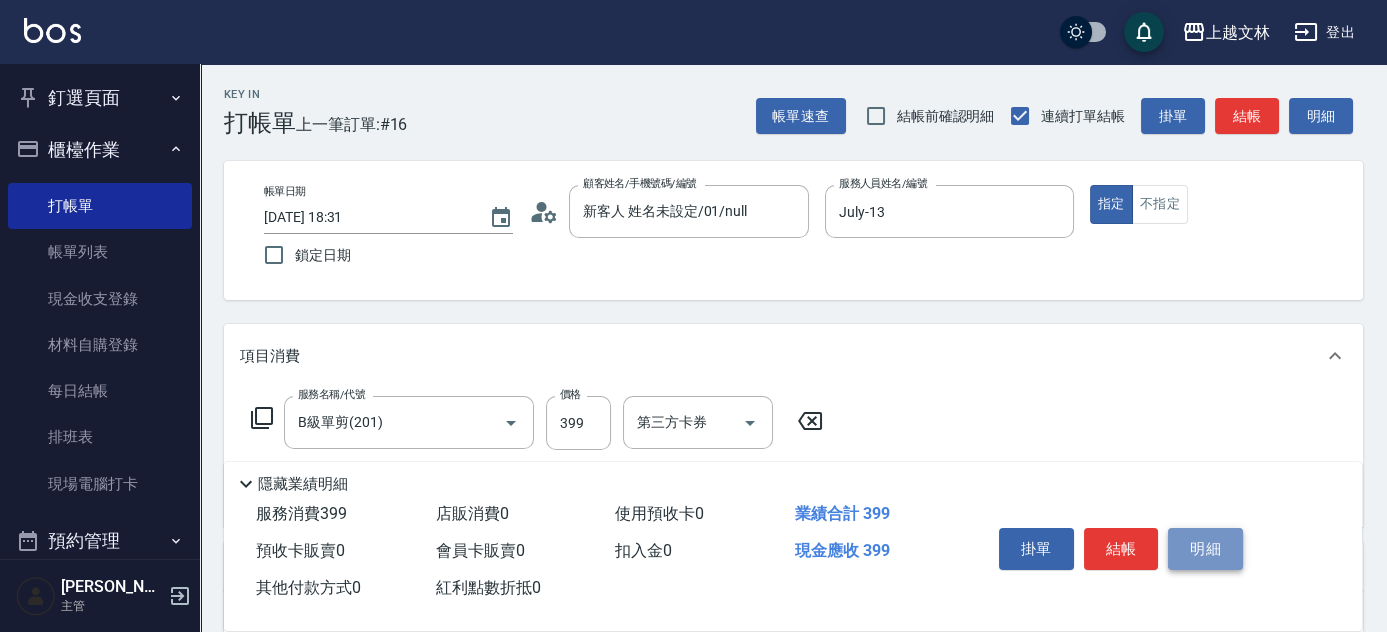 click on "明細" at bounding box center (1205, 549) 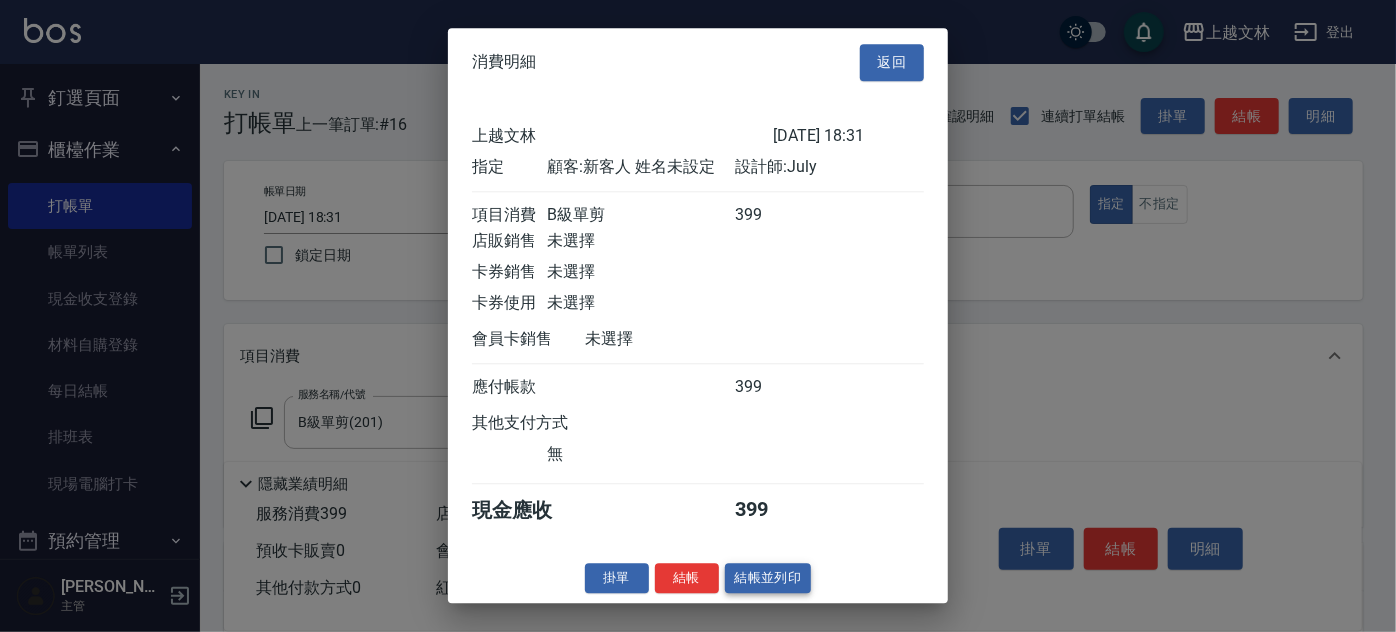 click on "結帳並列印" at bounding box center [768, 578] 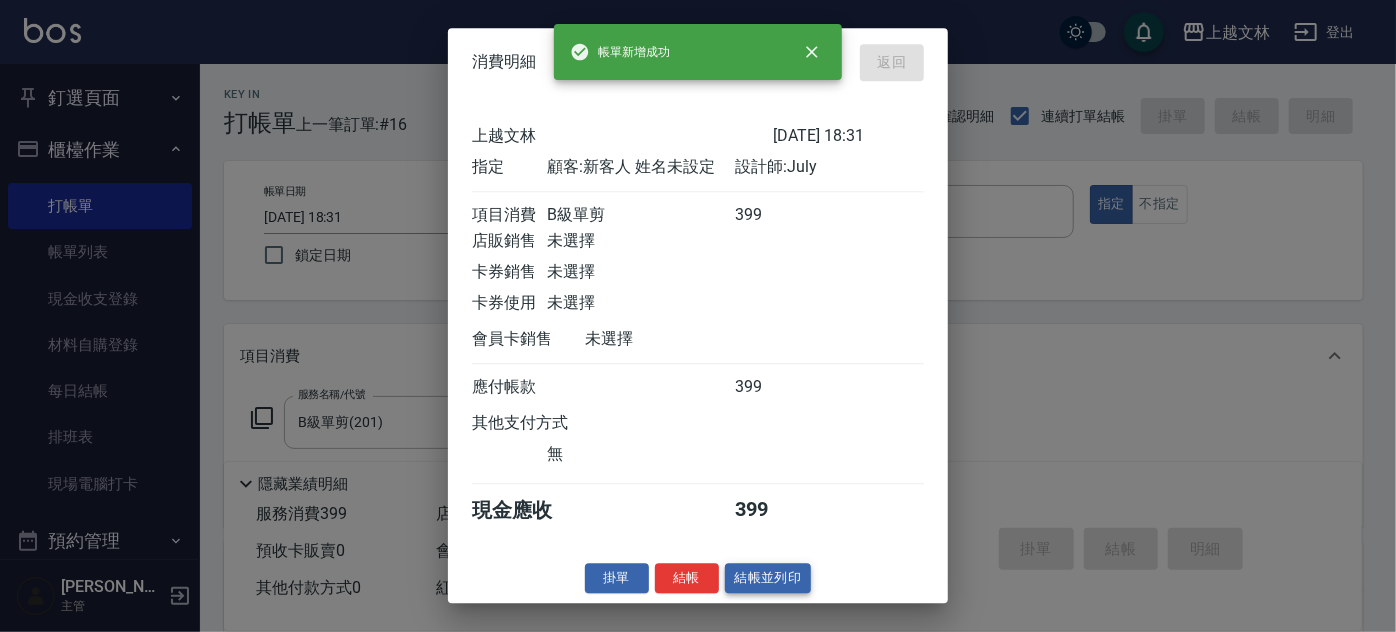 type 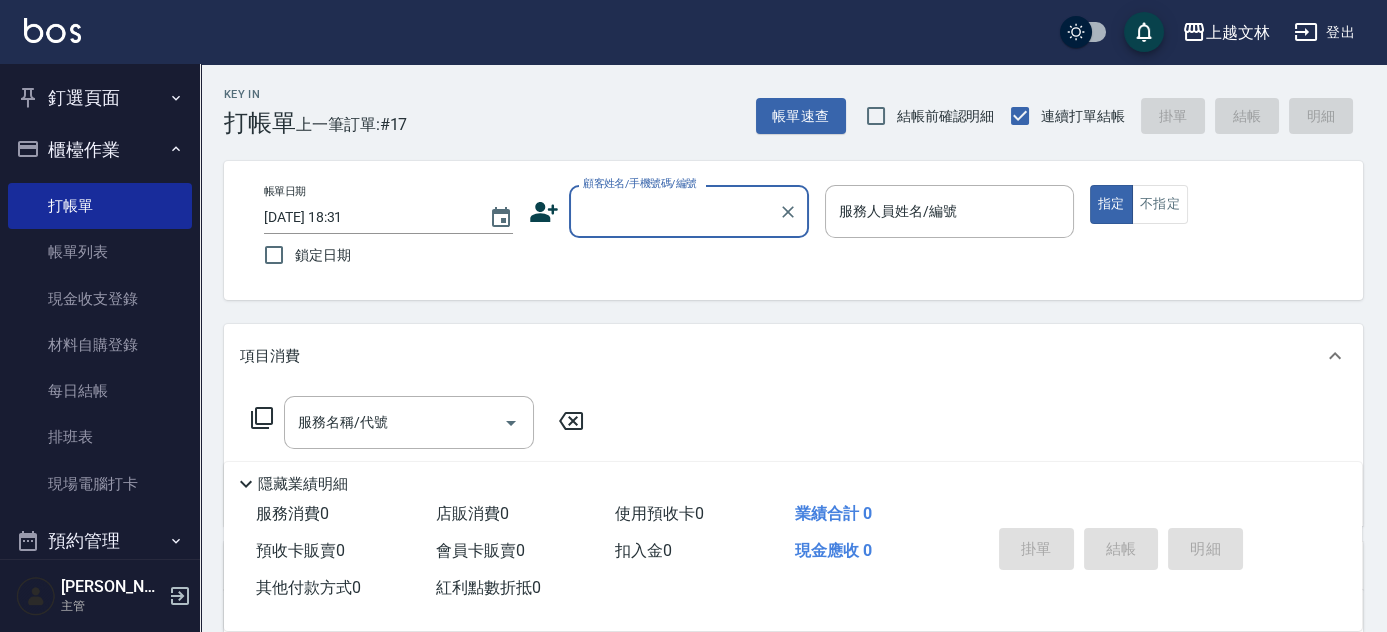 click on "櫃檯作業" at bounding box center (100, 150) 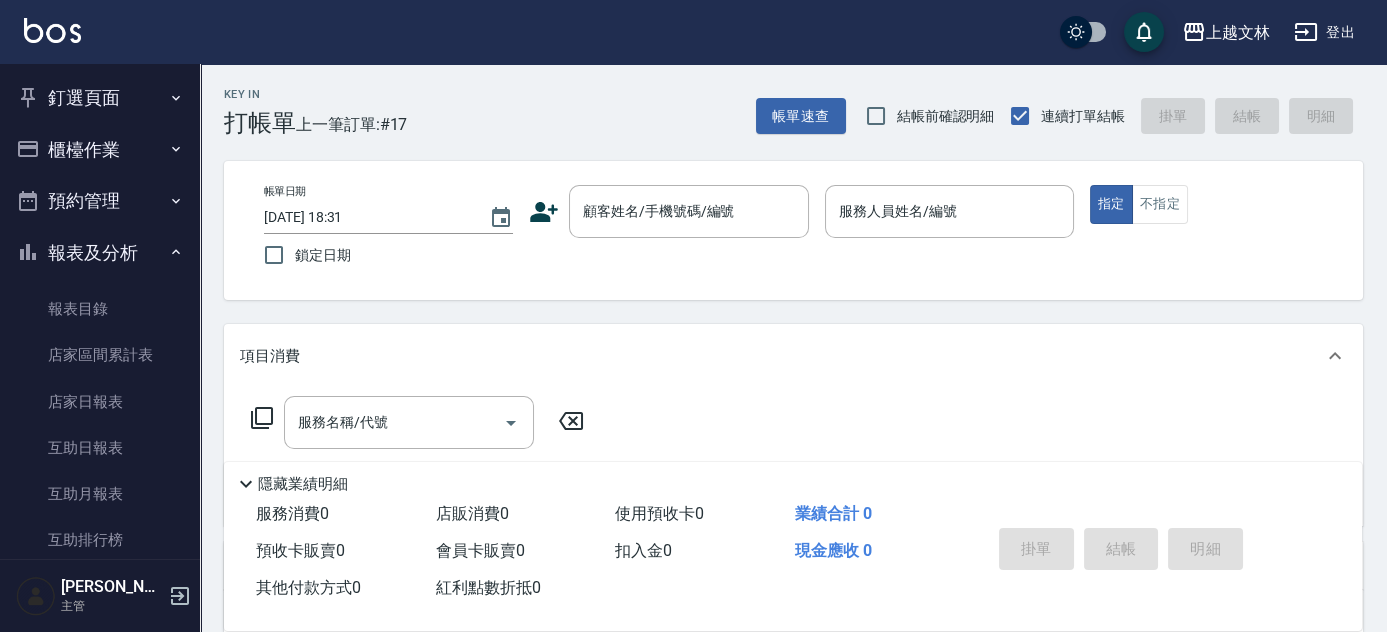 scroll, scrollTop: 433, scrollLeft: 0, axis: vertical 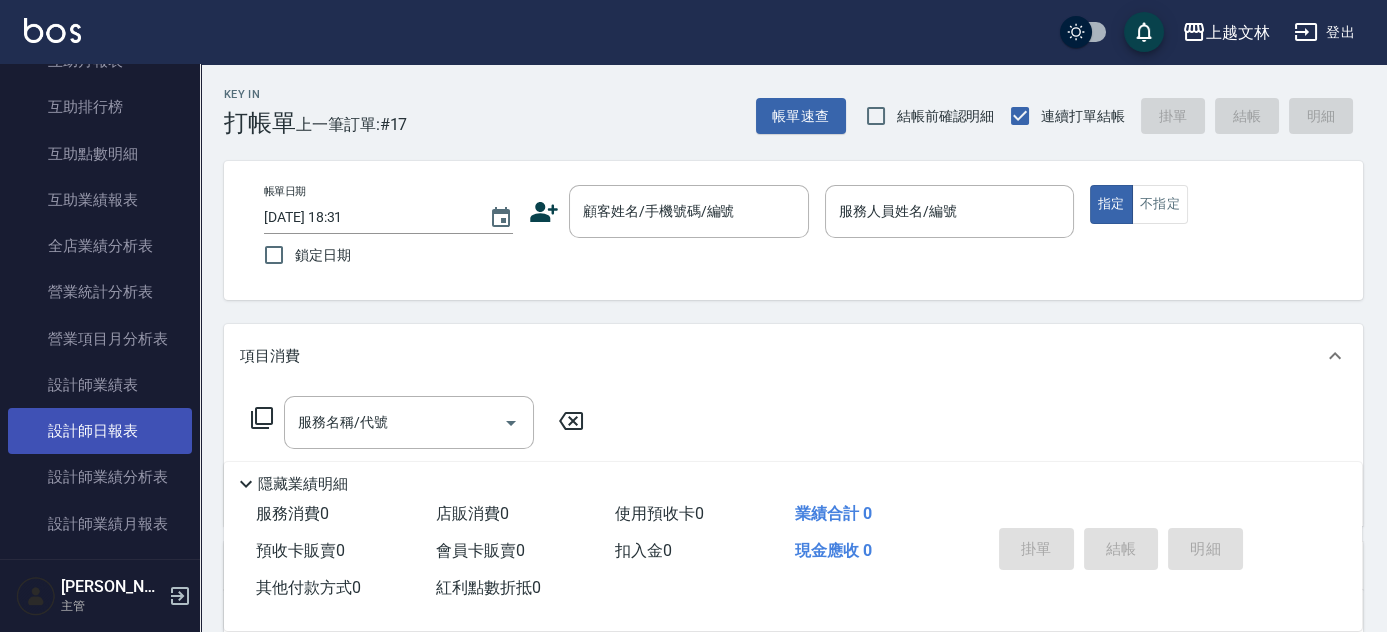 click on "設計師日報表" at bounding box center [100, 431] 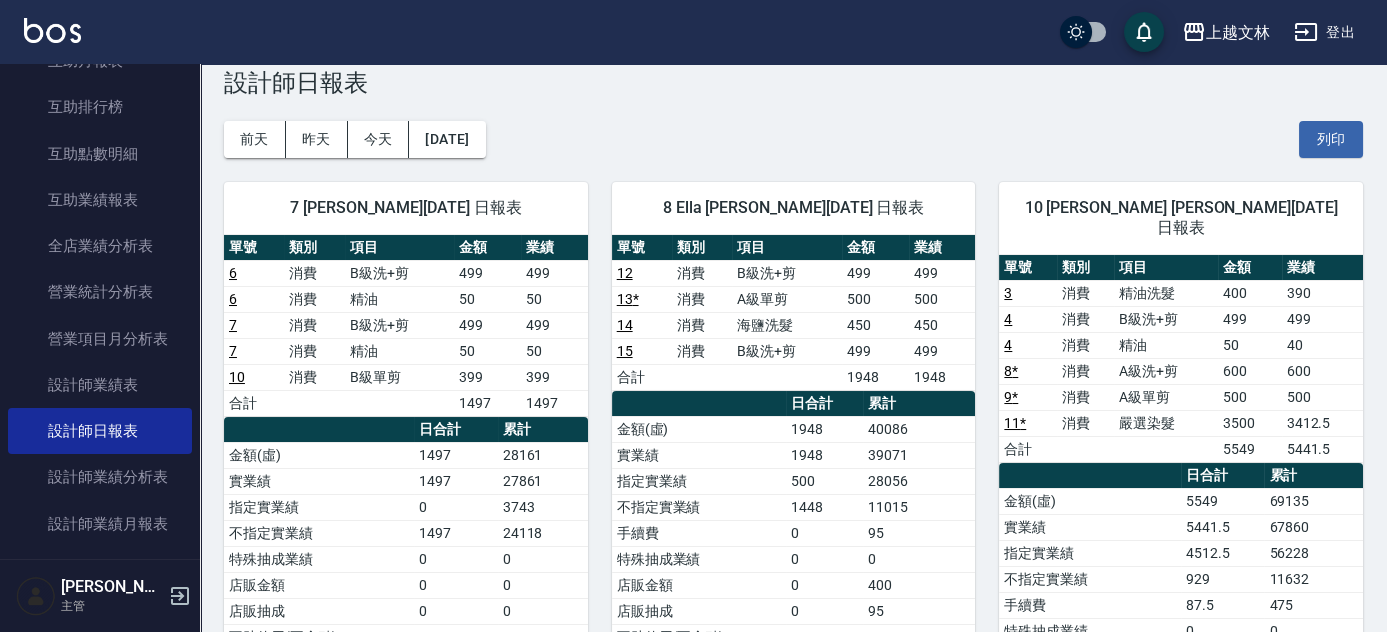 scroll, scrollTop: 0, scrollLeft: 0, axis: both 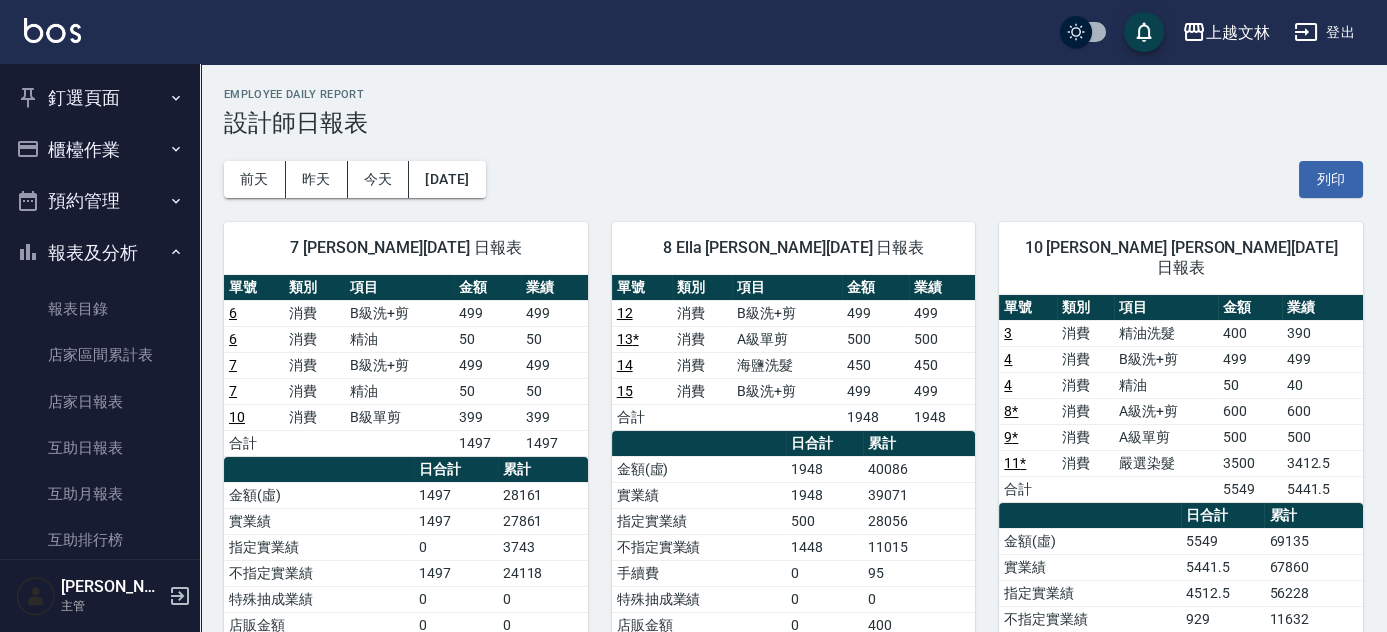 click on "櫃檯作業" at bounding box center (100, 150) 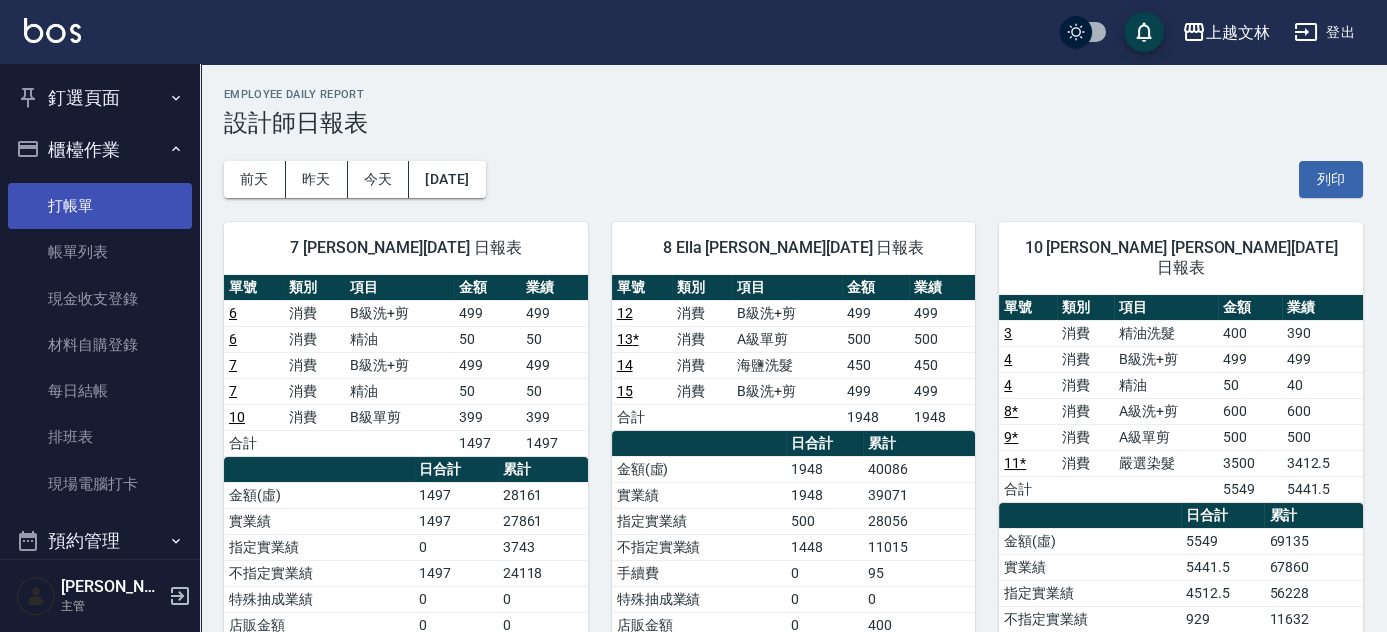 click on "打帳單" at bounding box center [100, 206] 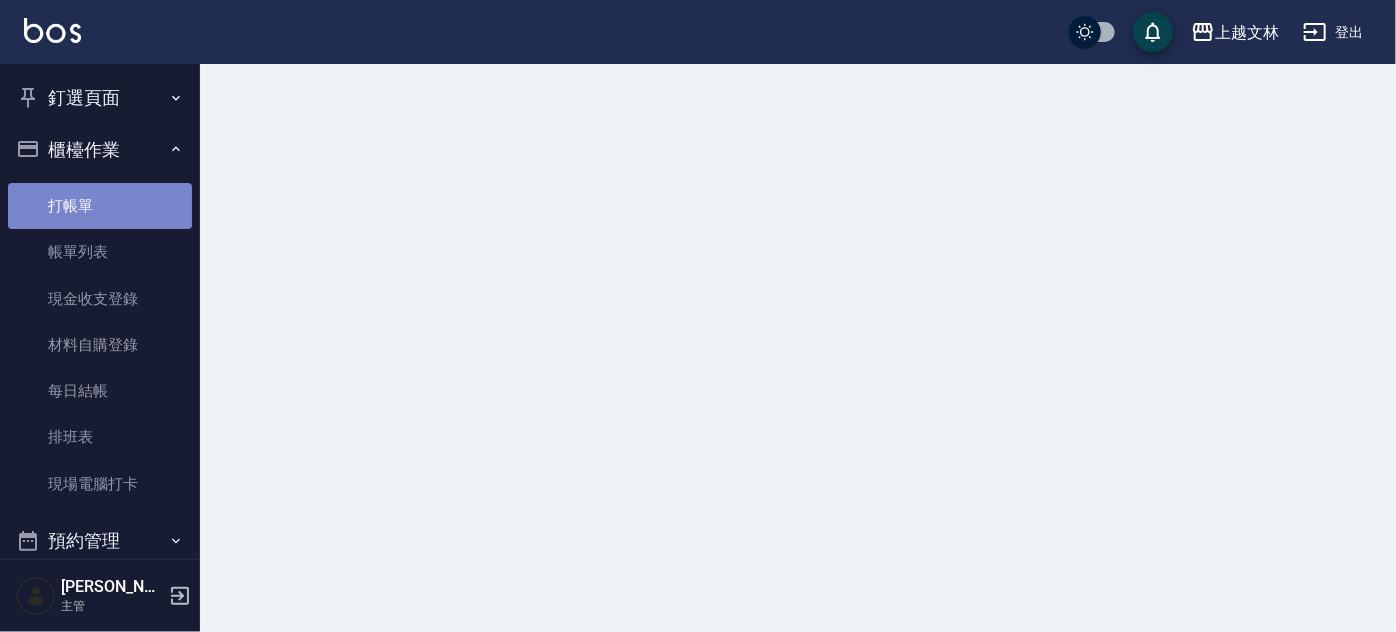 click on "打帳單" at bounding box center (100, 206) 